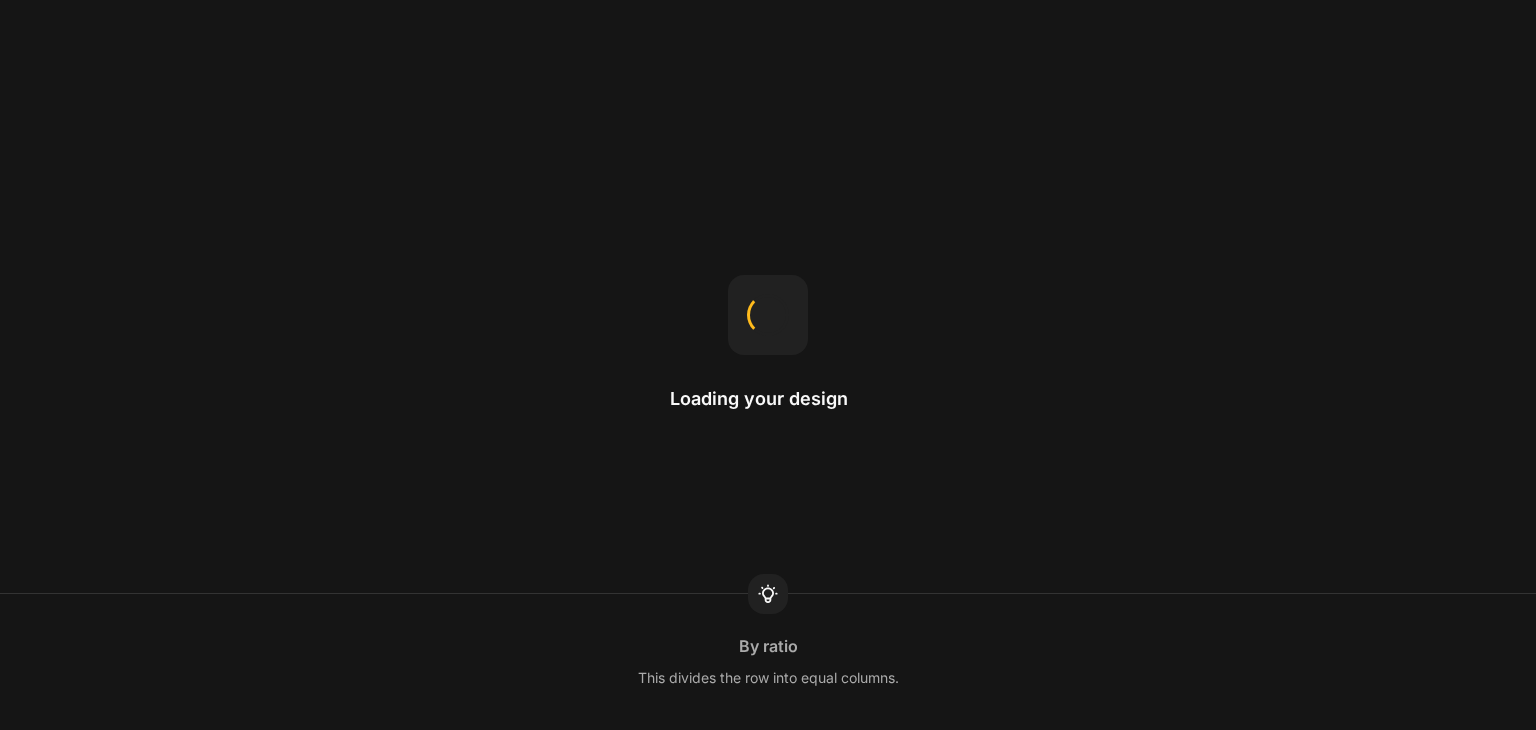 scroll, scrollTop: 0, scrollLeft: 0, axis: both 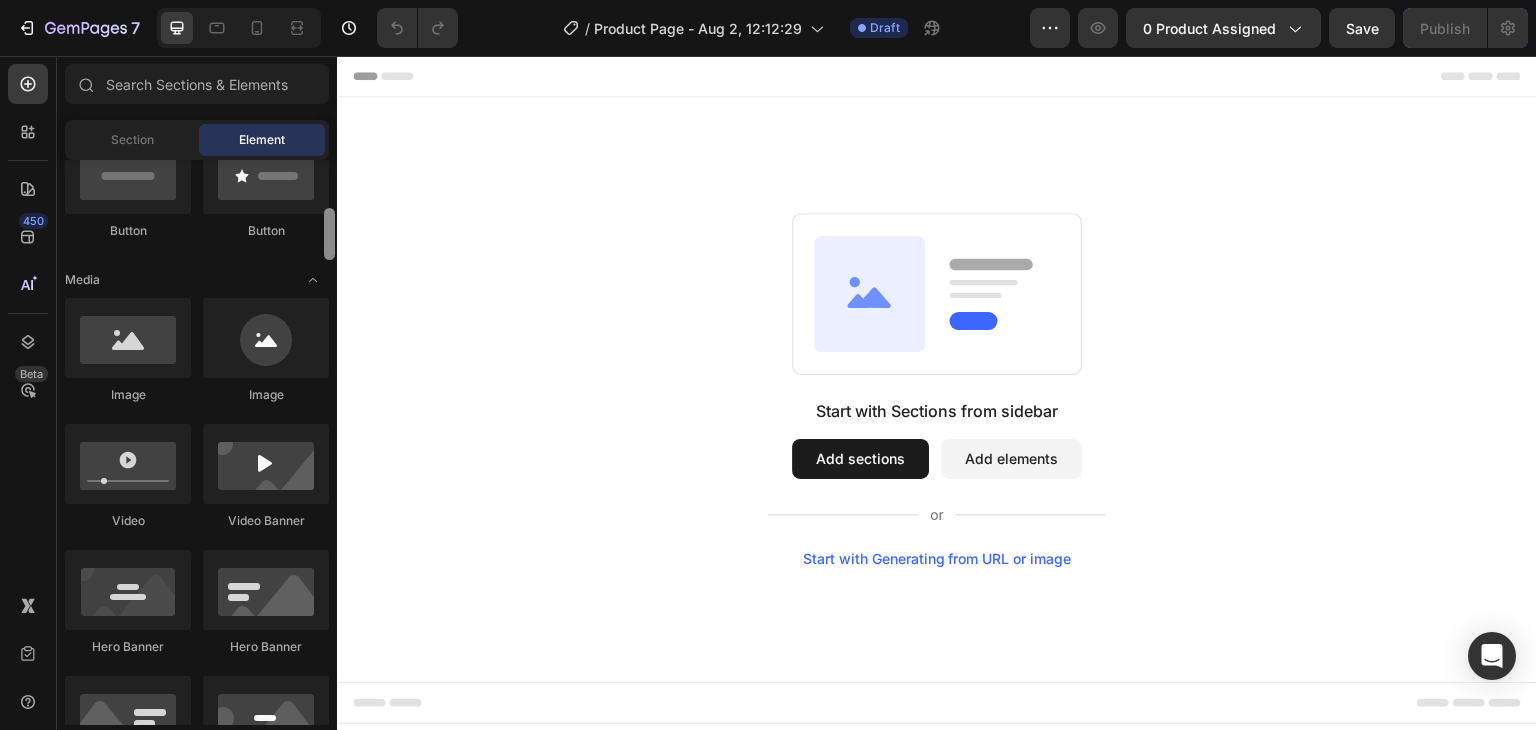 drag, startPoint x: 331, startPoint y: 196, endPoint x: 336, endPoint y: 245, distance: 49.25444 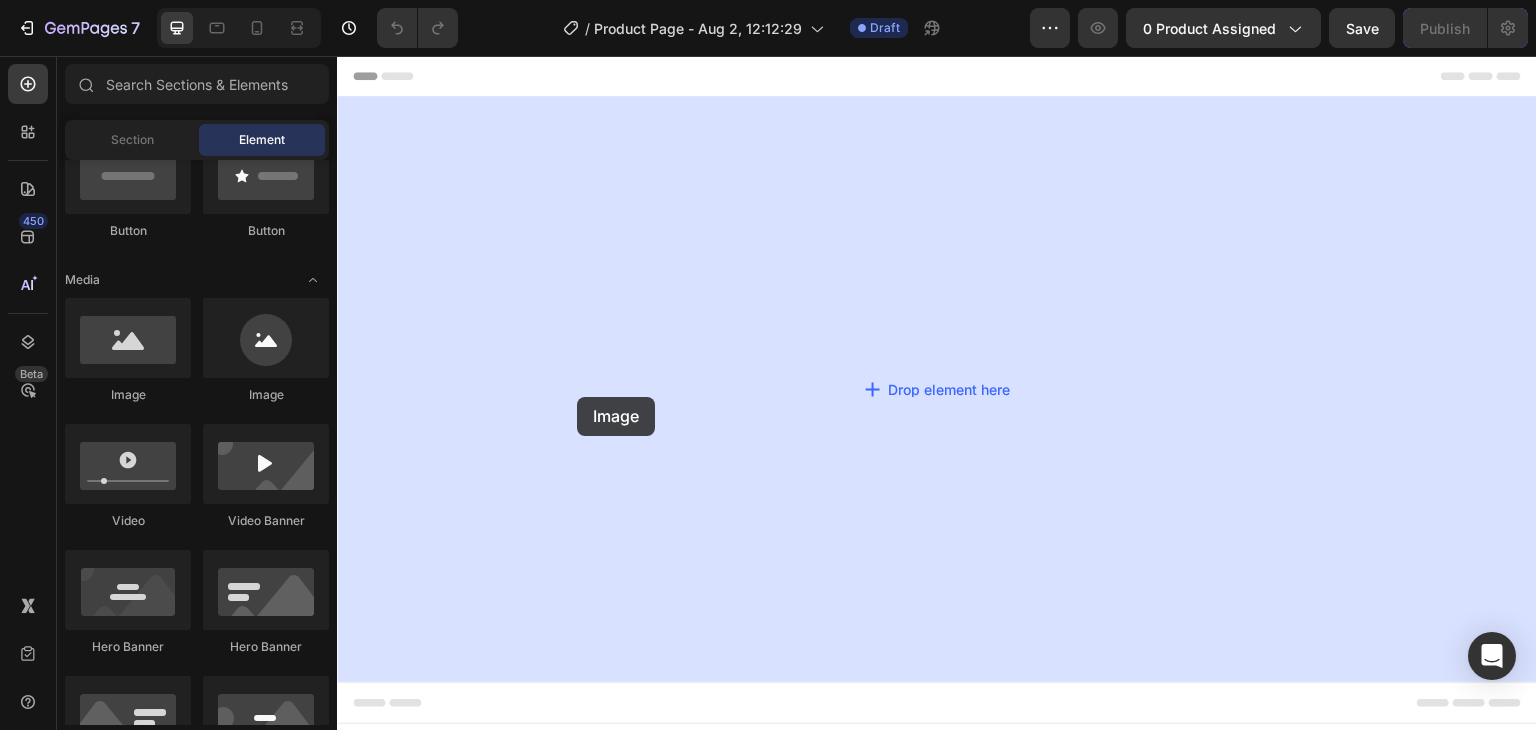 drag, startPoint x: 509, startPoint y: 422, endPoint x: 577, endPoint y: 397, distance: 72.44998 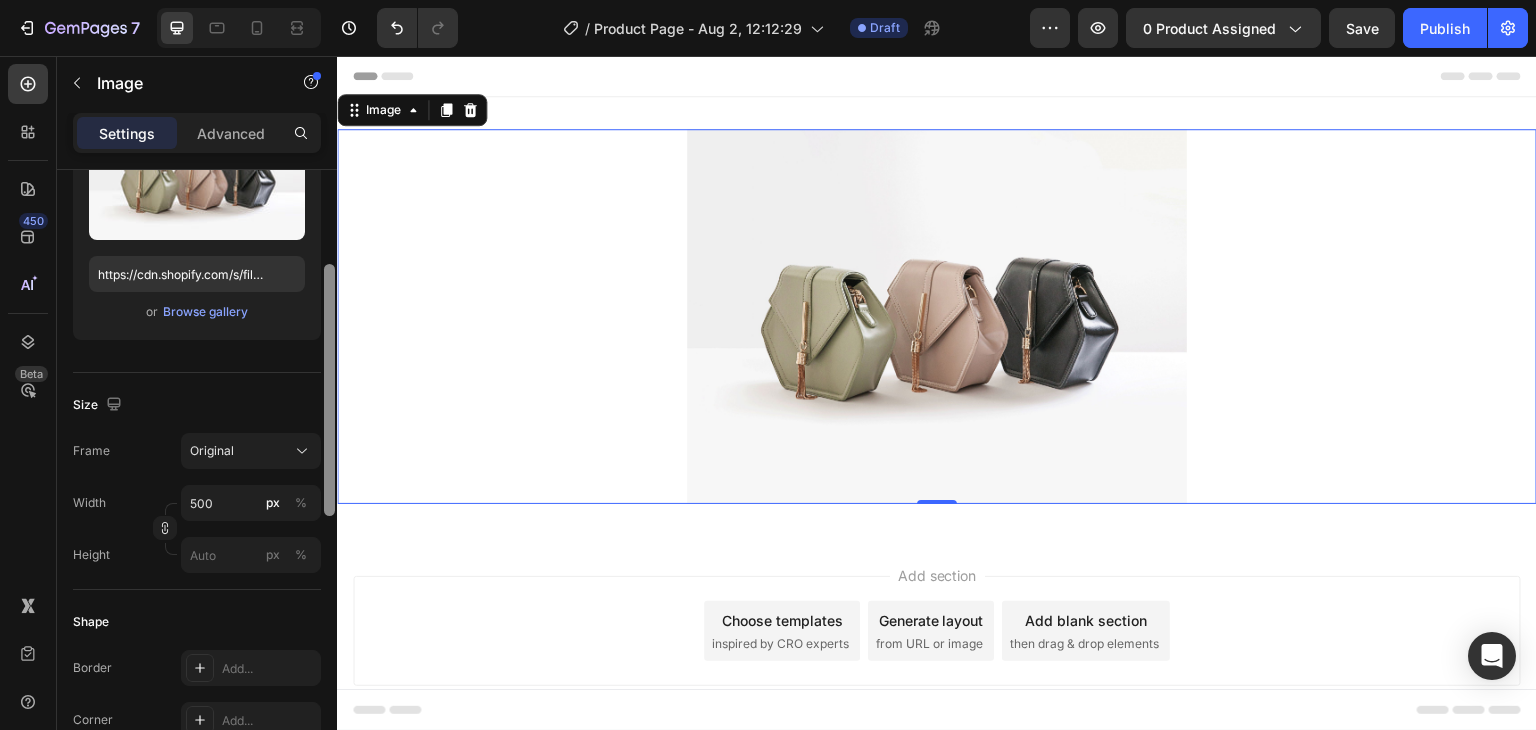 scroll, scrollTop: 283, scrollLeft: 0, axis: vertical 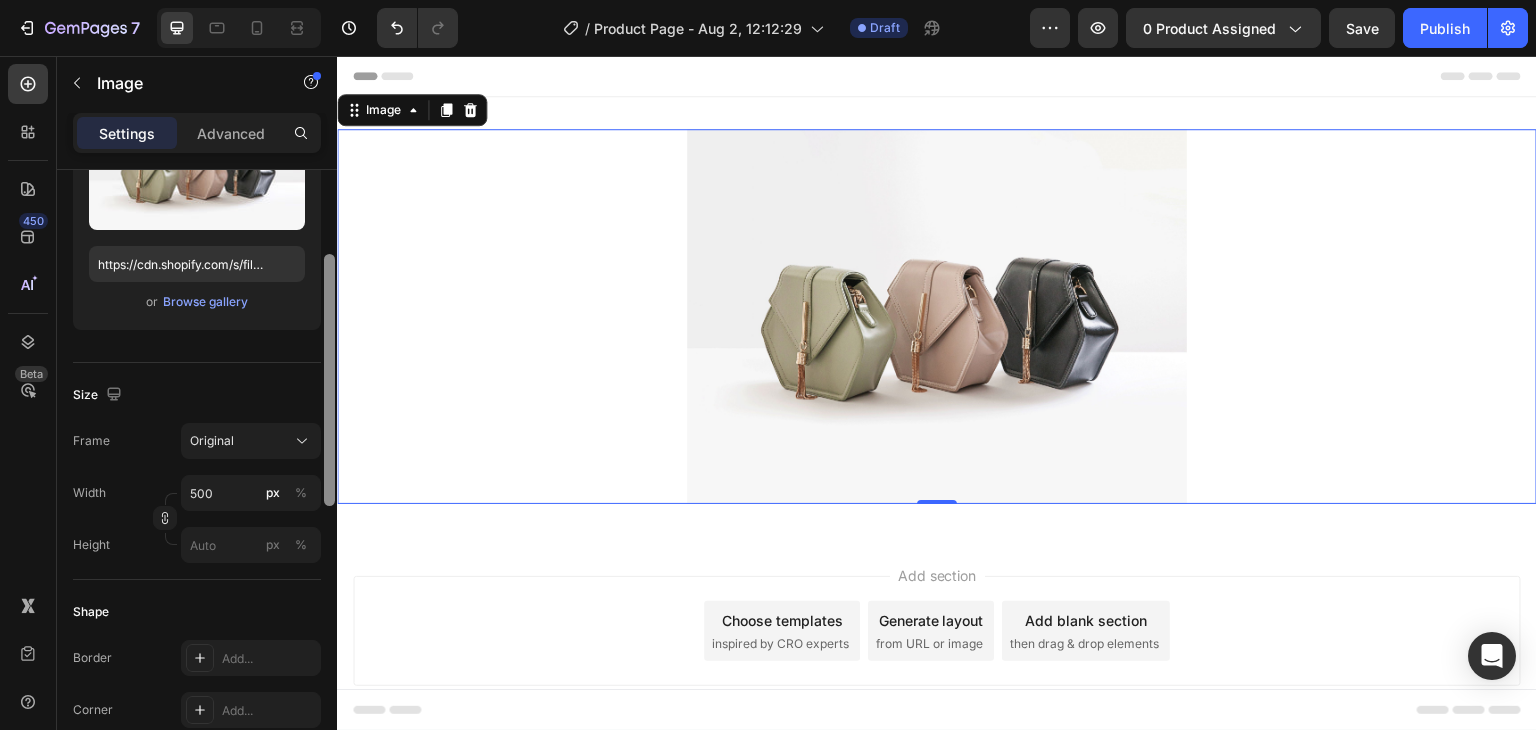drag, startPoint x: 329, startPoint y: 209, endPoint x: 332, endPoint y: 325, distance: 116.03879 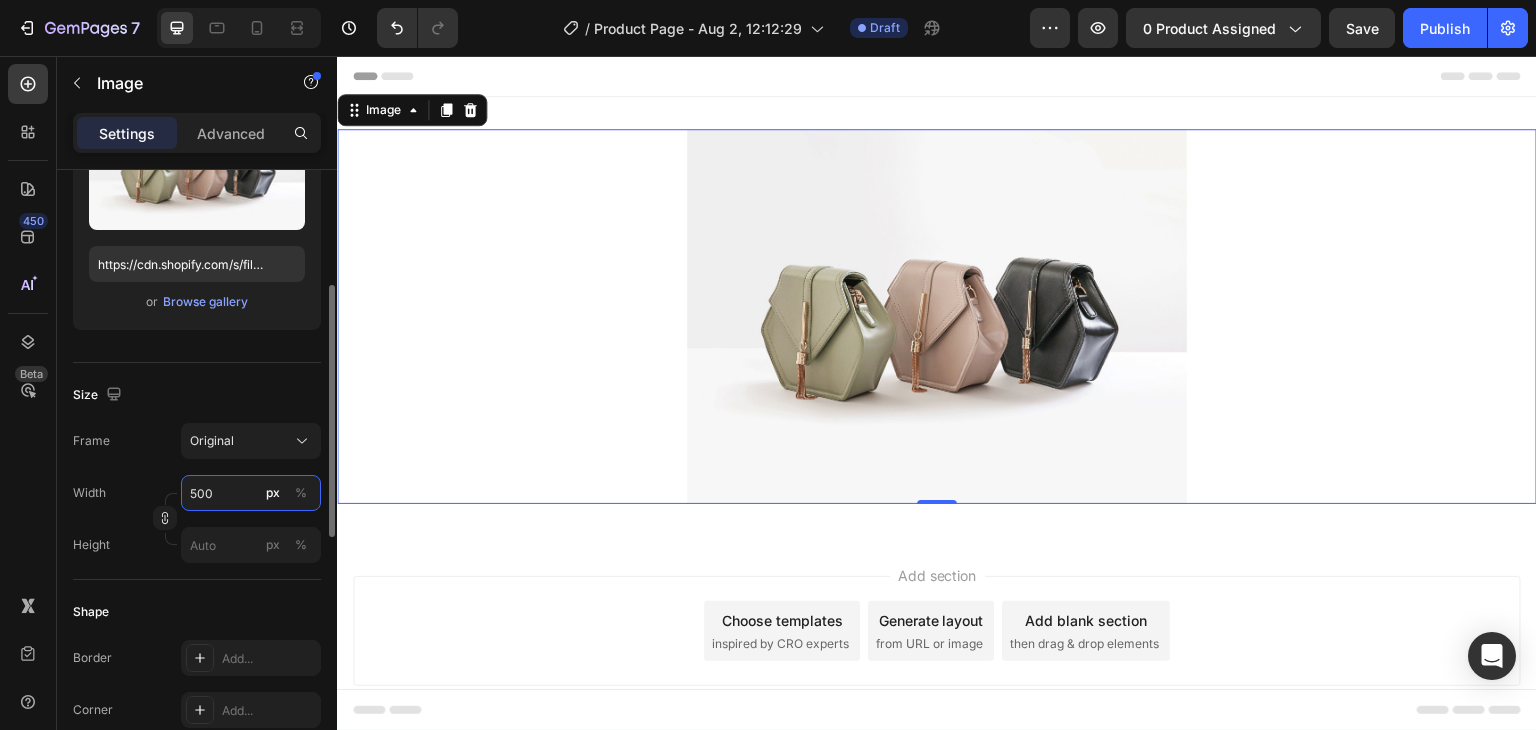 click on "500" at bounding box center (251, 493) 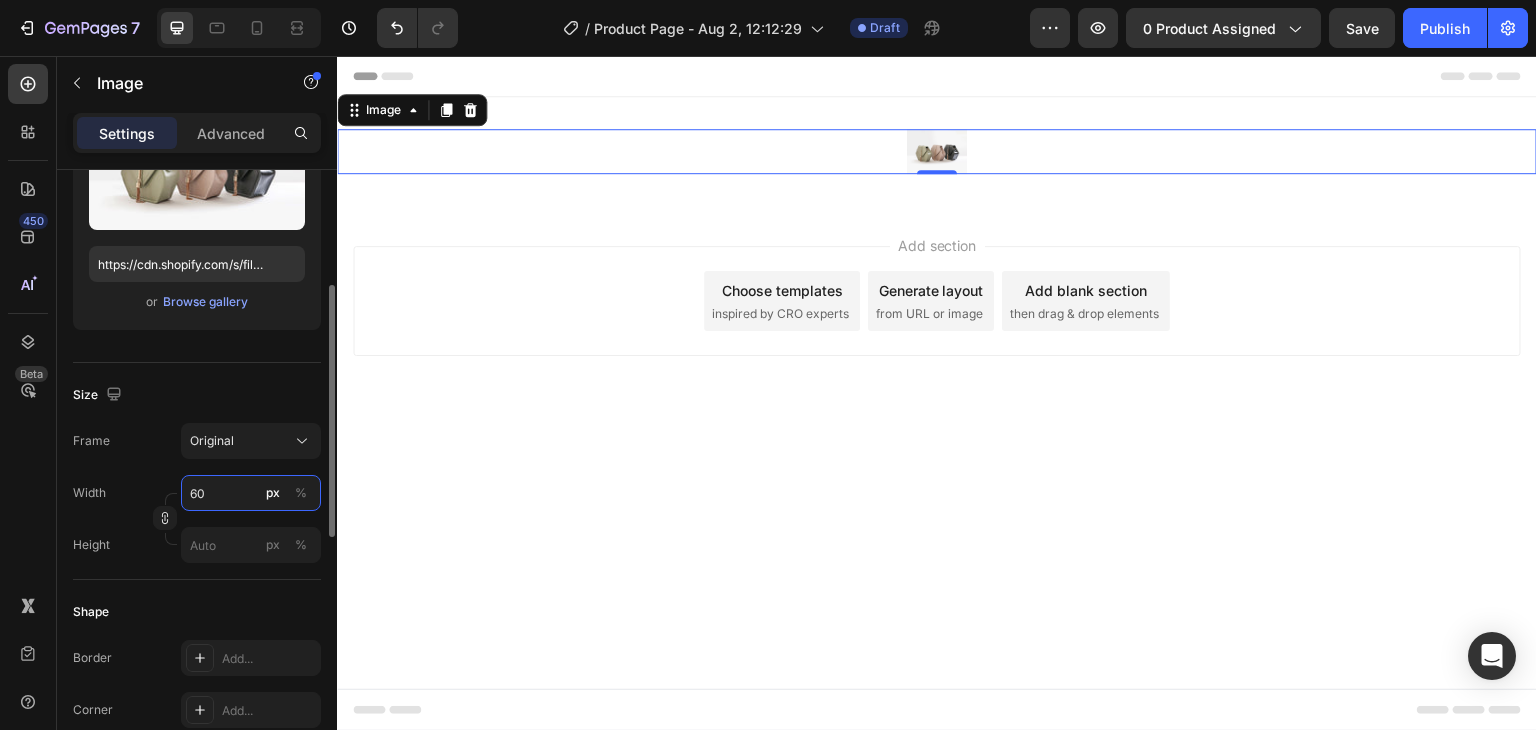 type on "600" 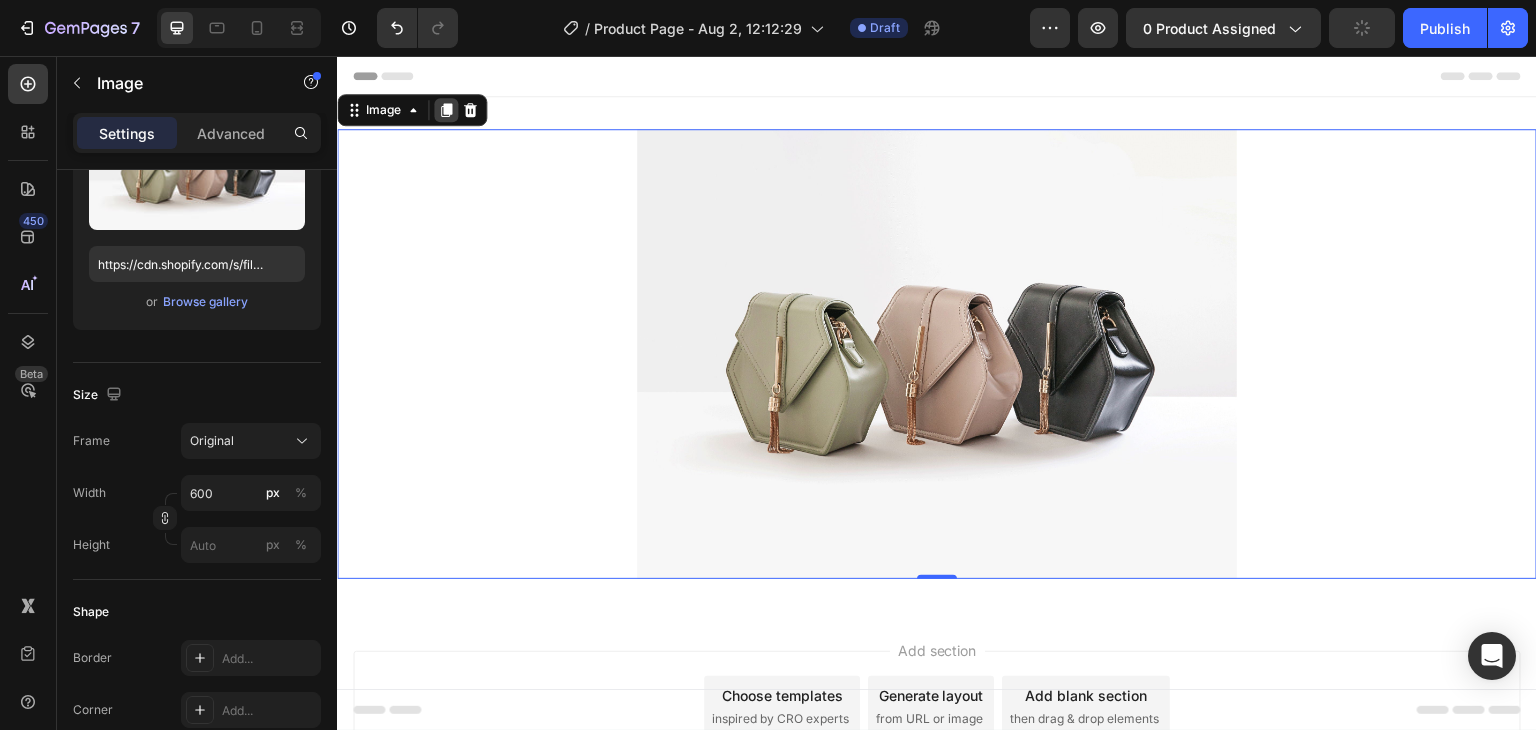 click 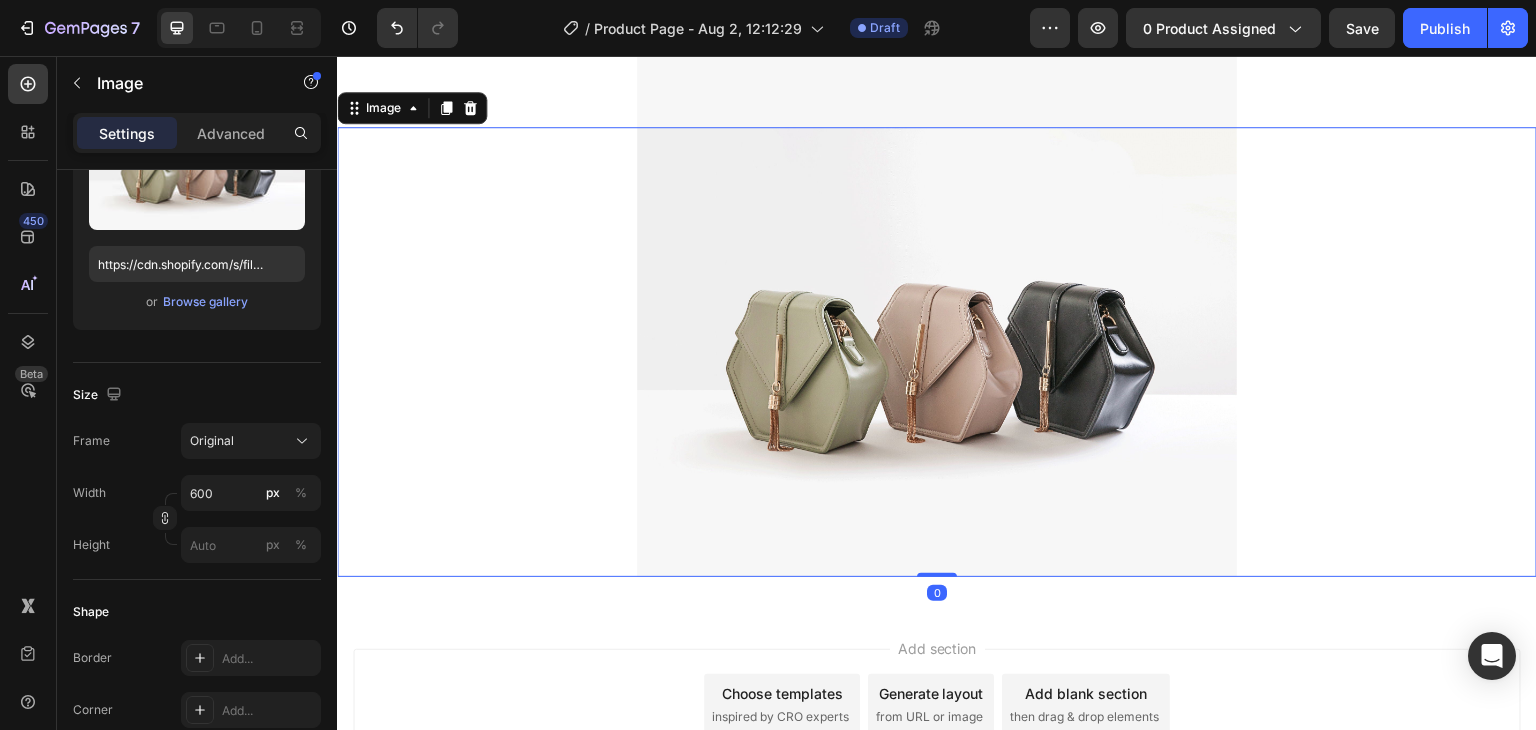 click 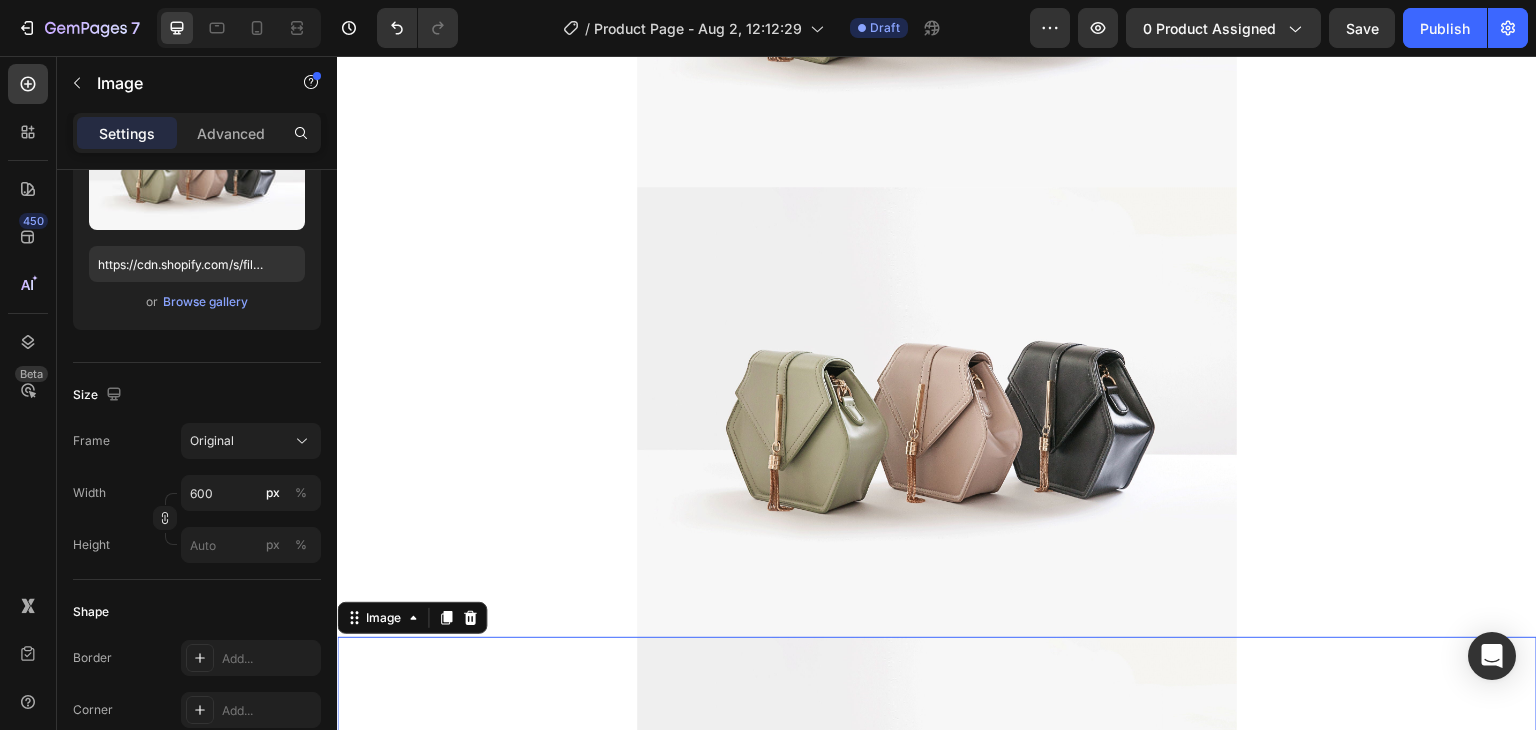 scroll, scrollTop: 0, scrollLeft: 0, axis: both 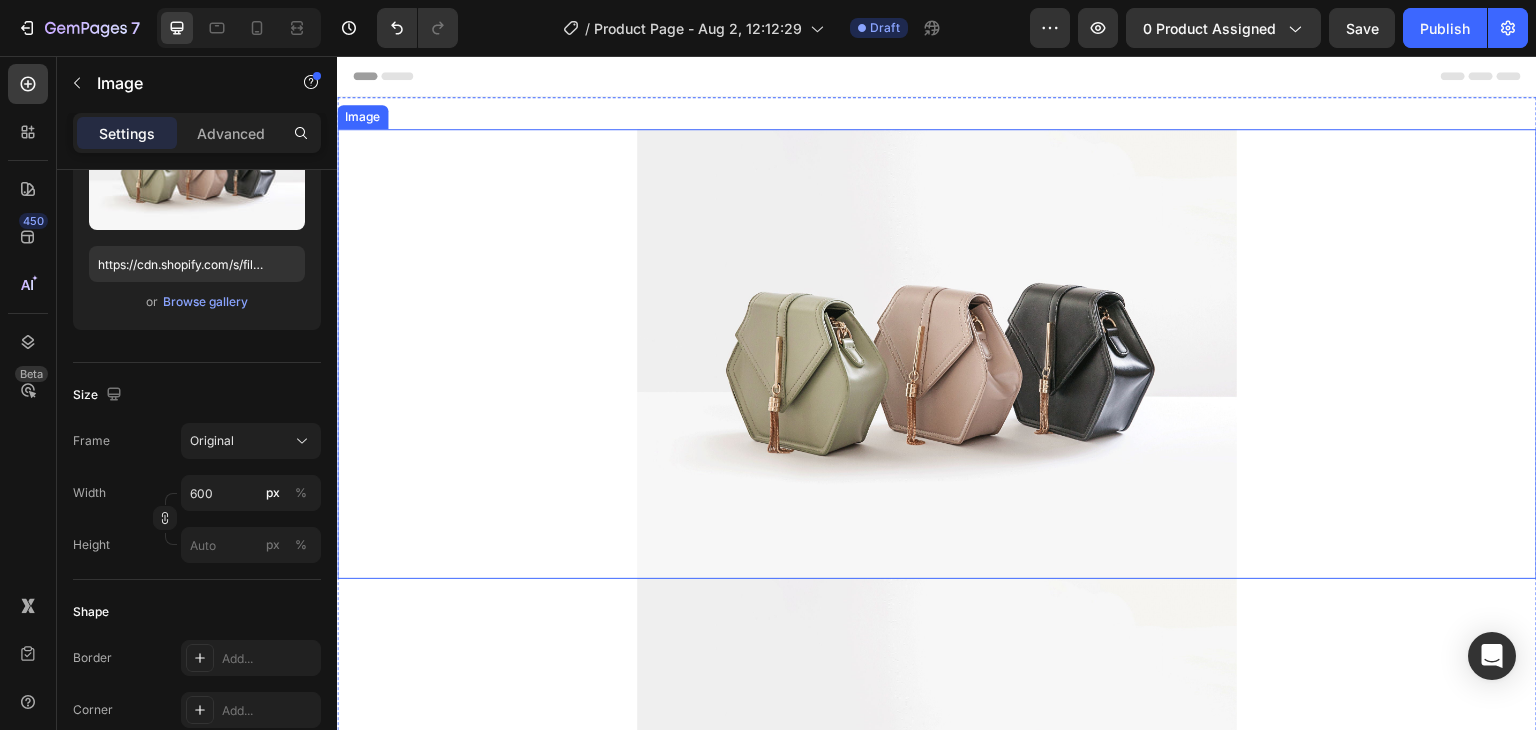 click at bounding box center (937, 354) 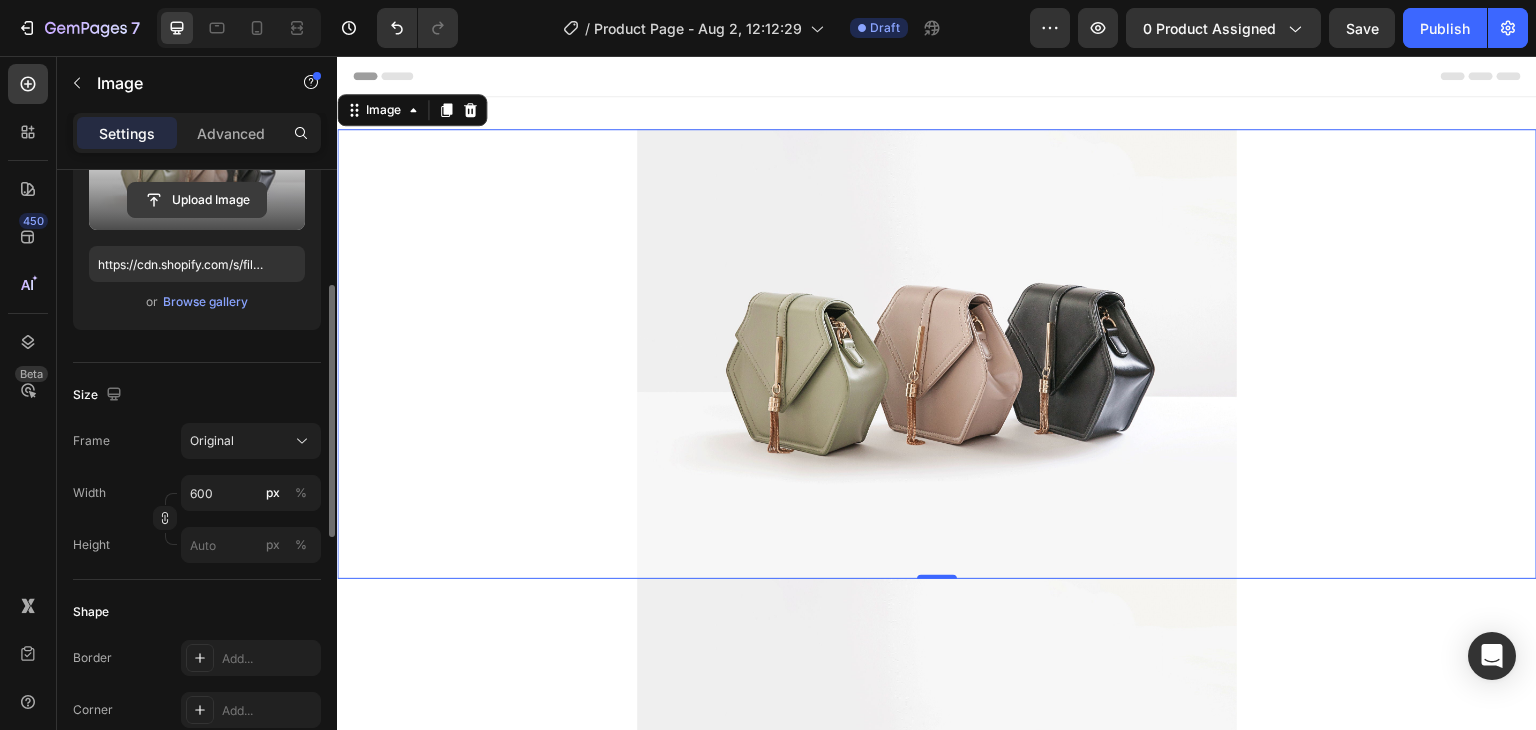 click 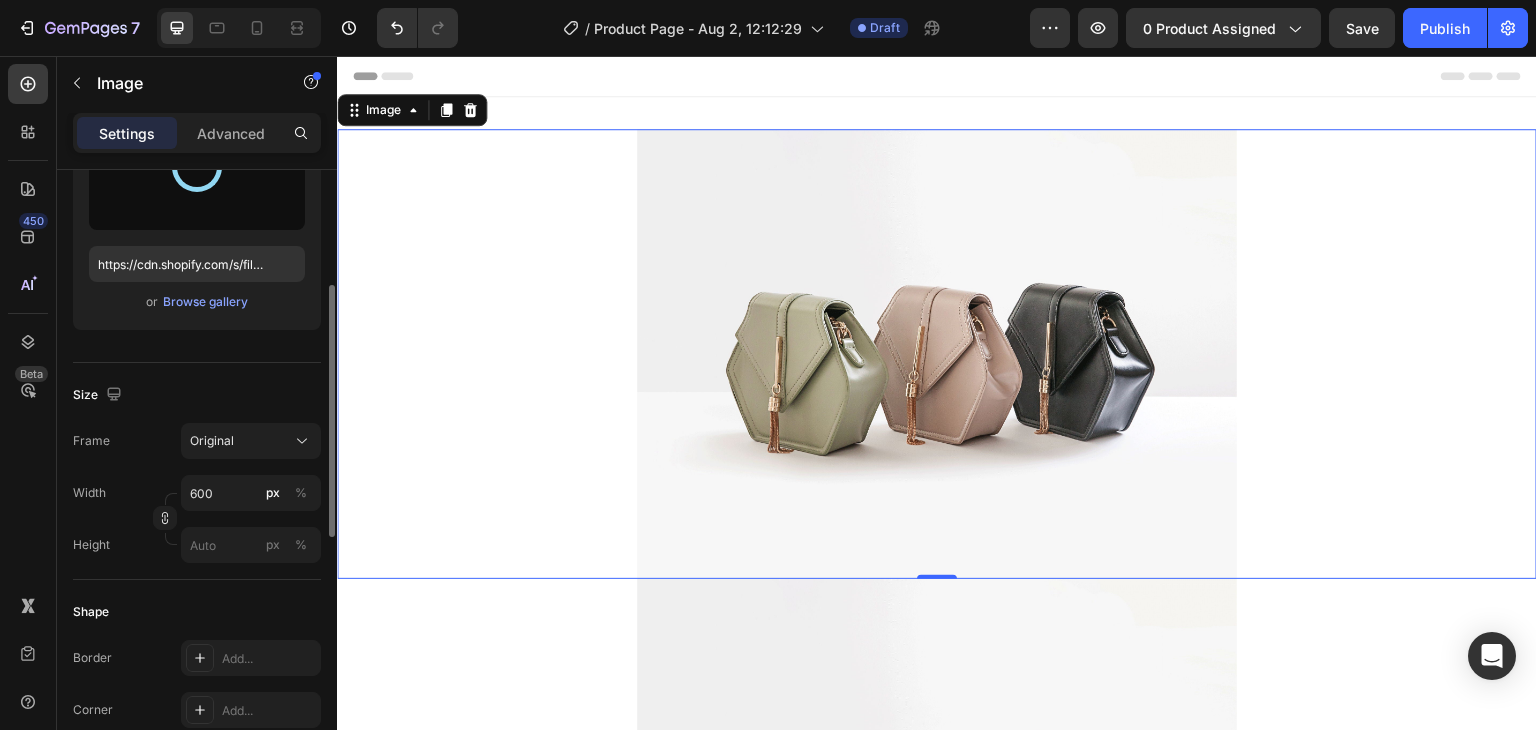 type on "https://cdn.shopify.com/s/files/1/0631/7883/4106/files/gempages_484857481676194700-48d5e306-dec7-4b65-beaa-57cbe8d4e512.gif" 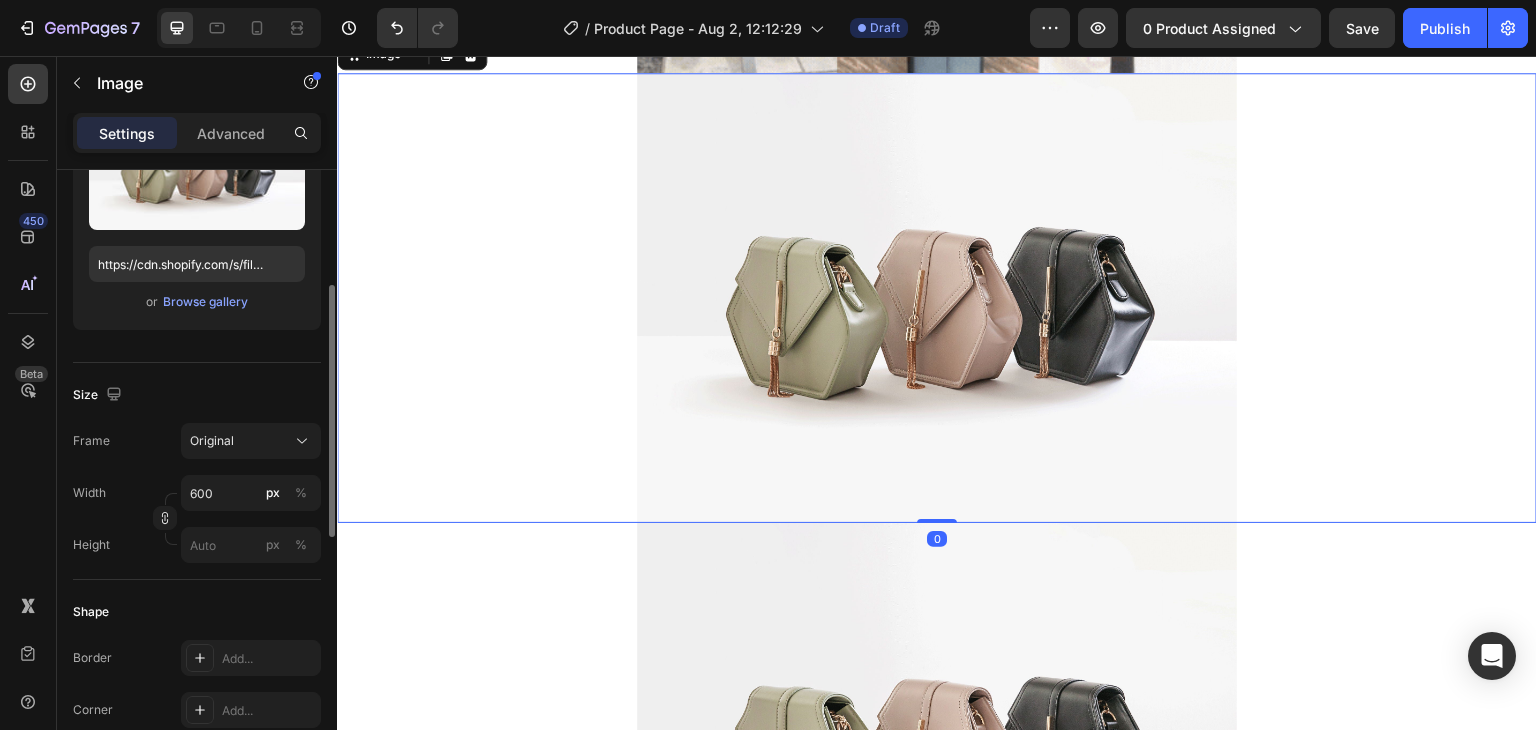 scroll, scrollTop: 368, scrollLeft: 0, axis: vertical 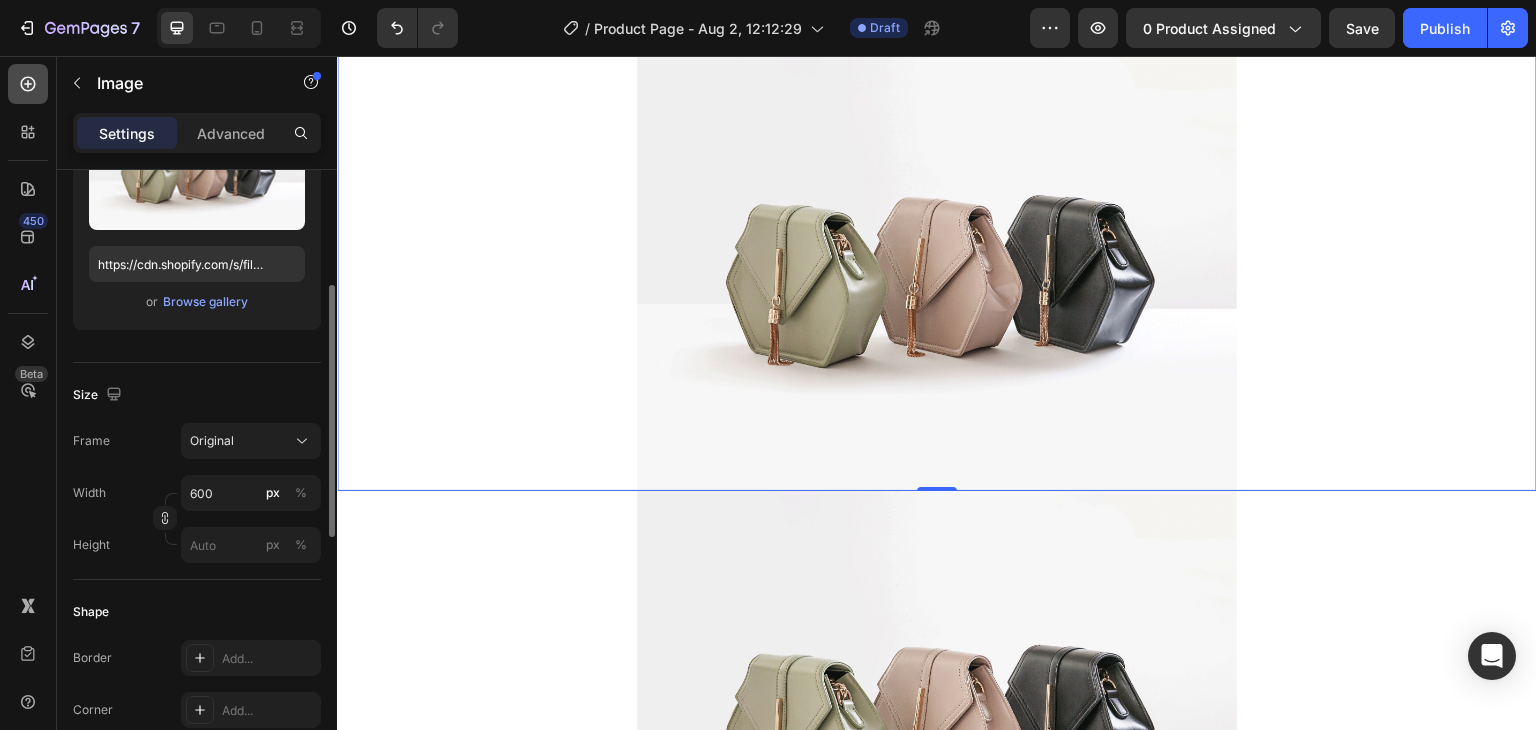 click 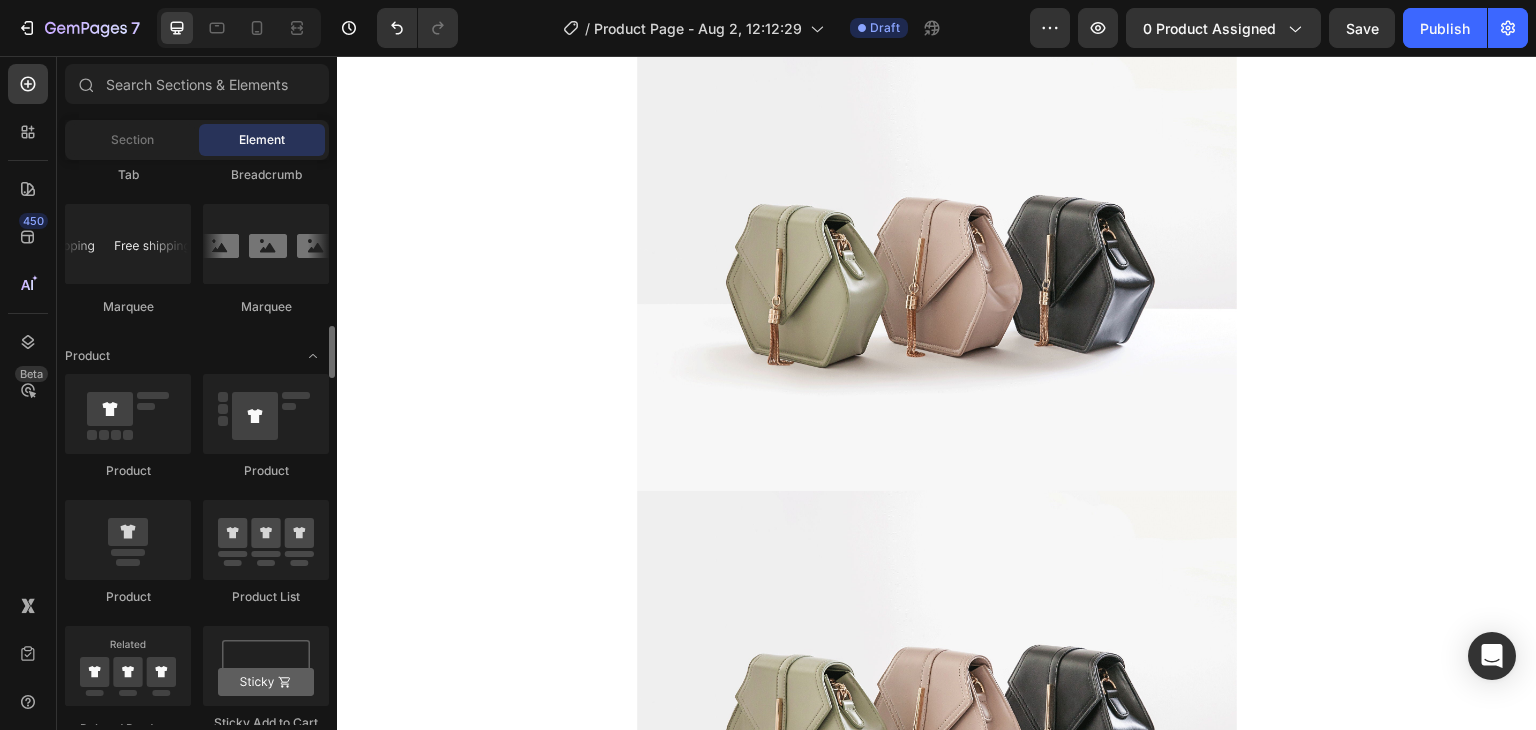 scroll, scrollTop: 2382, scrollLeft: 0, axis: vertical 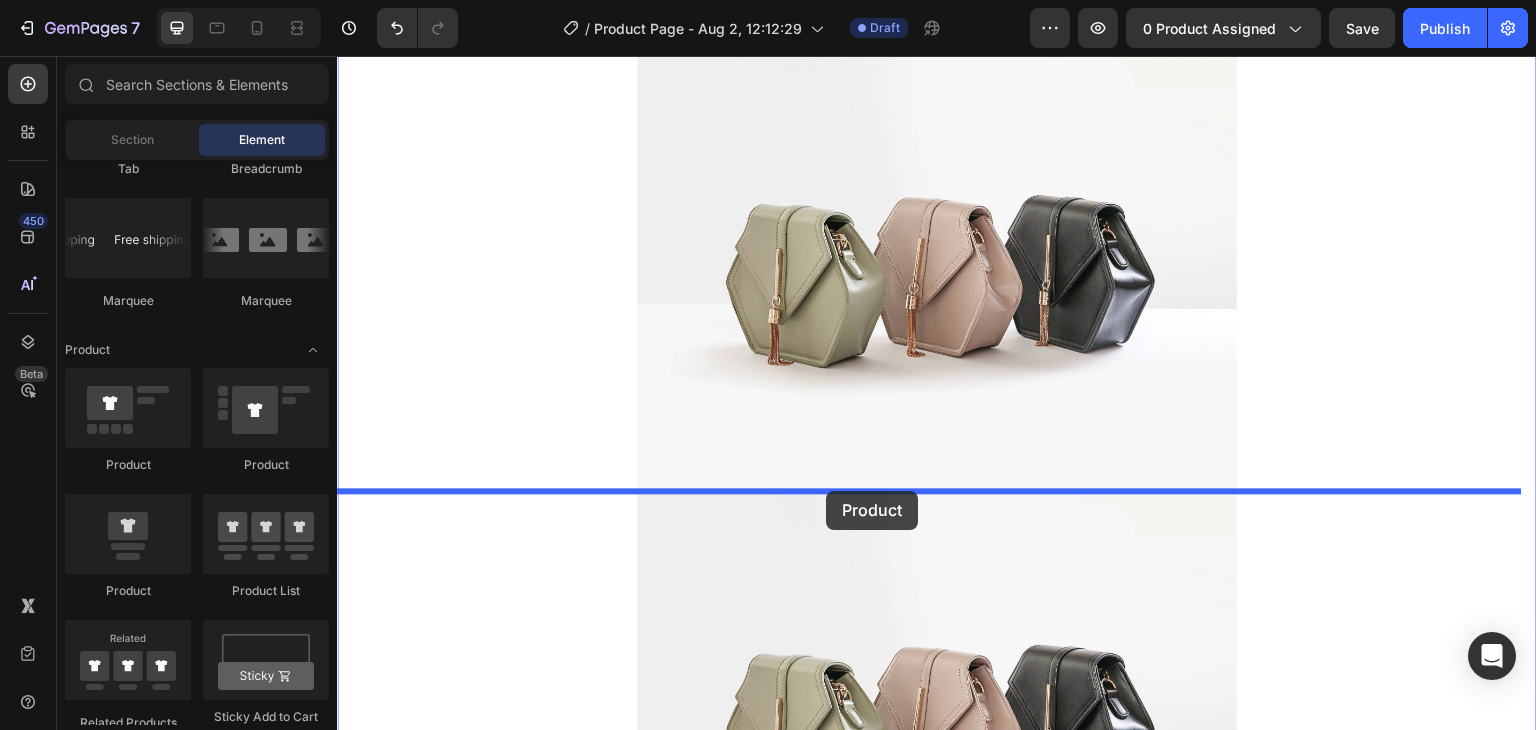 drag, startPoint x: 637, startPoint y: 583, endPoint x: 826, endPoint y: 490, distance: 210.64188 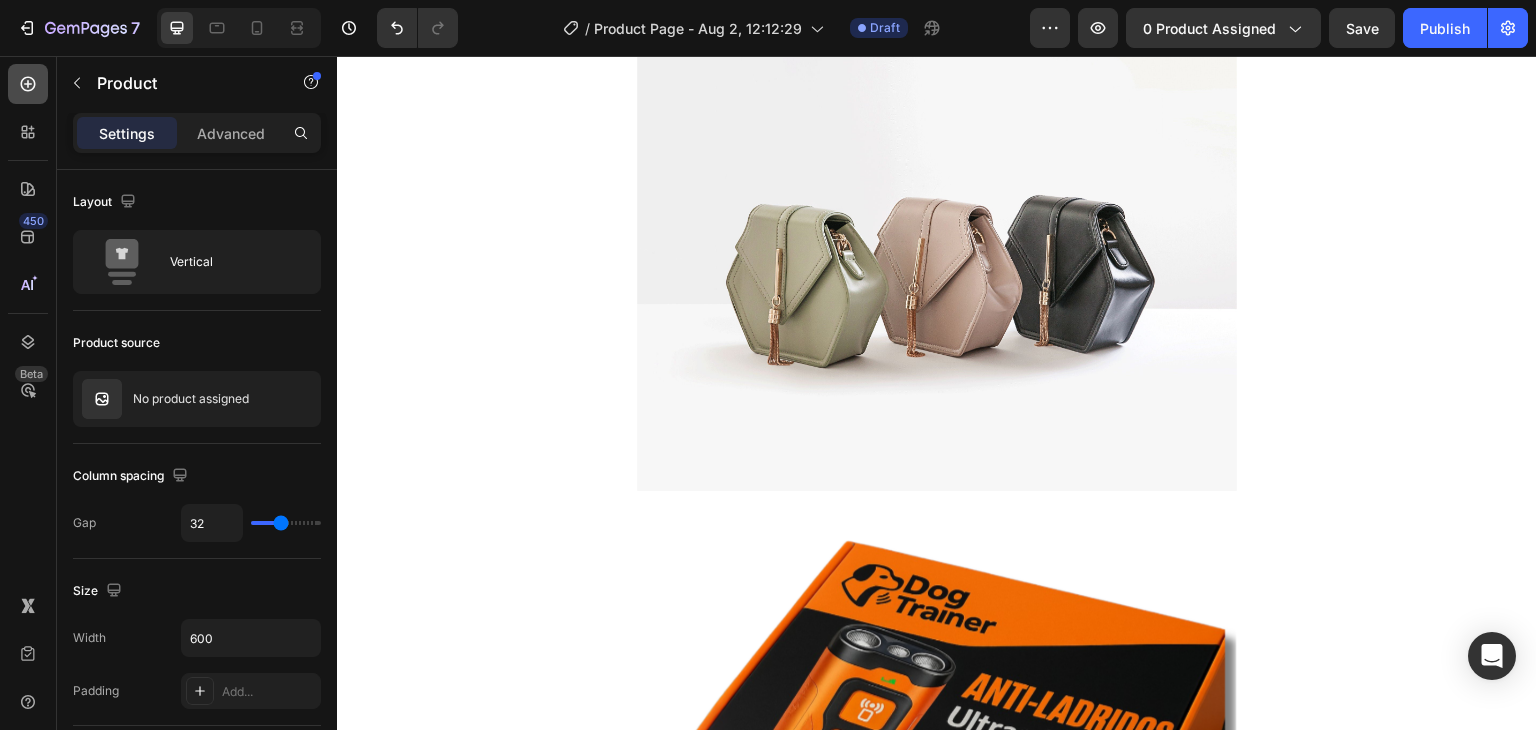 click 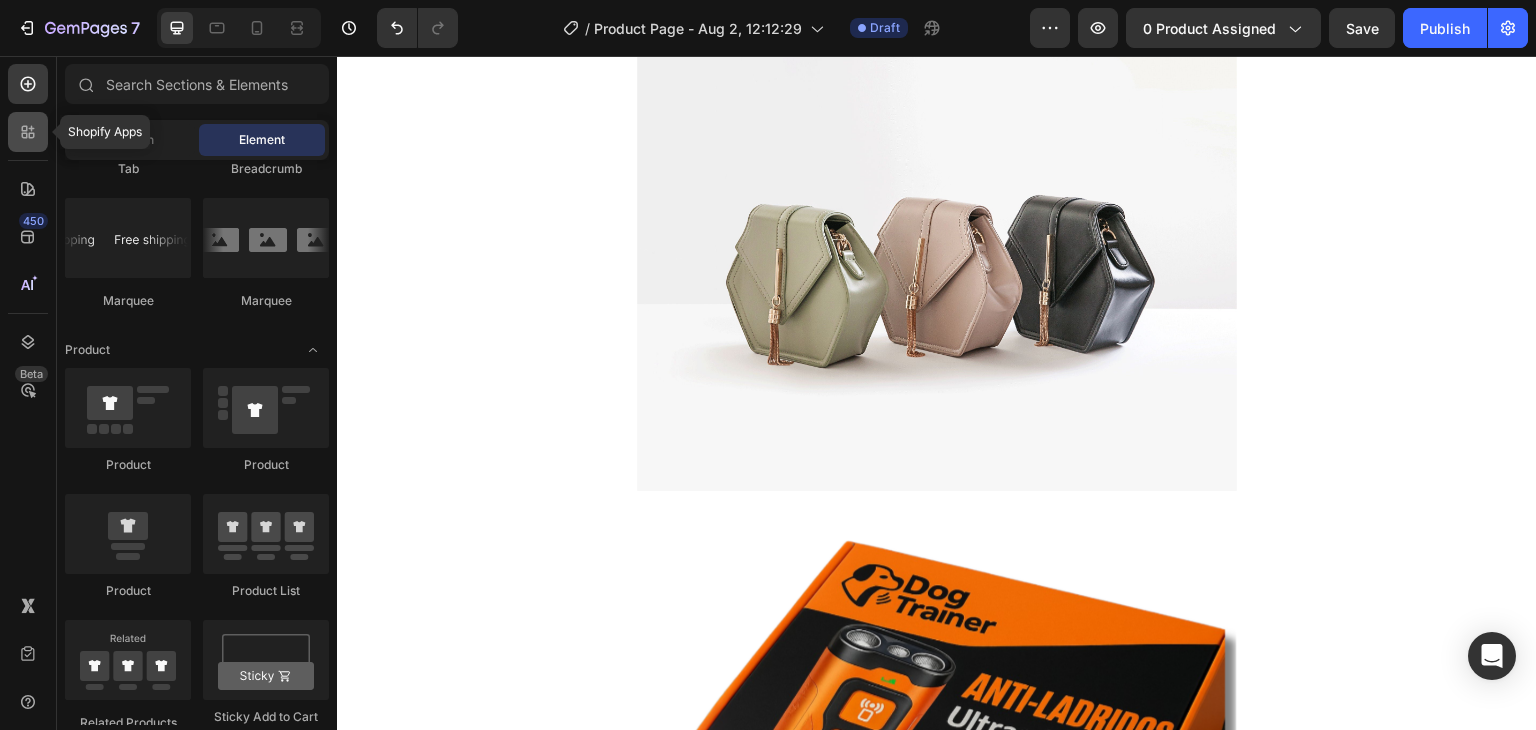 click 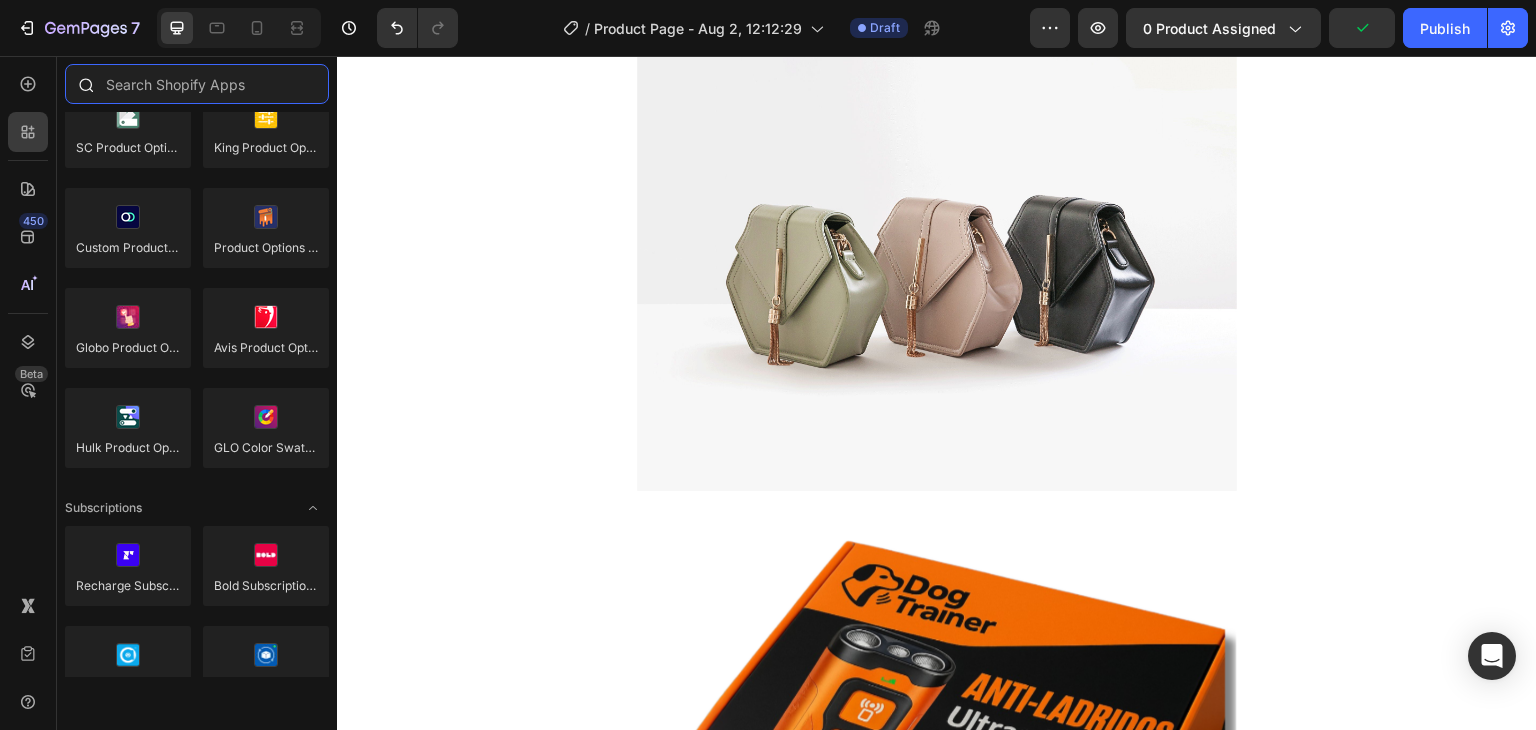 click at bounding box center [197, 84] 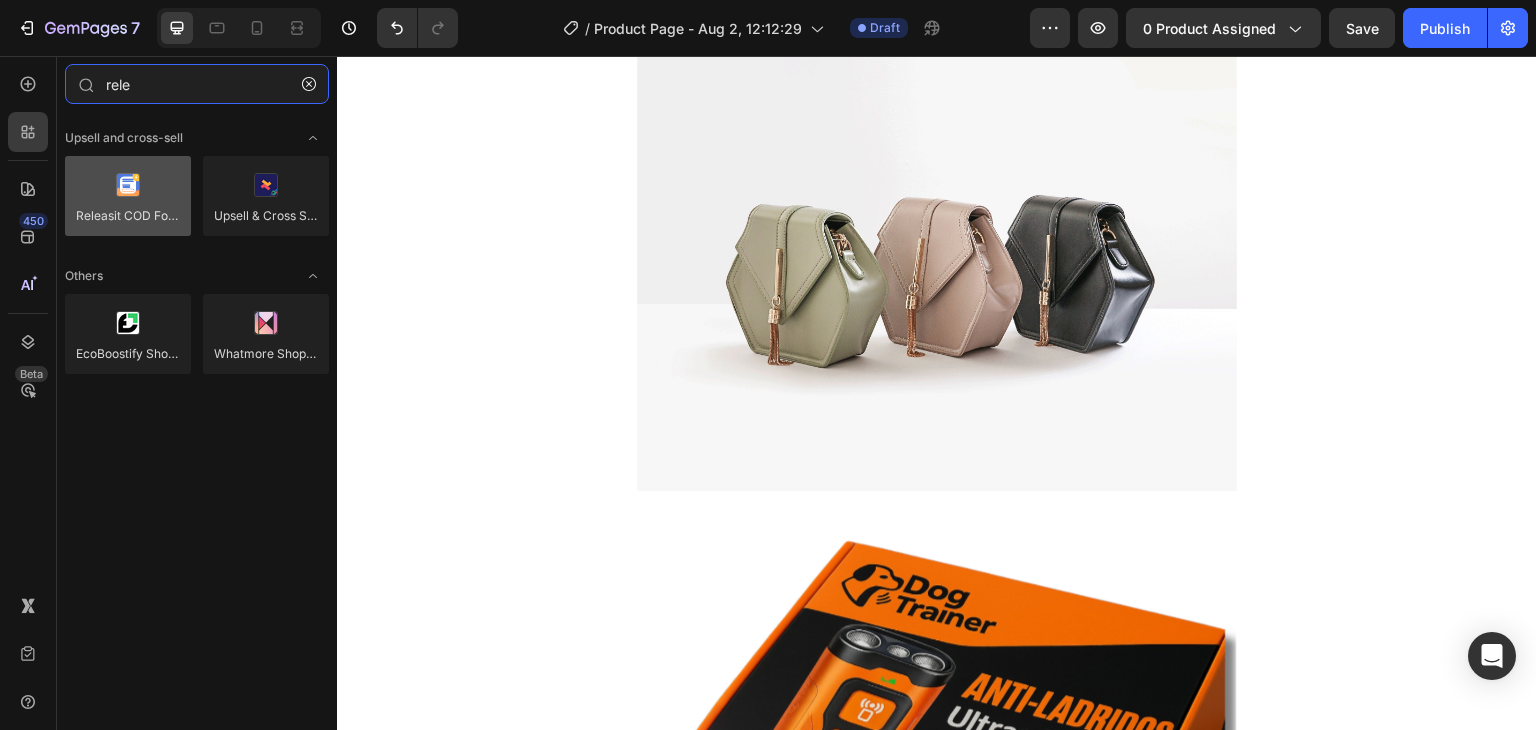 type on "rele" 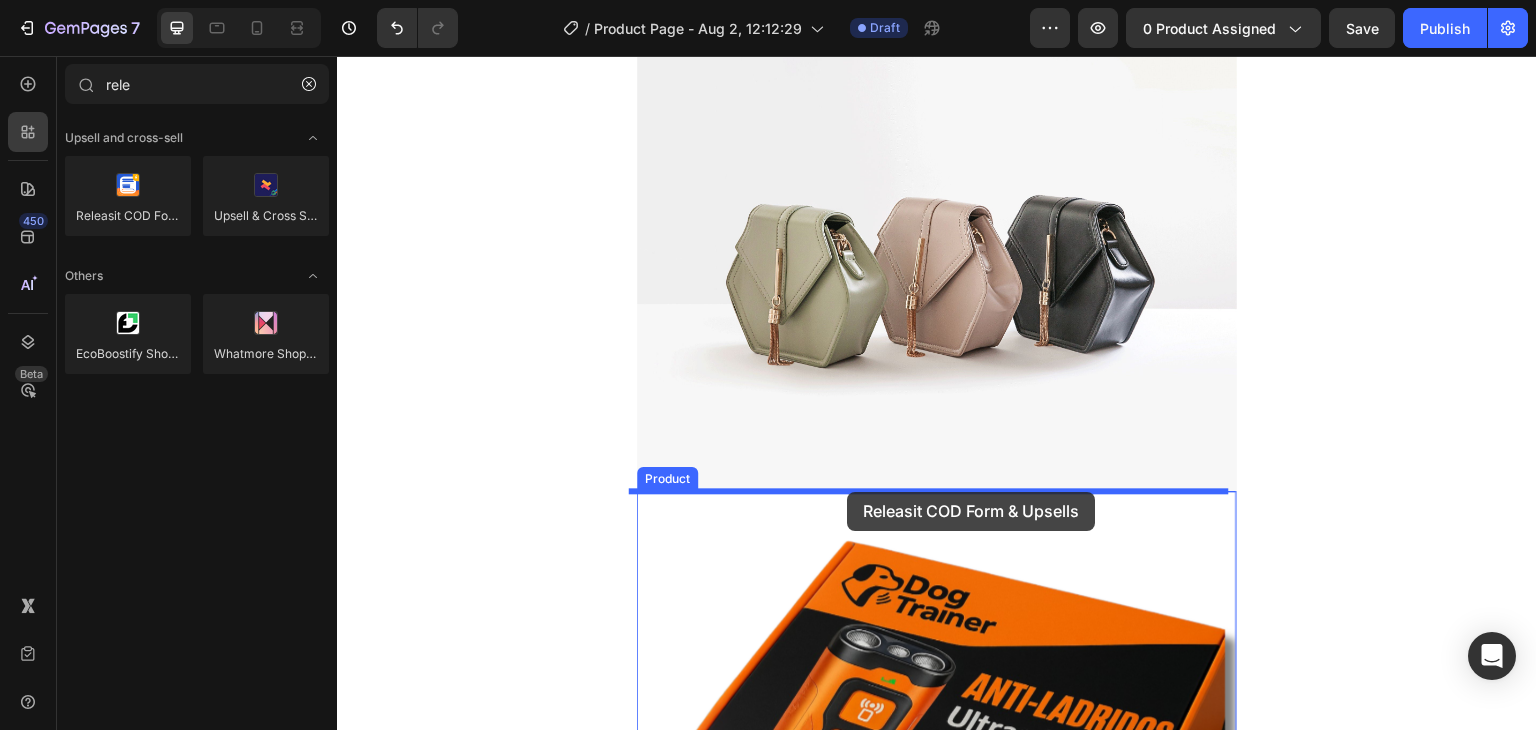 drag, startPoint x: 482, startPoint y: 269, endPoint x: 847, endPoint y: 492, distance: 427.73123 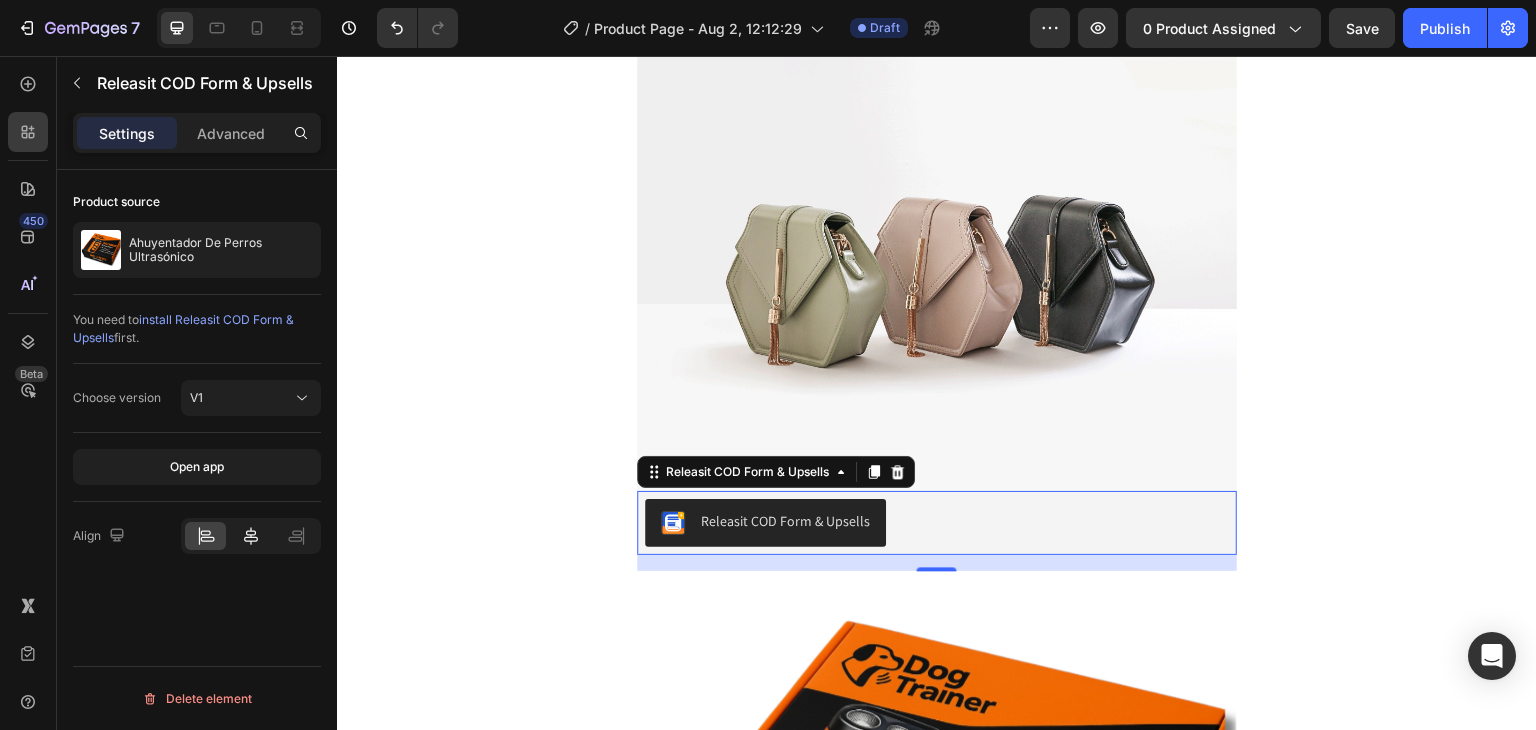 click 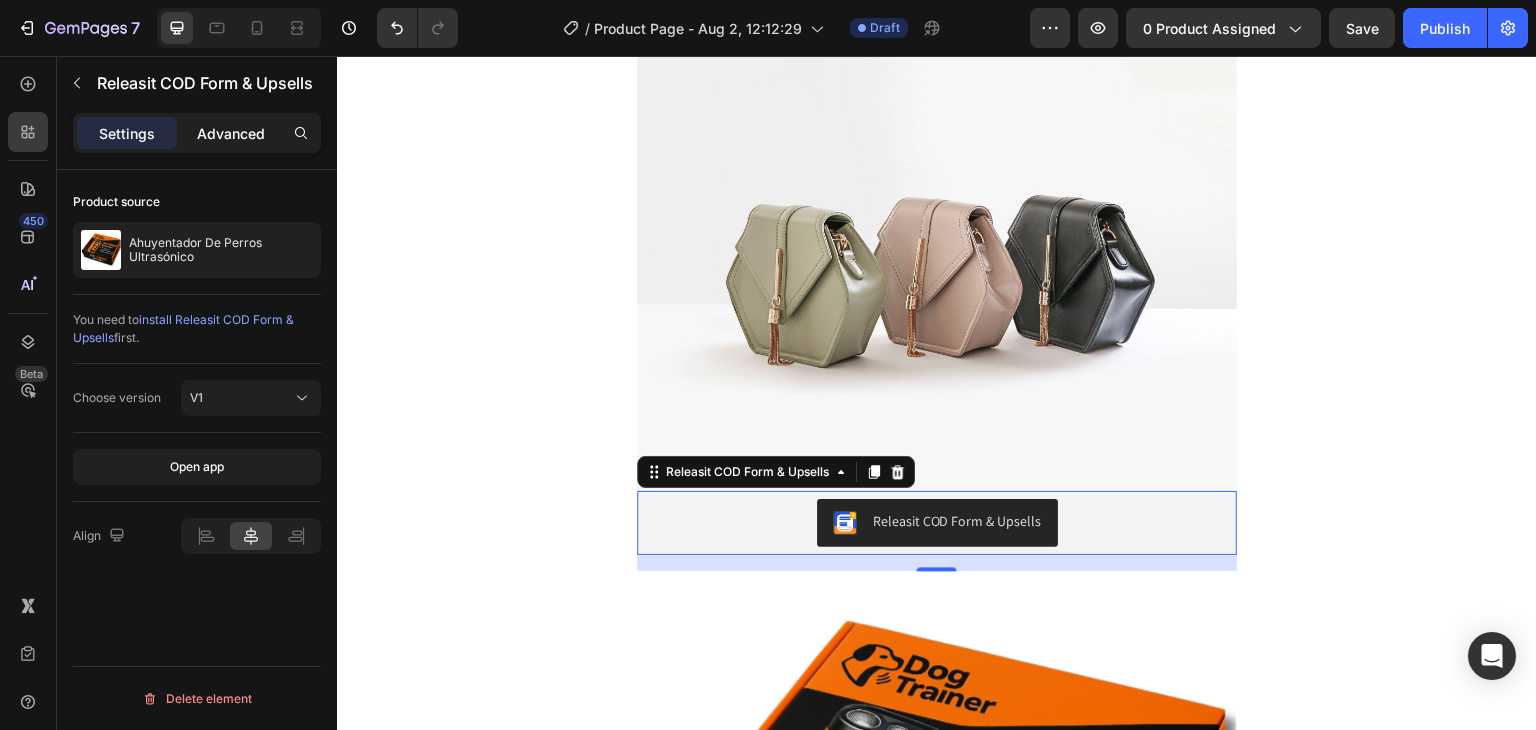click on "Advanced" at bounding box center [231, 133] 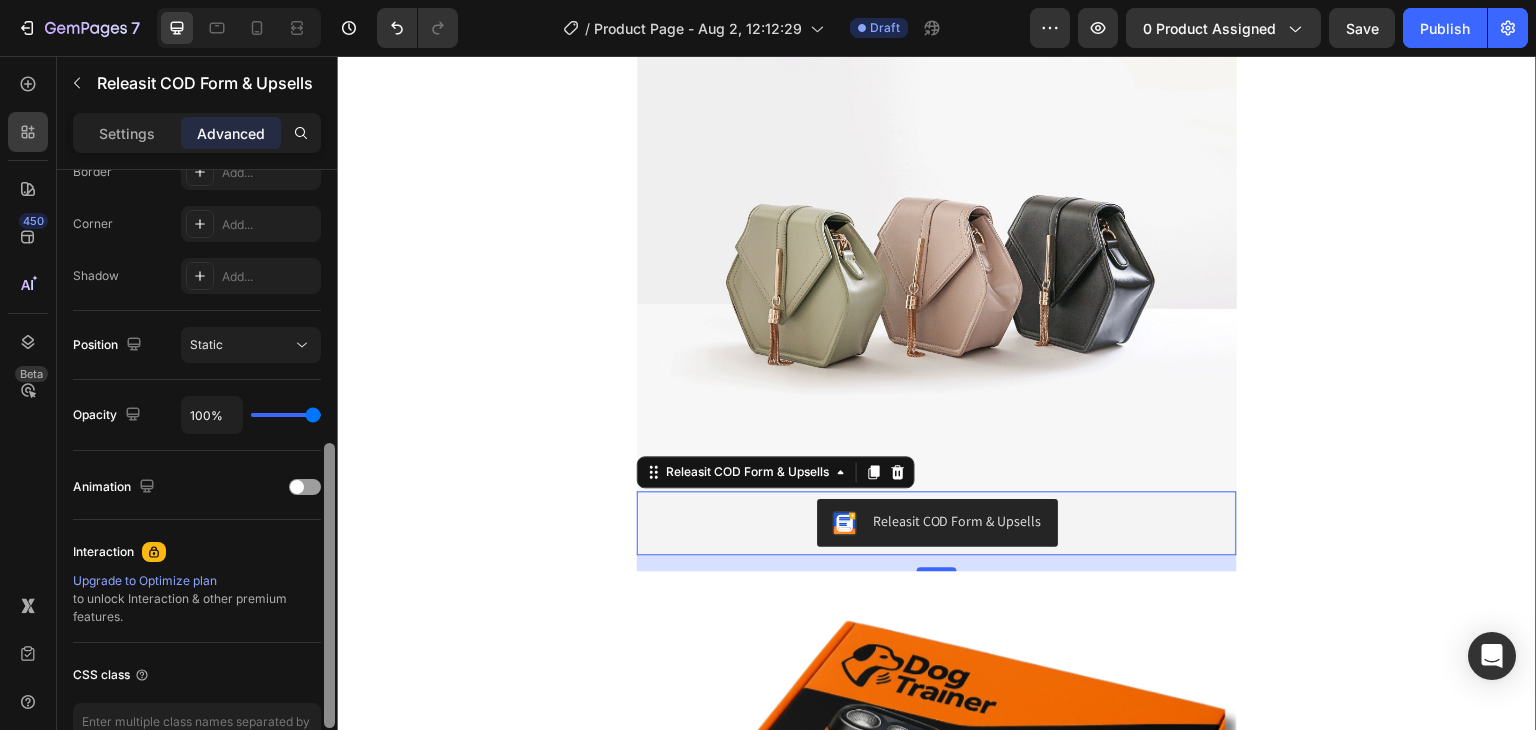 drag, startPoint x: 668, startPoint y: 263, endPoint x: 347, endPoint y: 621, distance: 480.8378 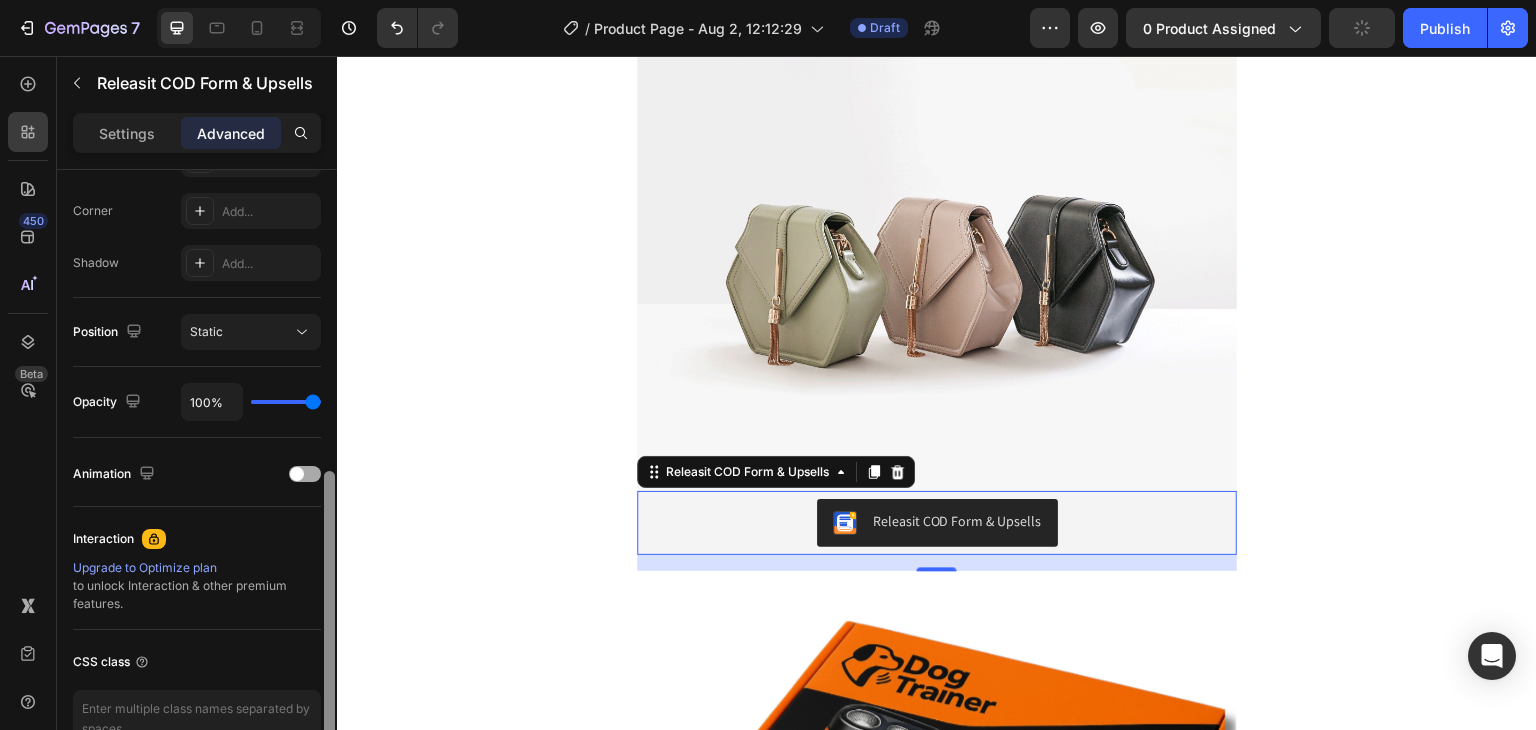 scroll, scrollTop: 585, scrollLeft: 0, axis: vertical 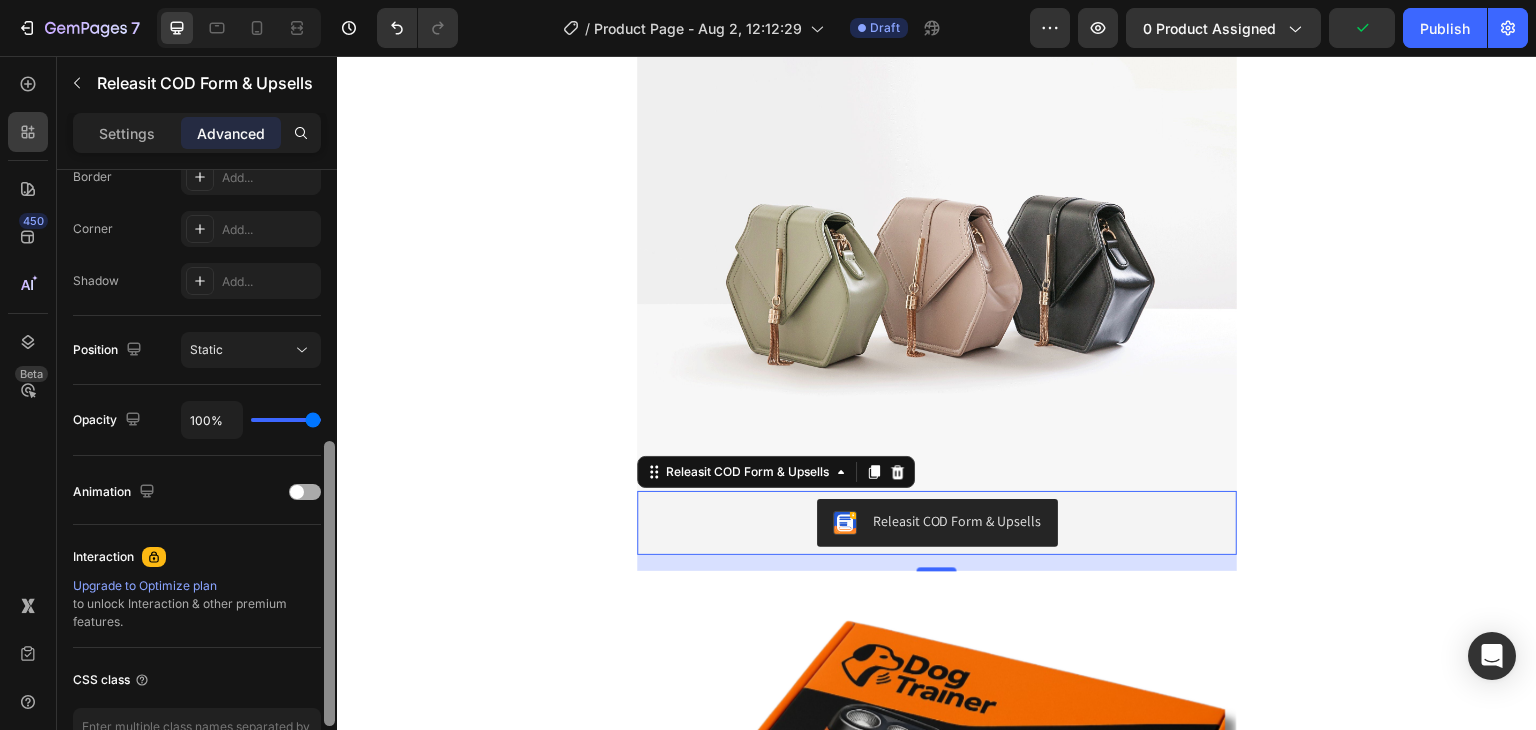click on "Animation" at bounding box center [197, 492] 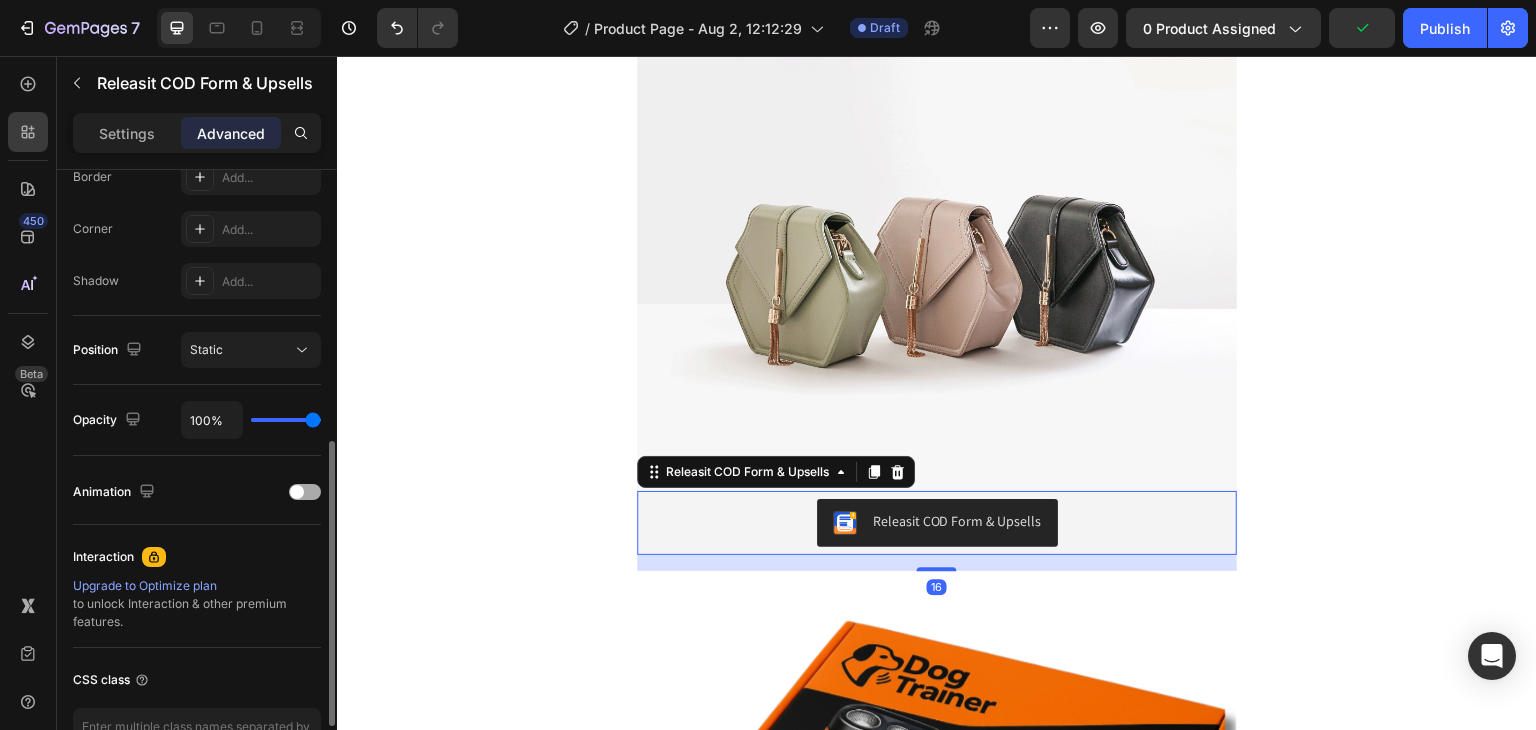 click at bounding box center (305, 492) 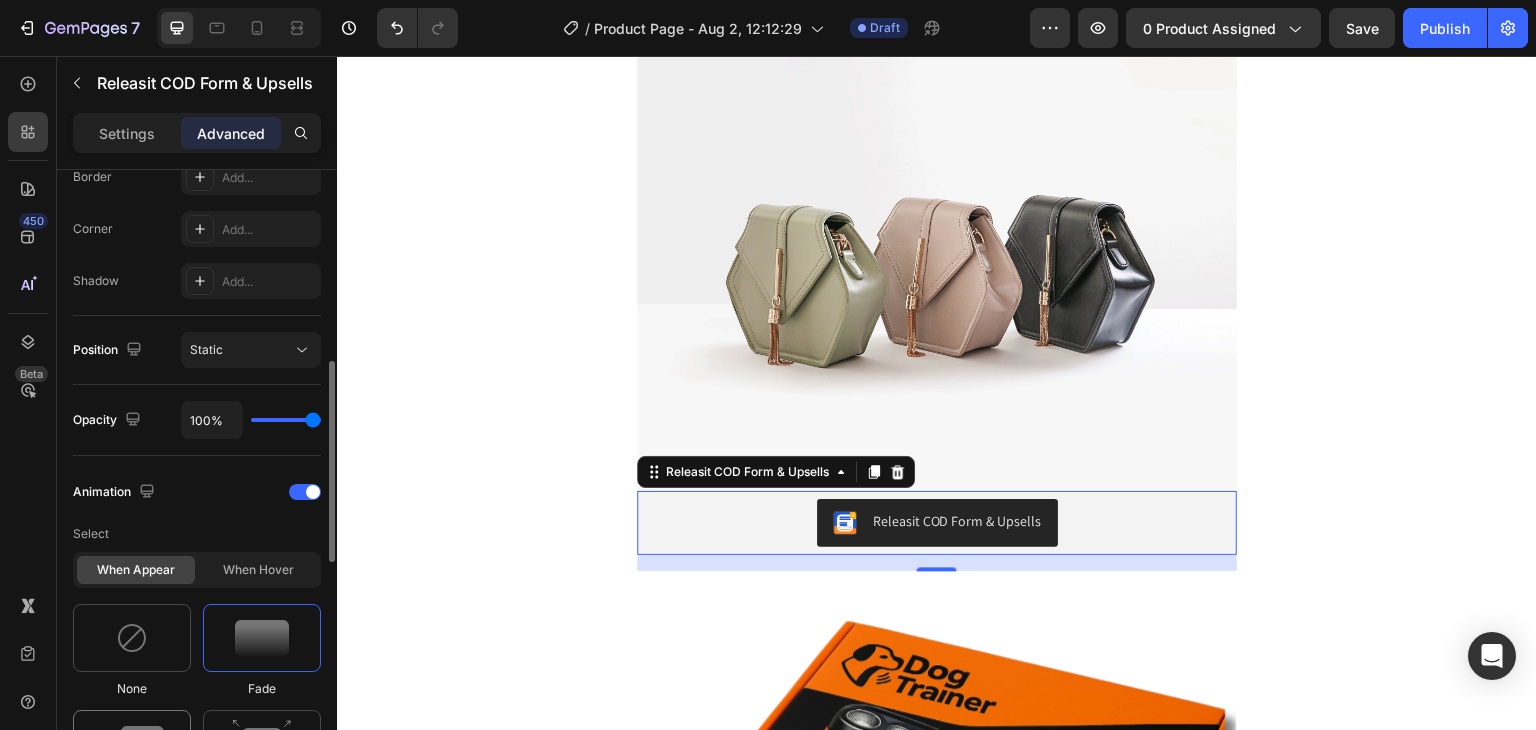 click at bounding box center (132, 744) 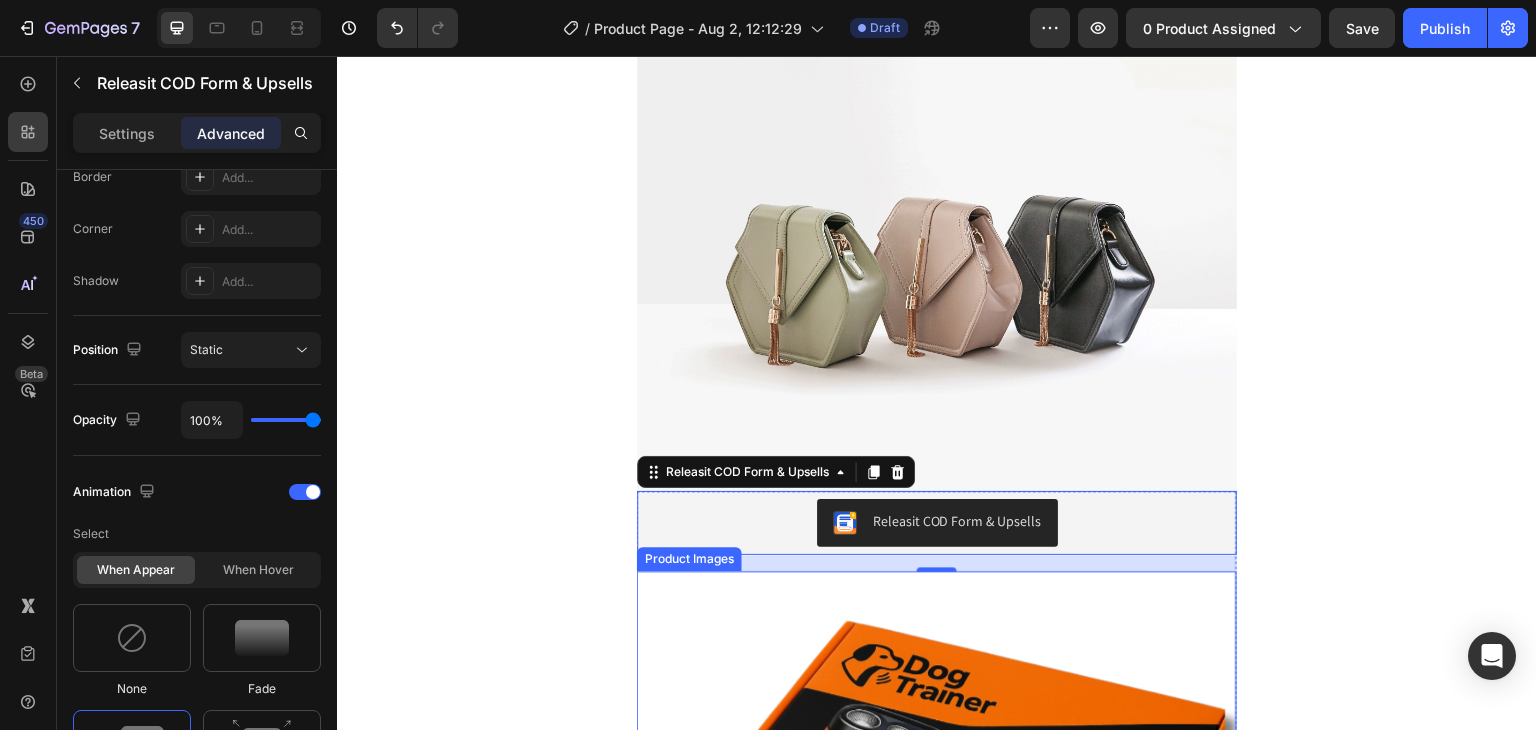 scroll, scrollTop: 670, scrollLeft: 0, axis: vertical 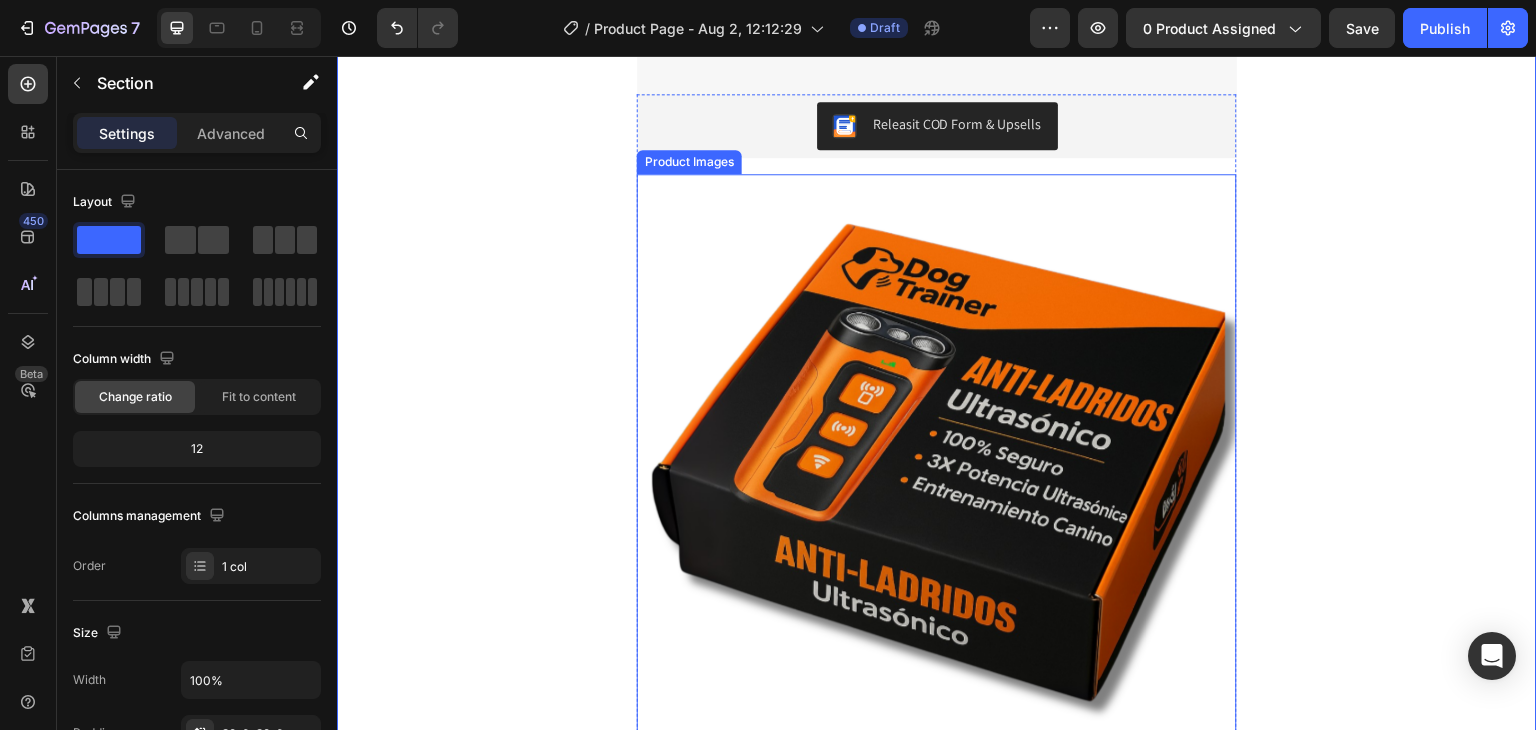 click at bounding box center (937, 474) 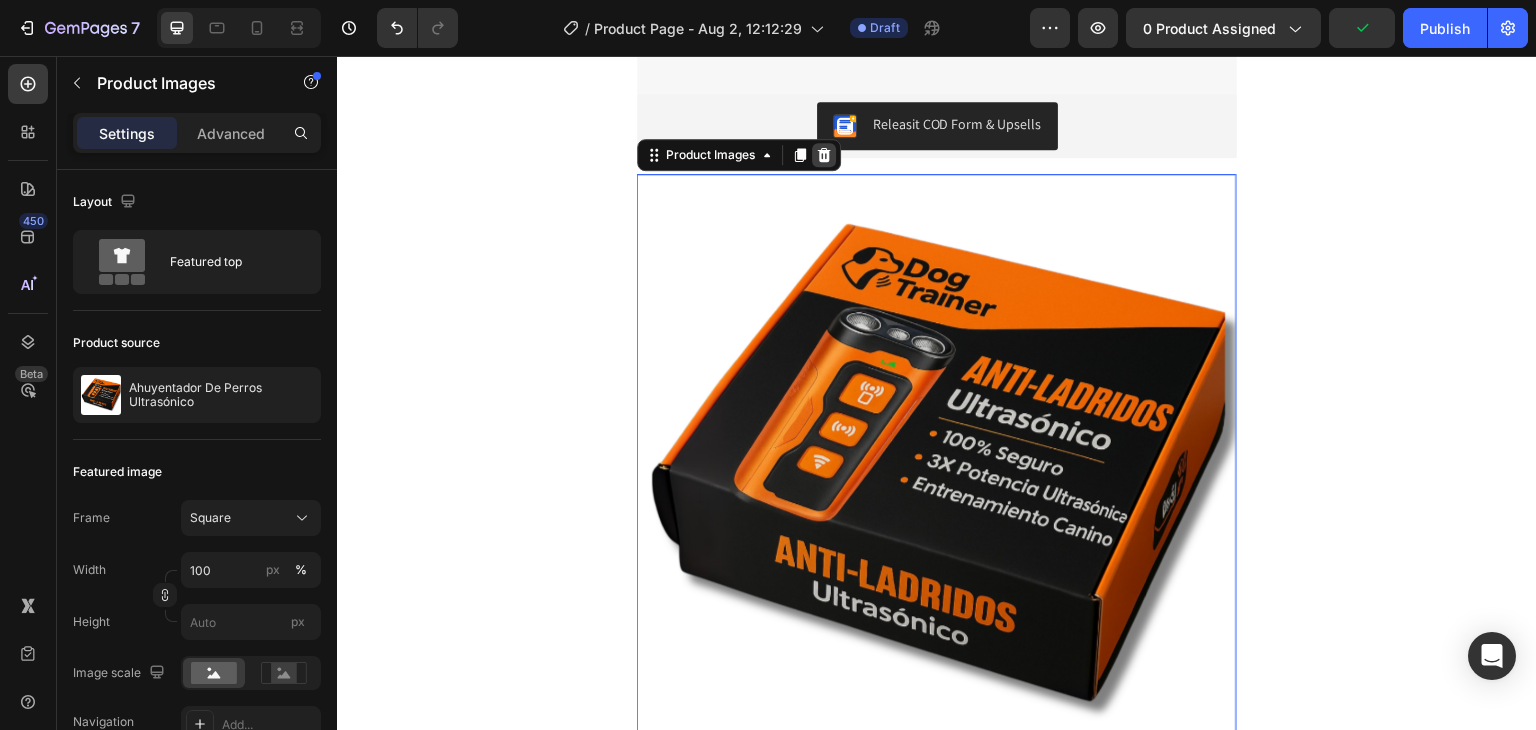 click 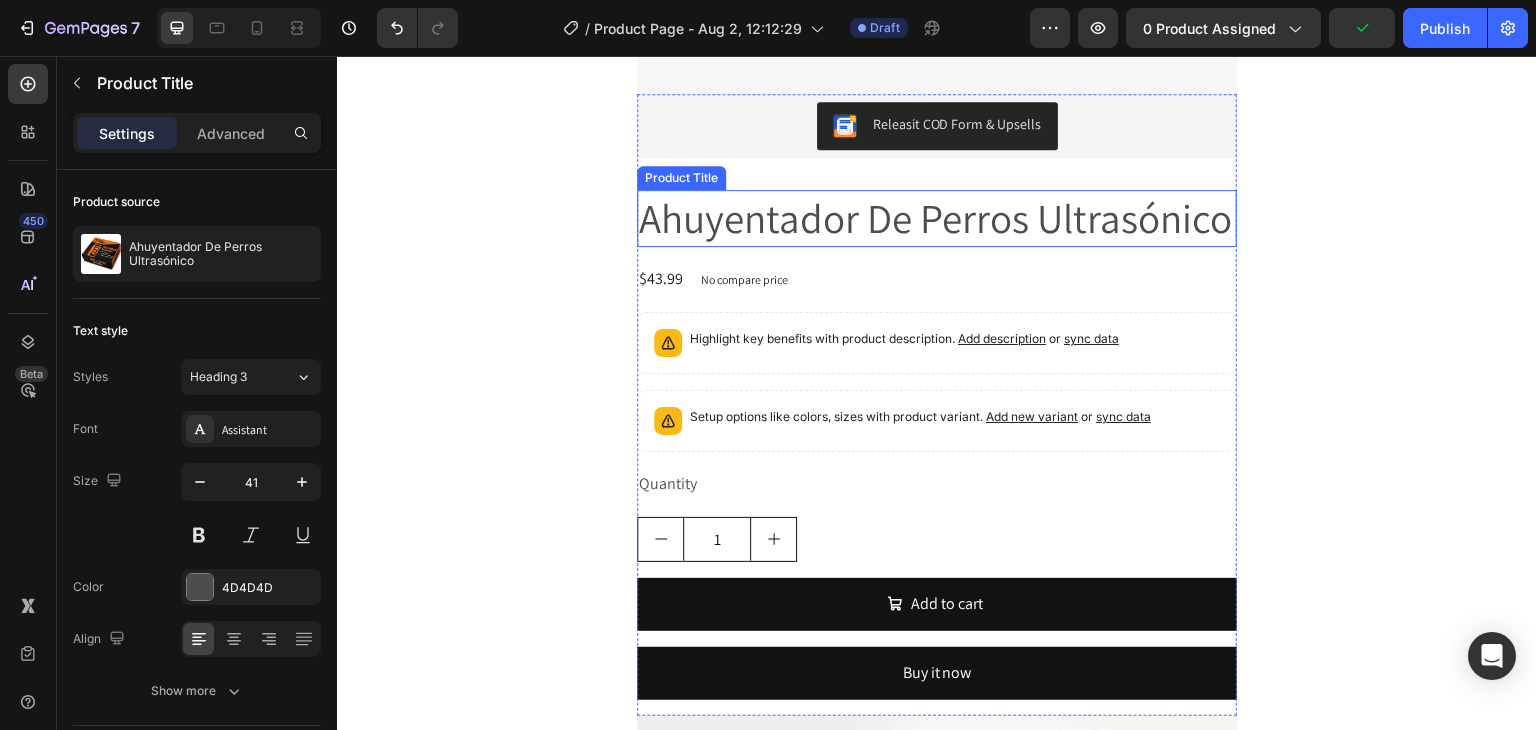 click on "Ahuyentador De Perros Ultrasónico" at bounding box center [937, 218] 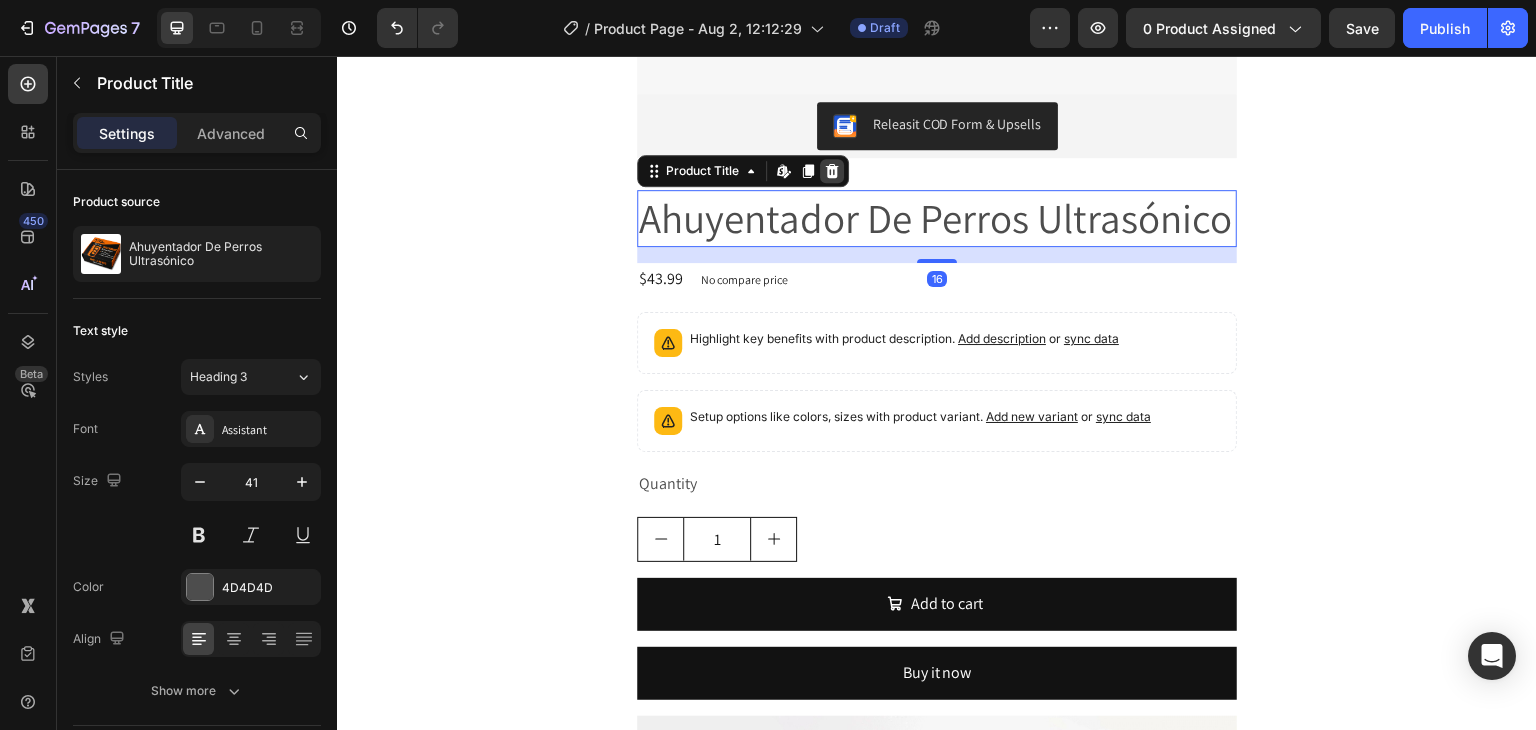 click 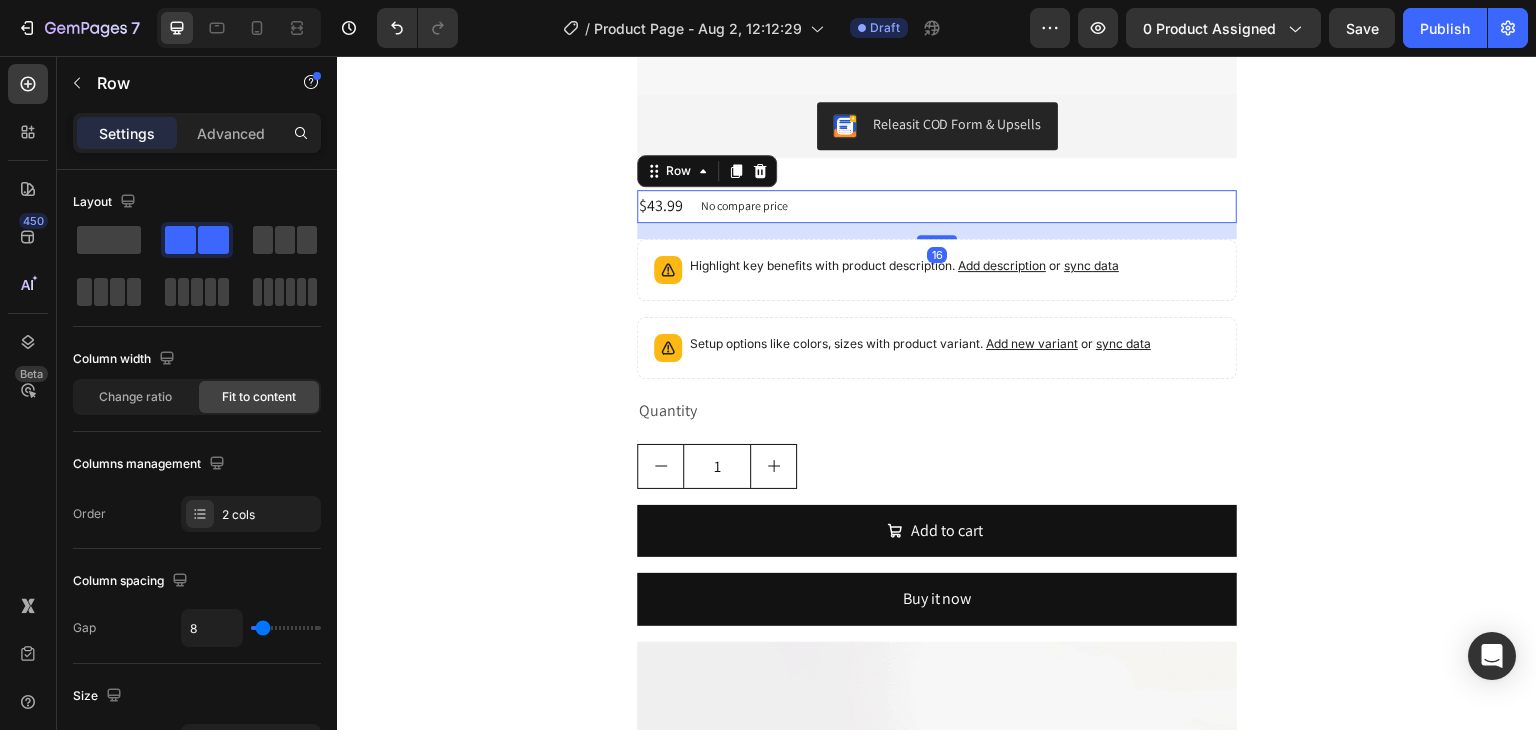click on "$43.99 Product Price Product Price No compare price Product Price Row   16" at bounding box center (937, 206) 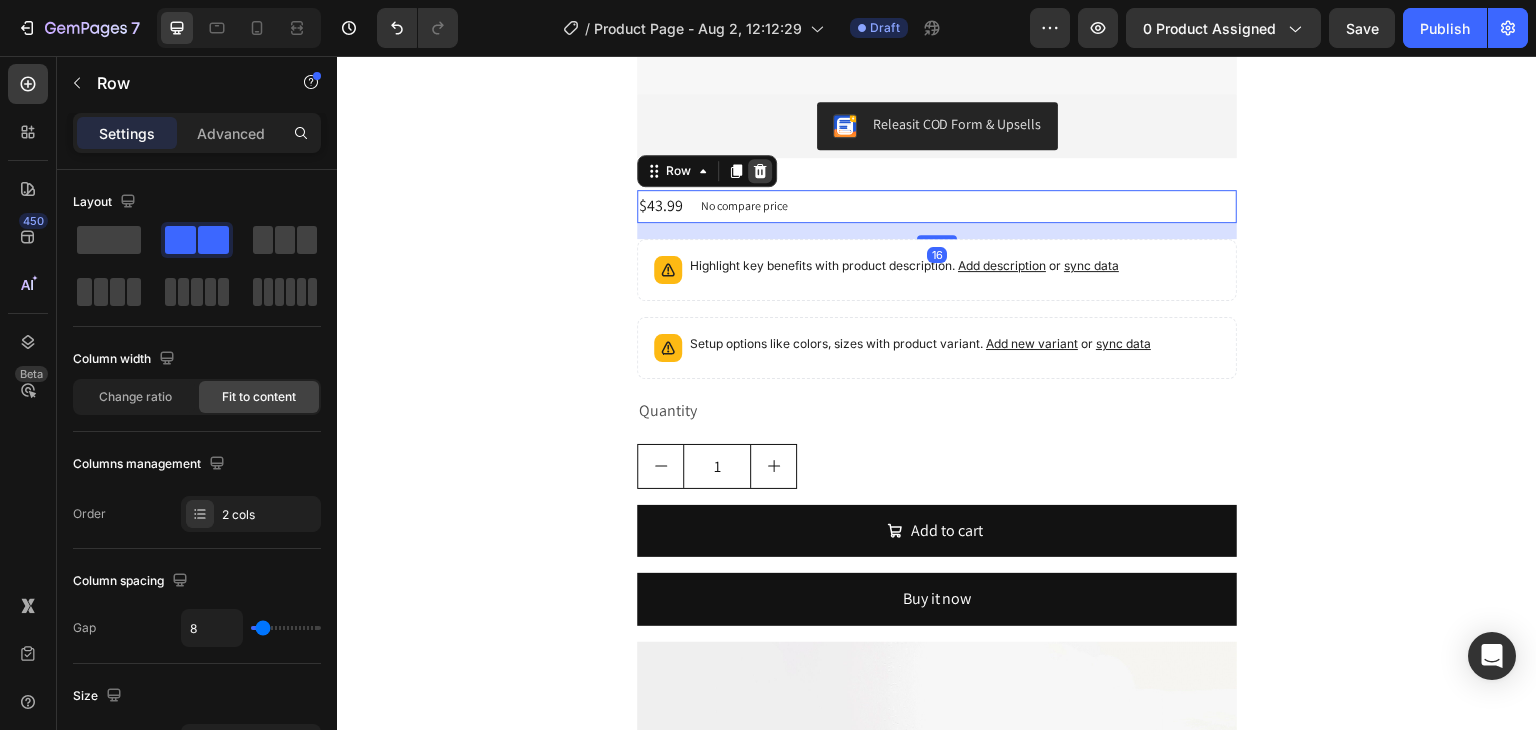 click 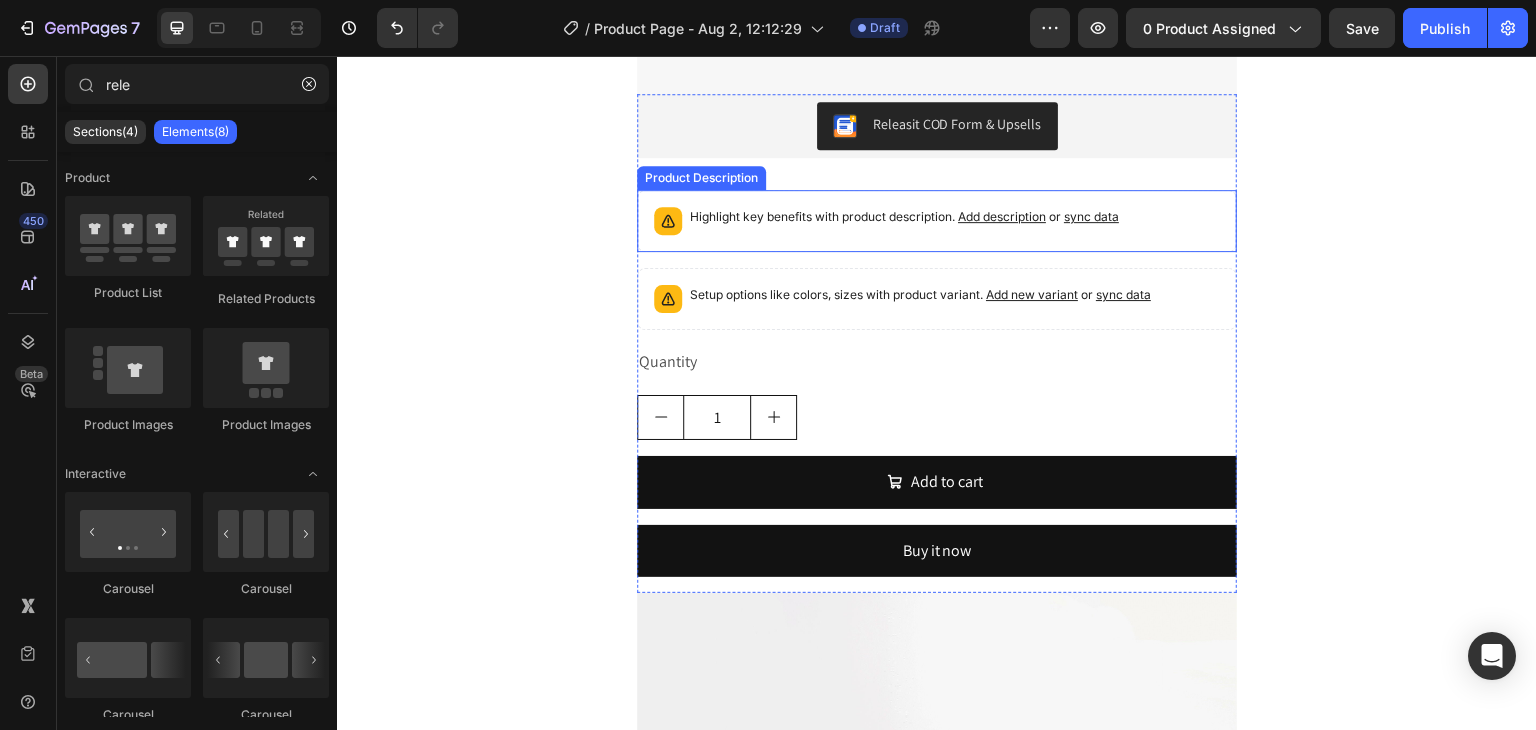 click on "Highlight key benefits with product description.       Add description   or   sync data" at bounding box center [904, 221] 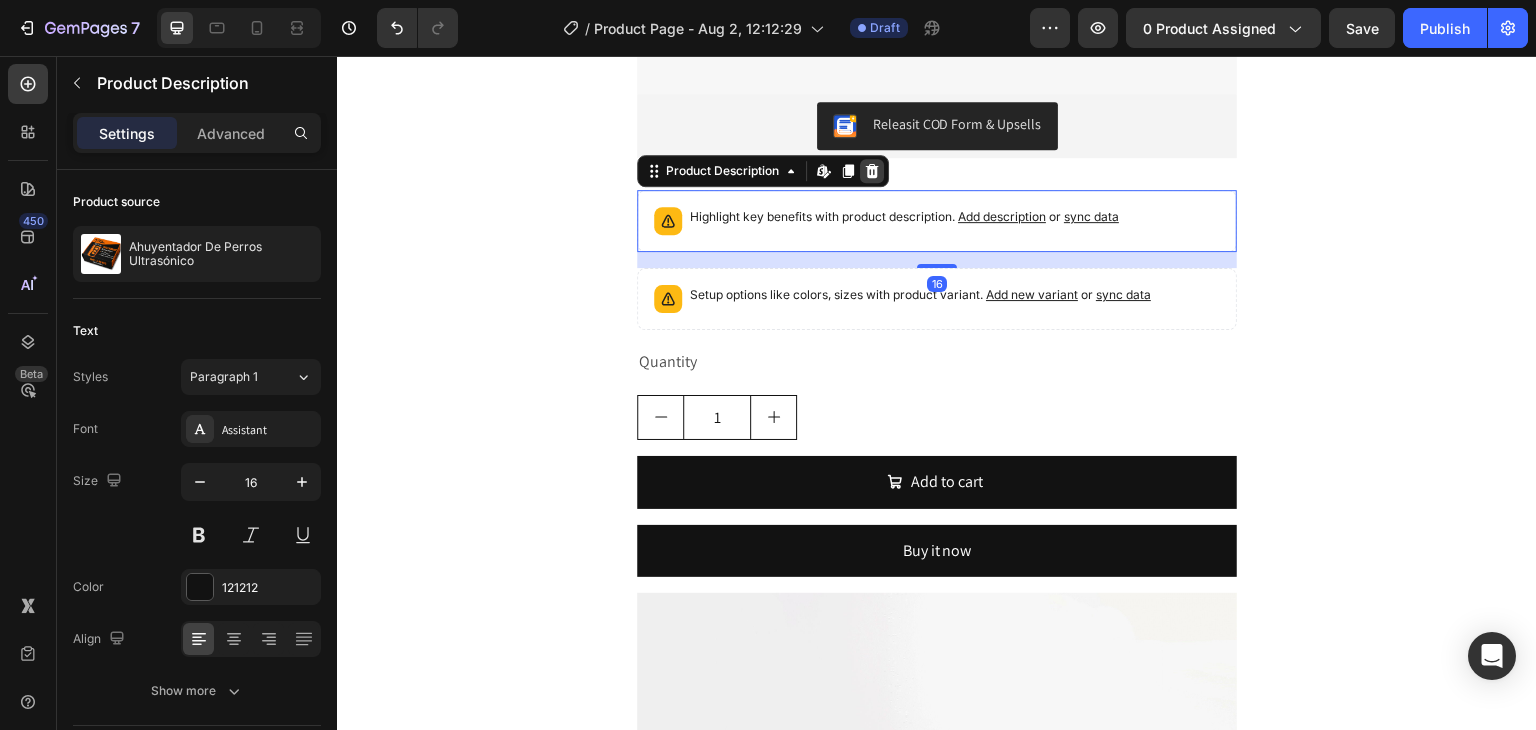 click 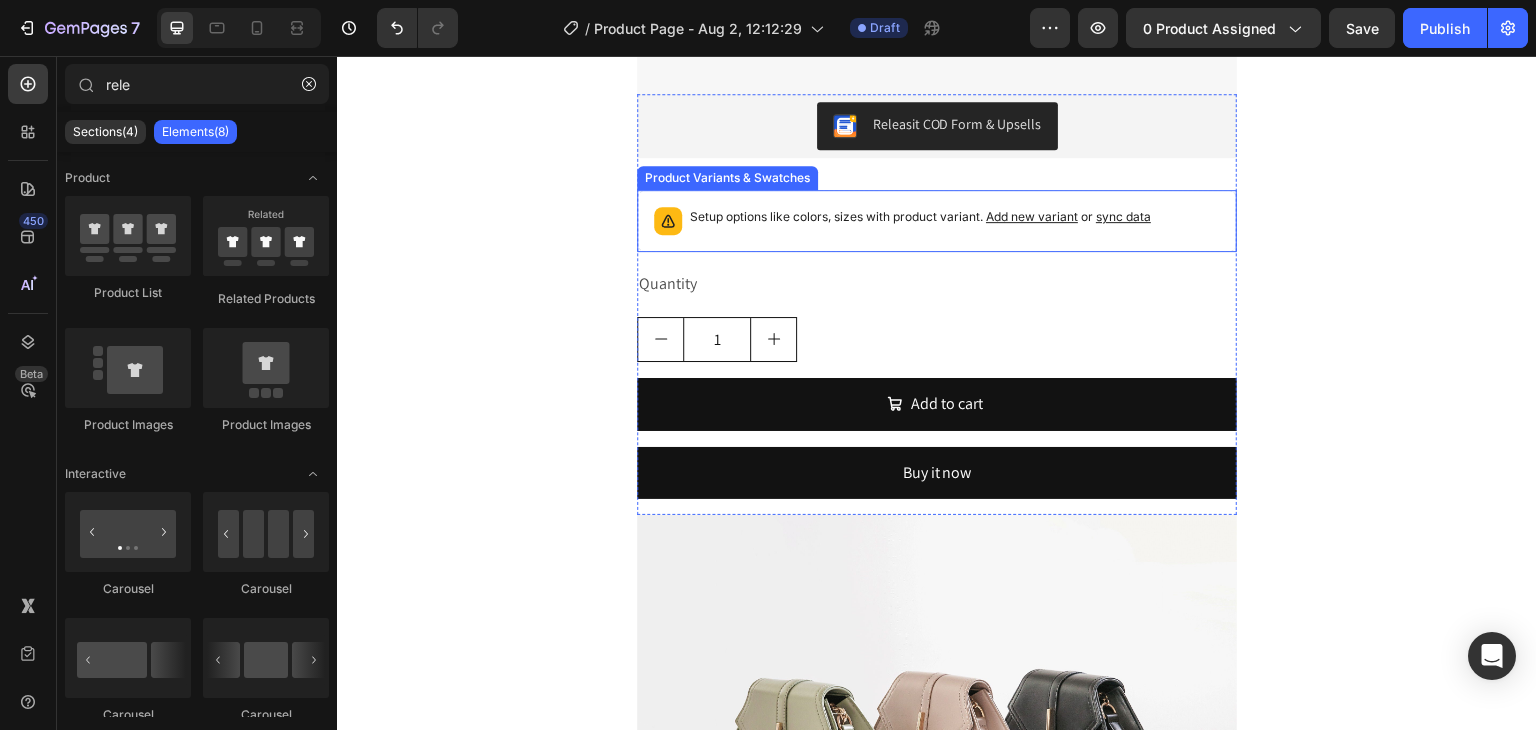 click on "Setup options like colors, sizes with product variant.       Add new variant   or   sync data" at bounding box center (920, 217) 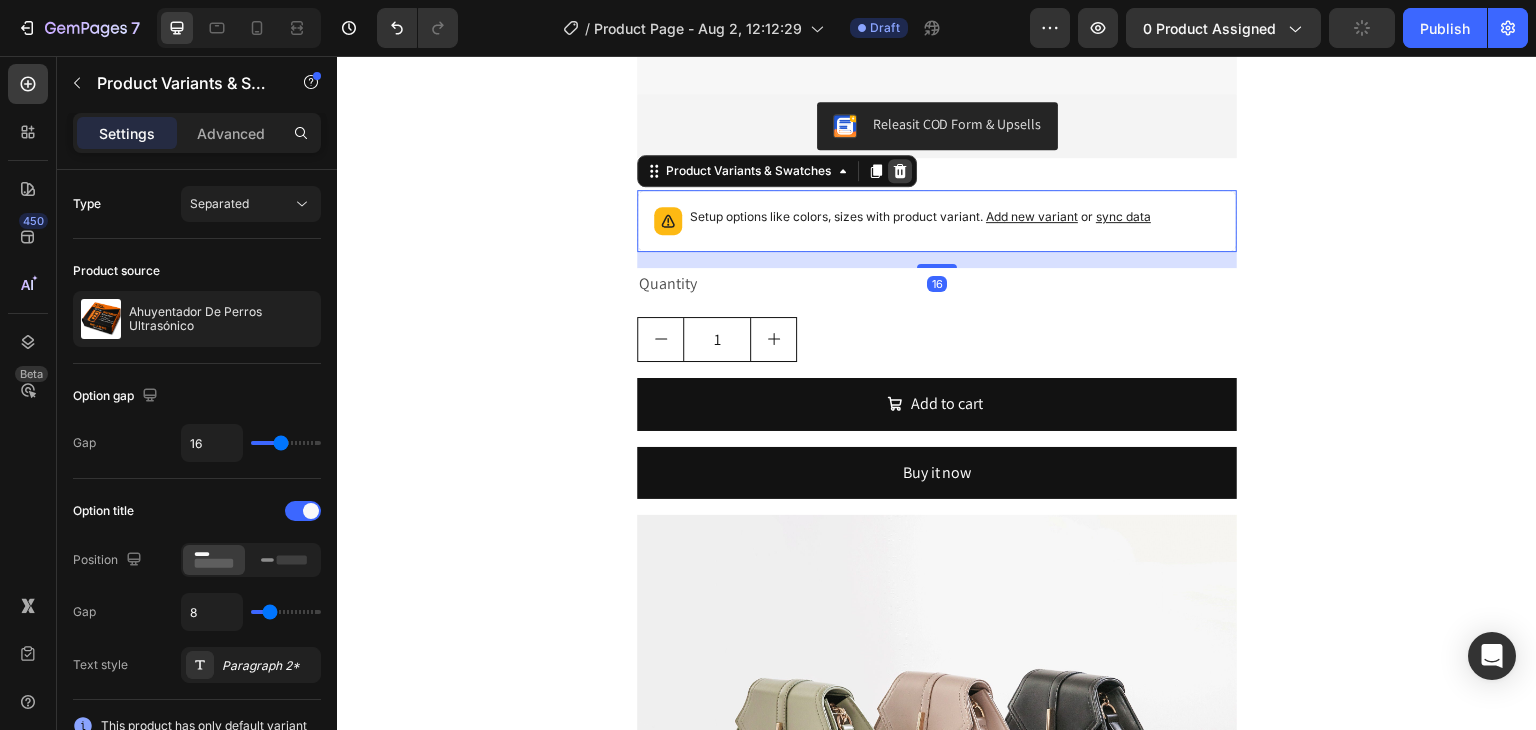 click 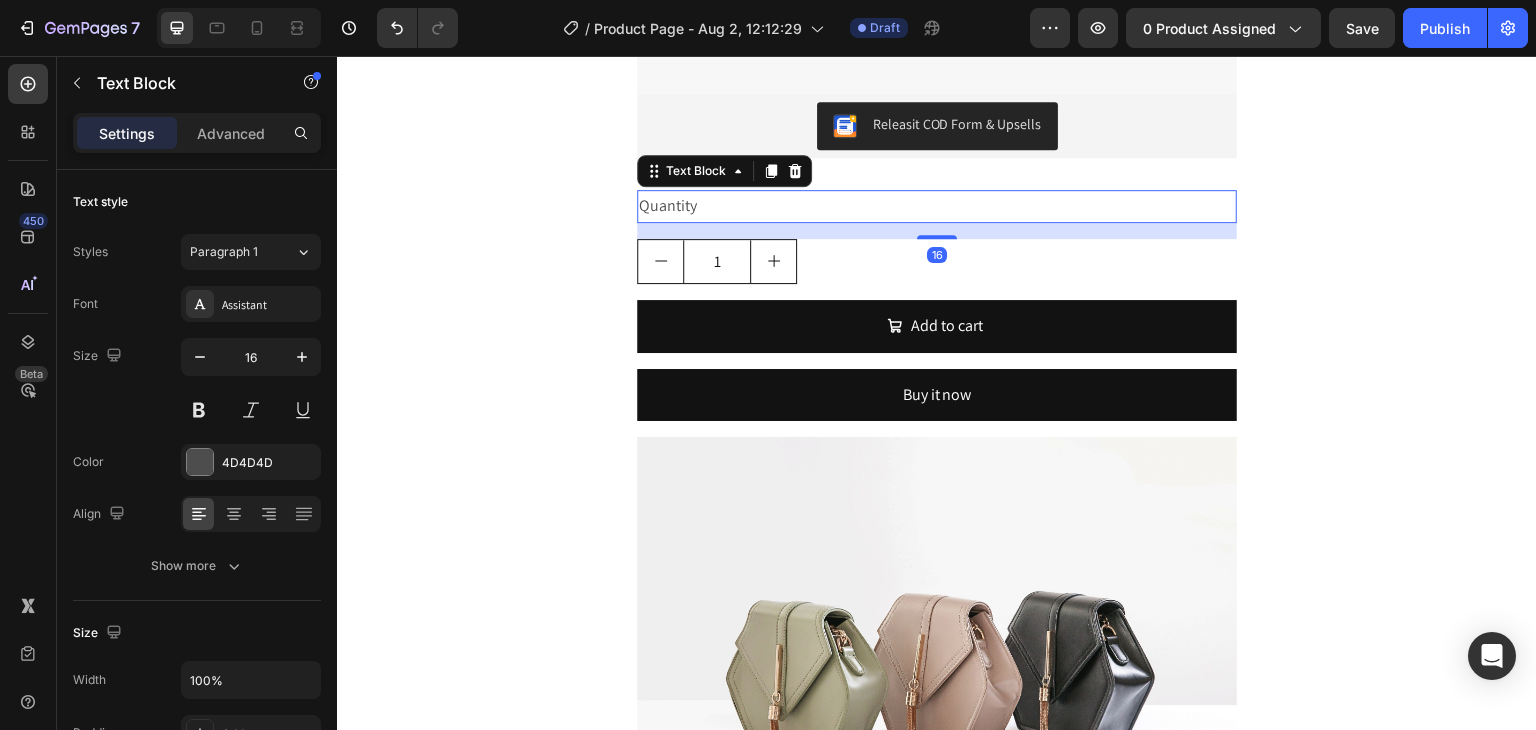 click on "Quantity" at bounding box center [937, 206] 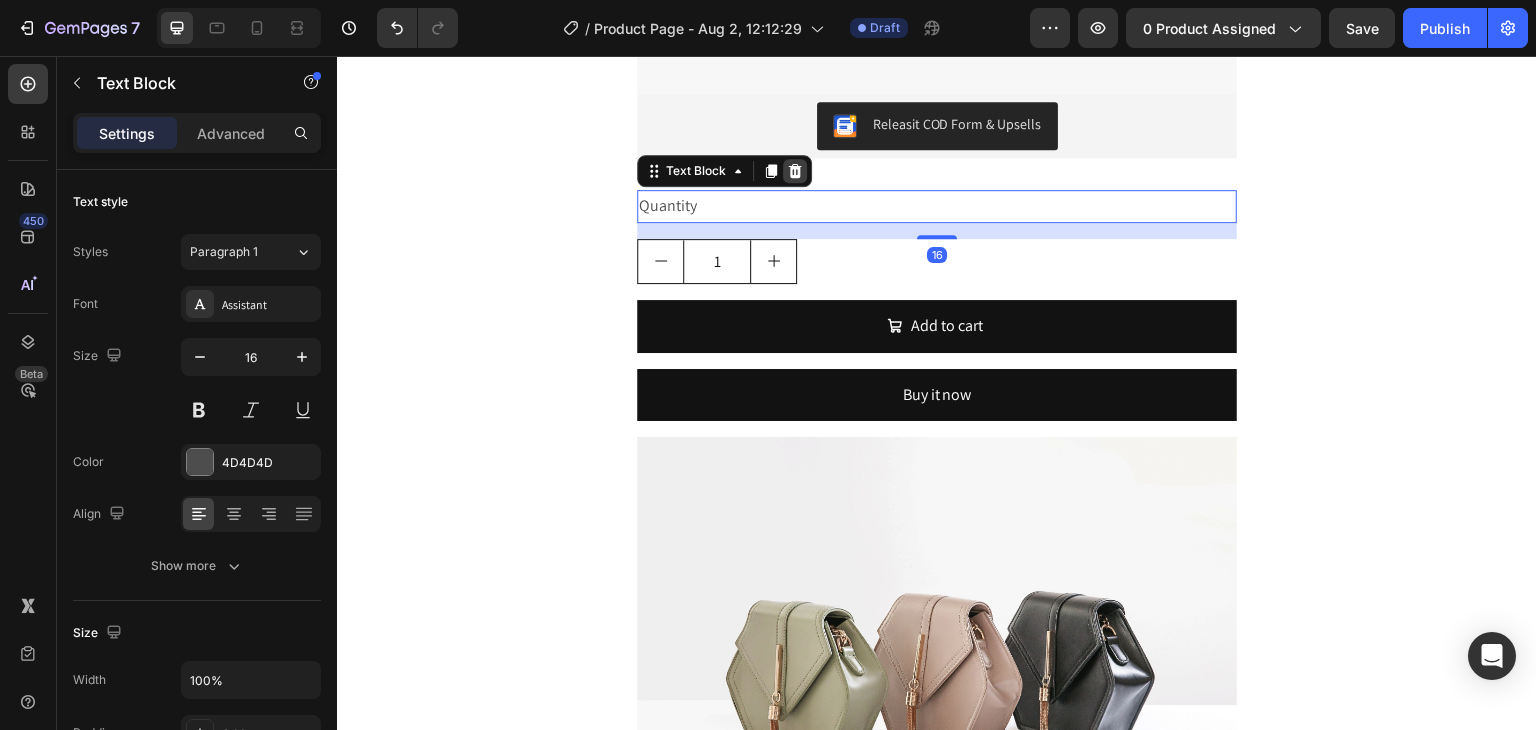click 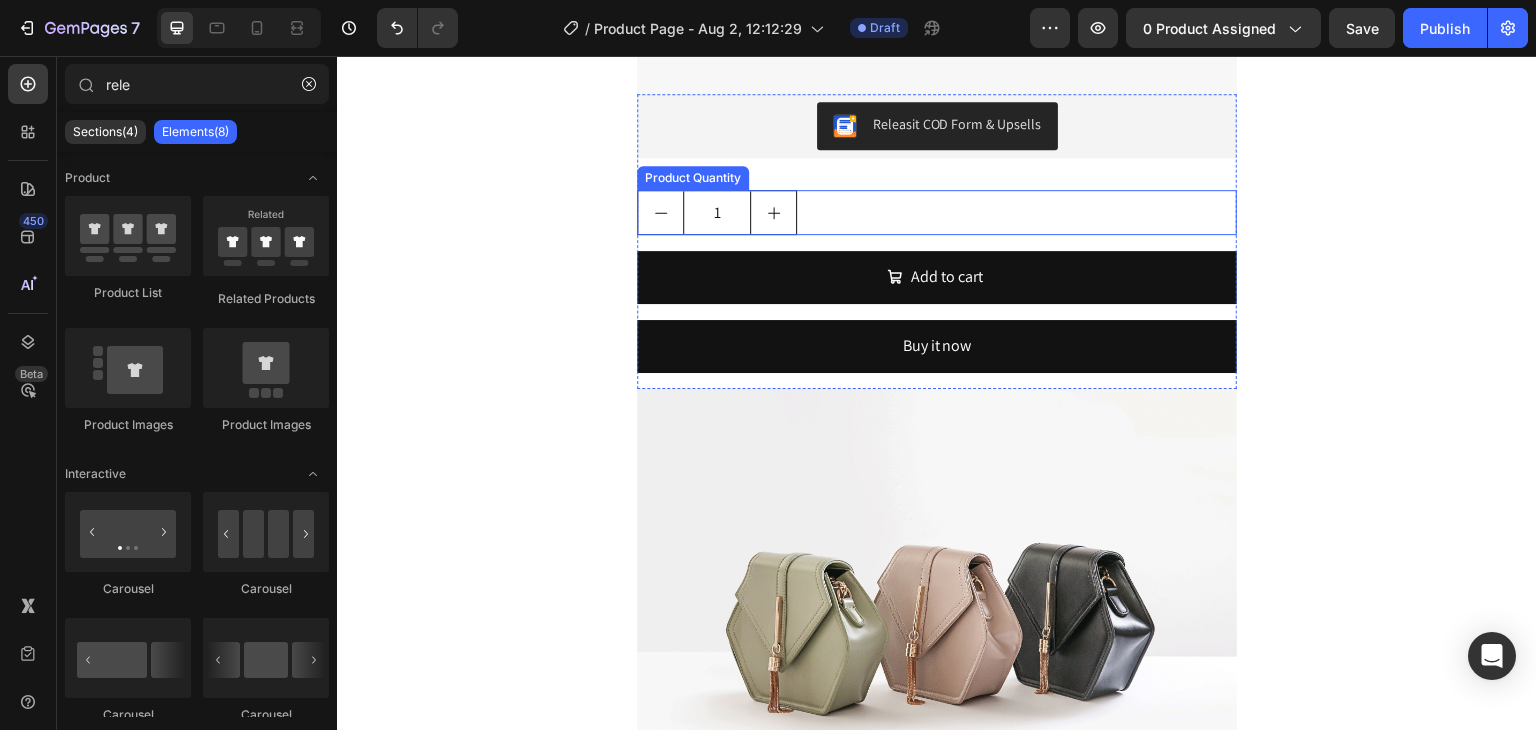 click on "1" at bounding box center (937, 212) 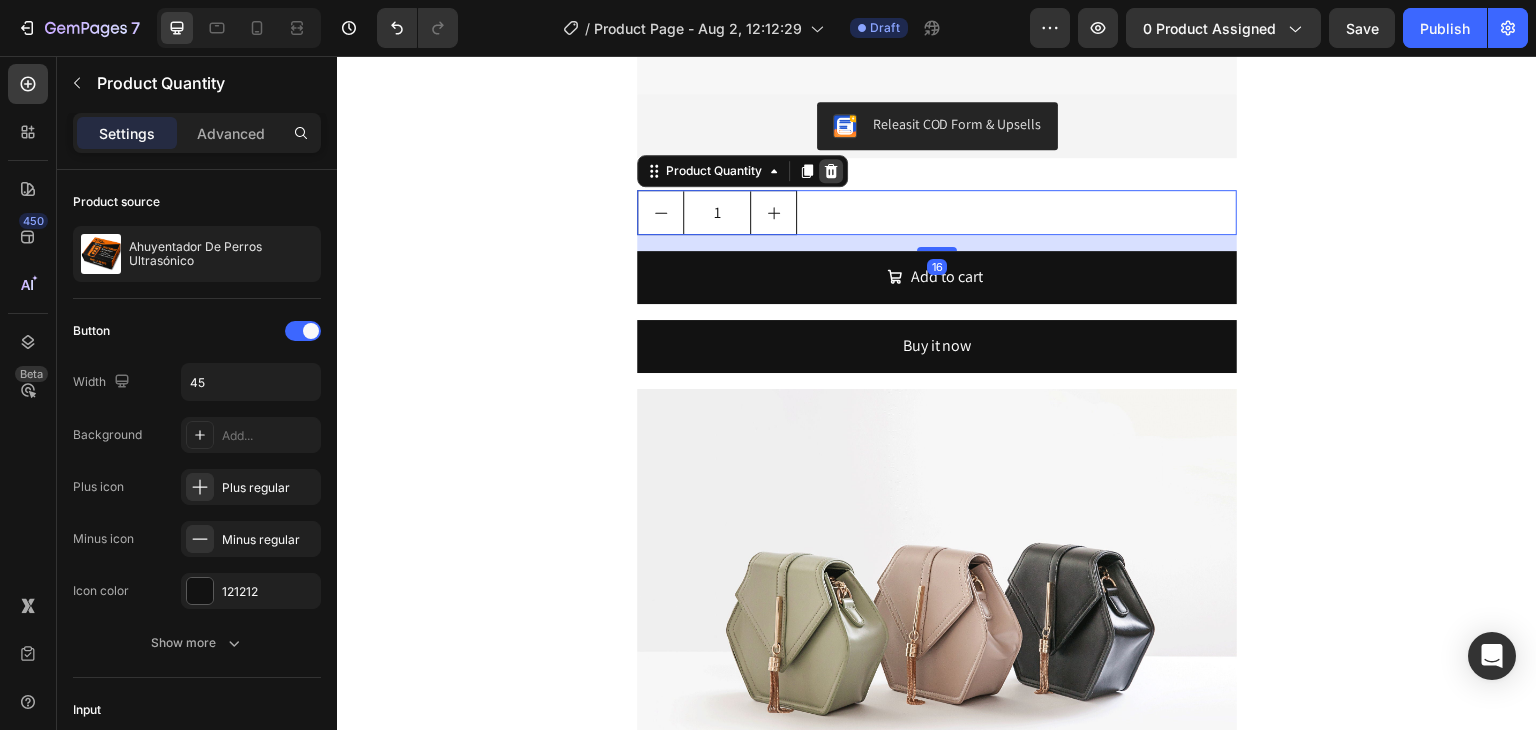 click 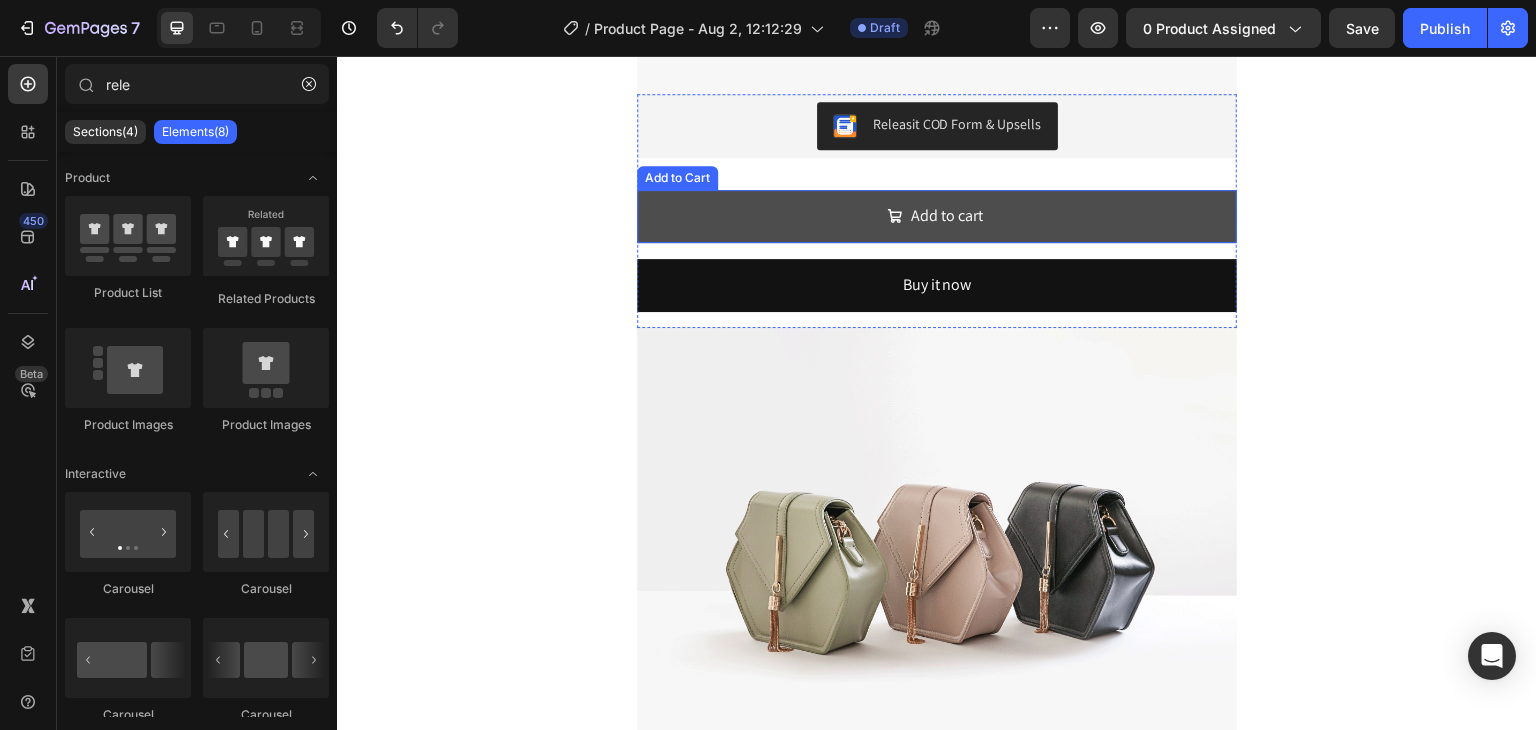 click on "Add to cart" at bounding box center (937, 216) 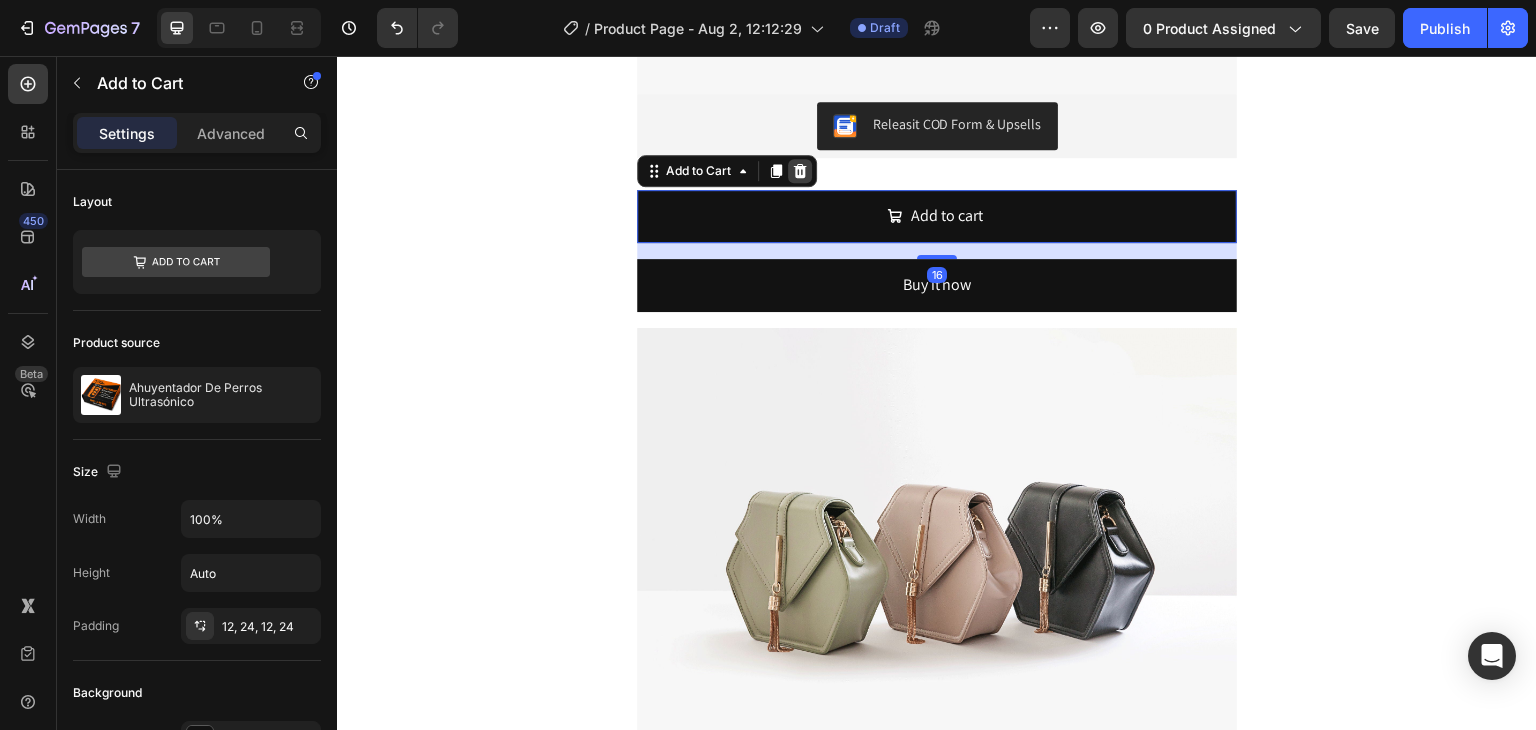 click at bounding box center [800, 171] 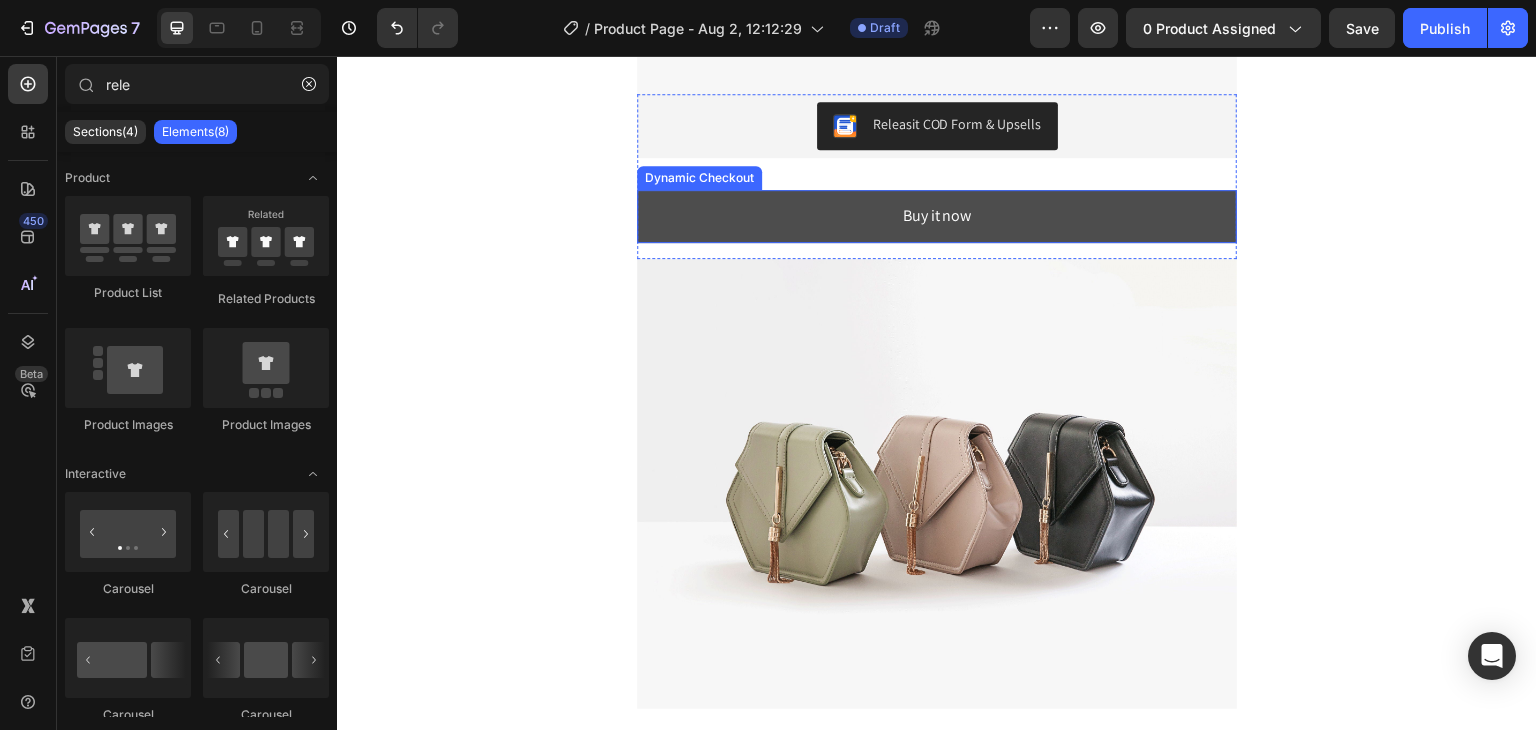 click on "Buy it now" at bounding box center (937, 216) 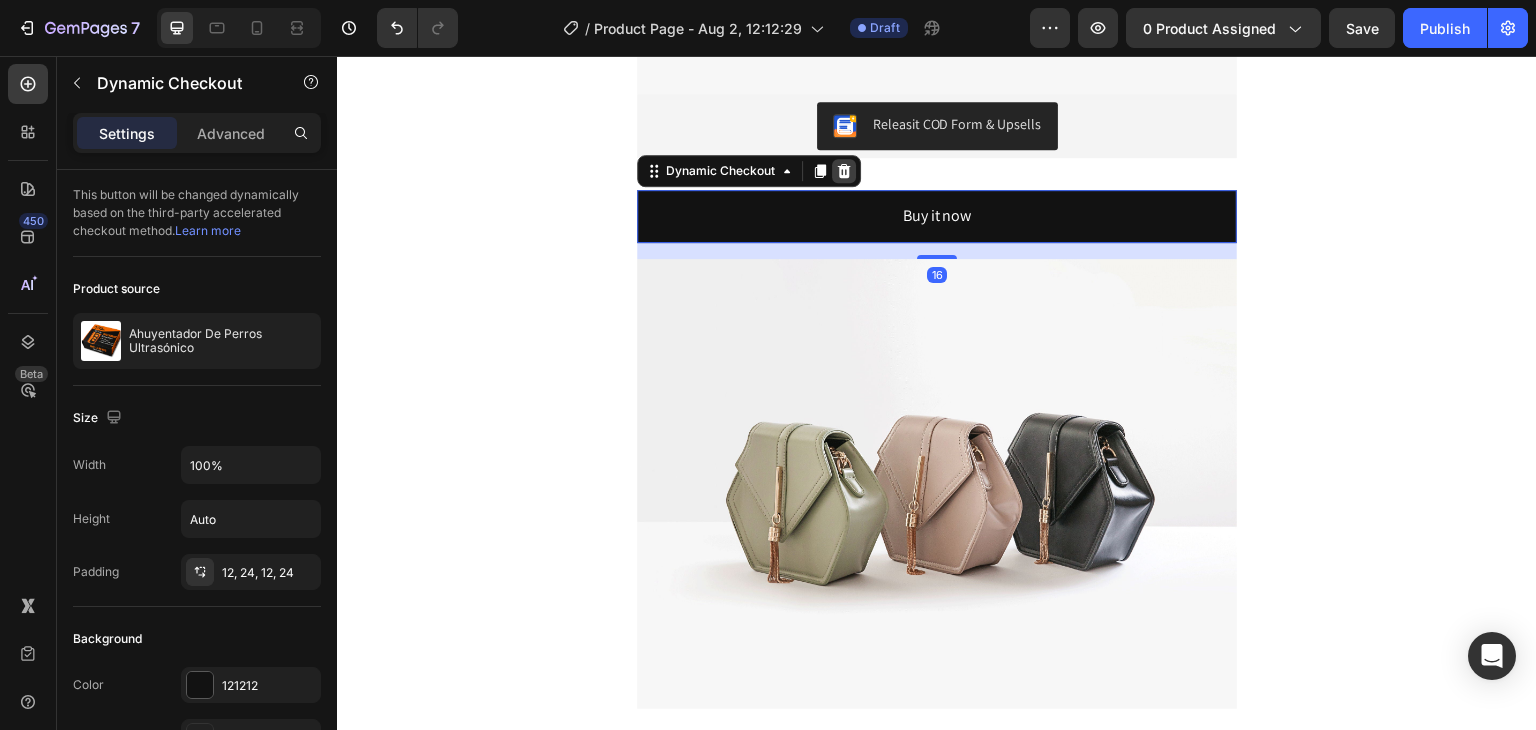 click 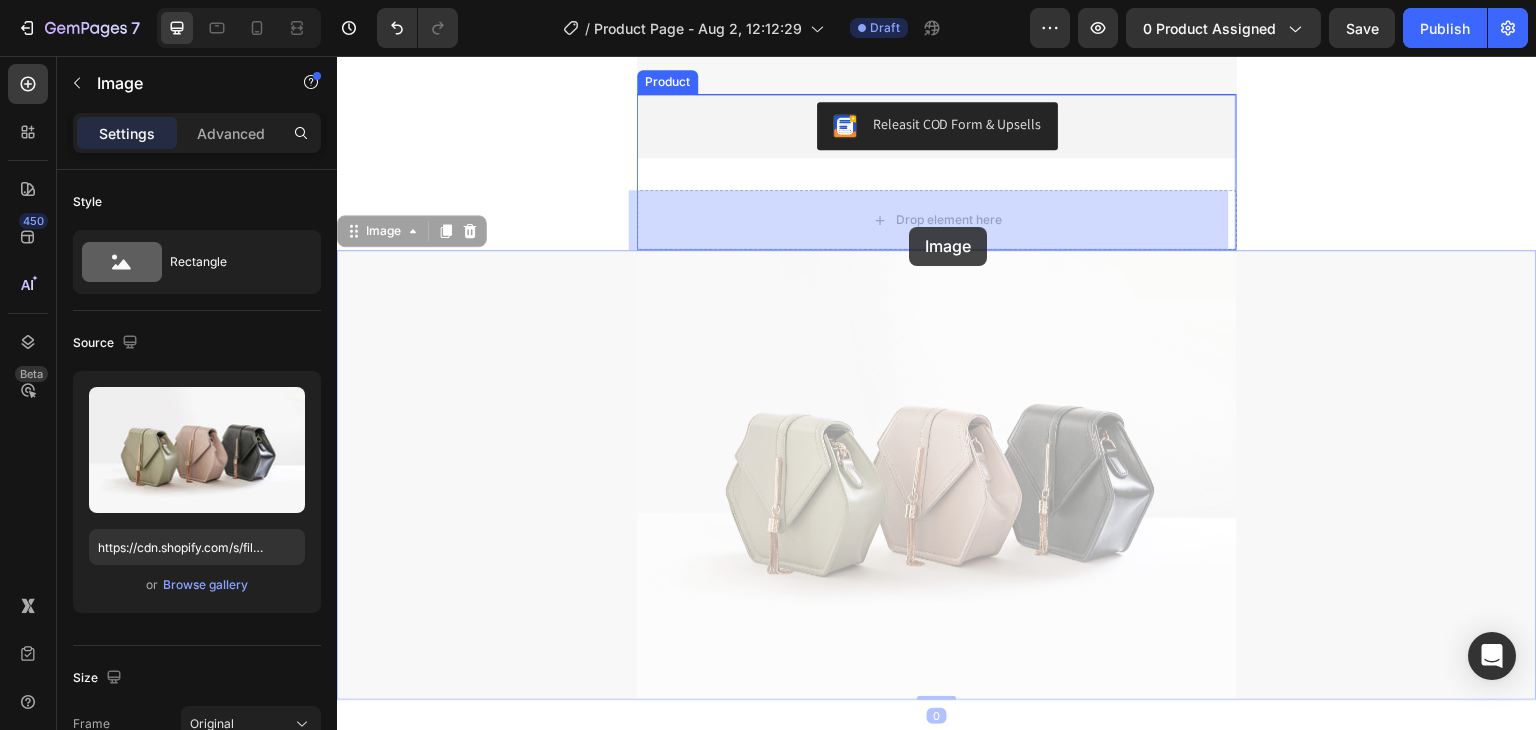 drag, startPoint x: 903, startPoint y: 272, endPoint x: 909, endPoint y: 225, distance: 47.38143 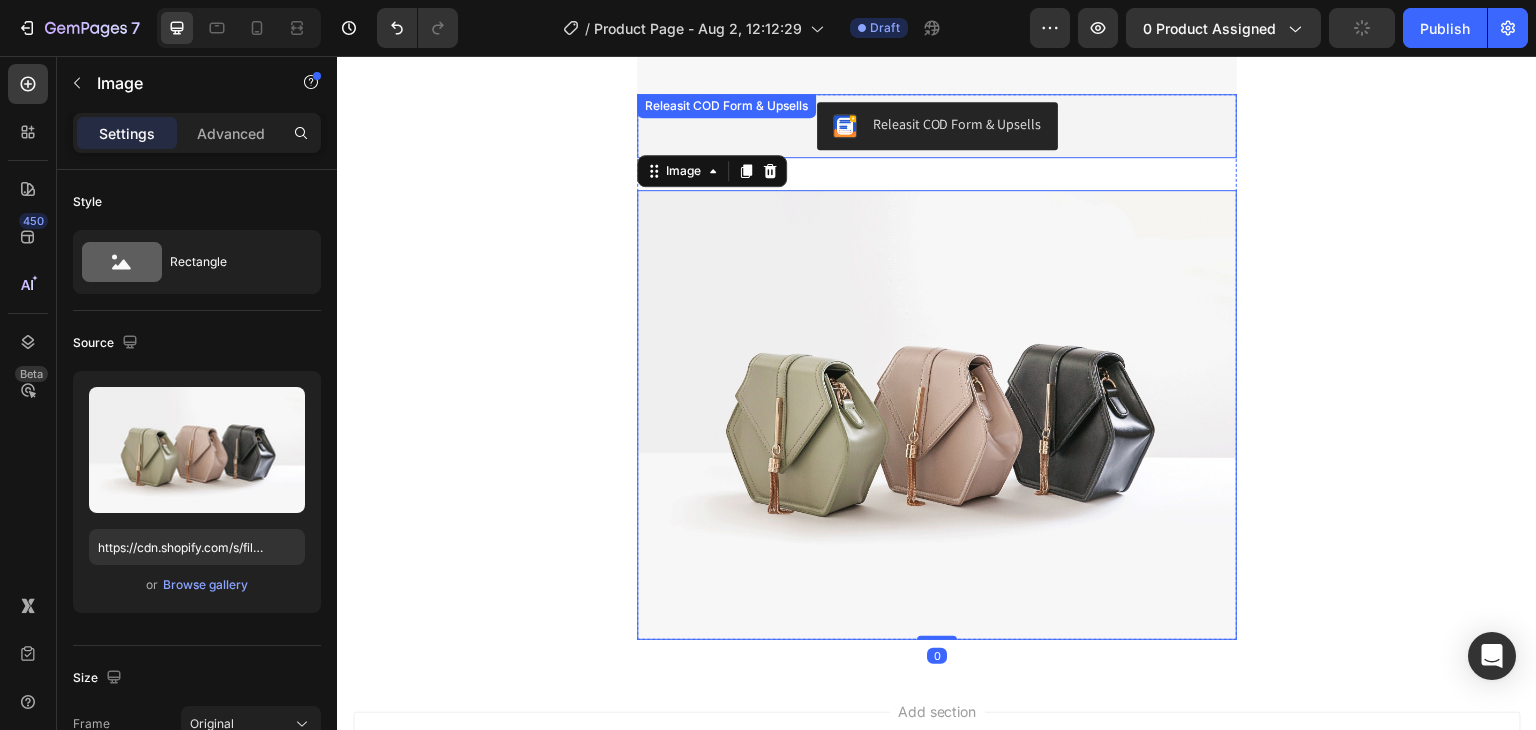 click on "Releasit COD Form & Upsells" at bounding box center [937, 126] 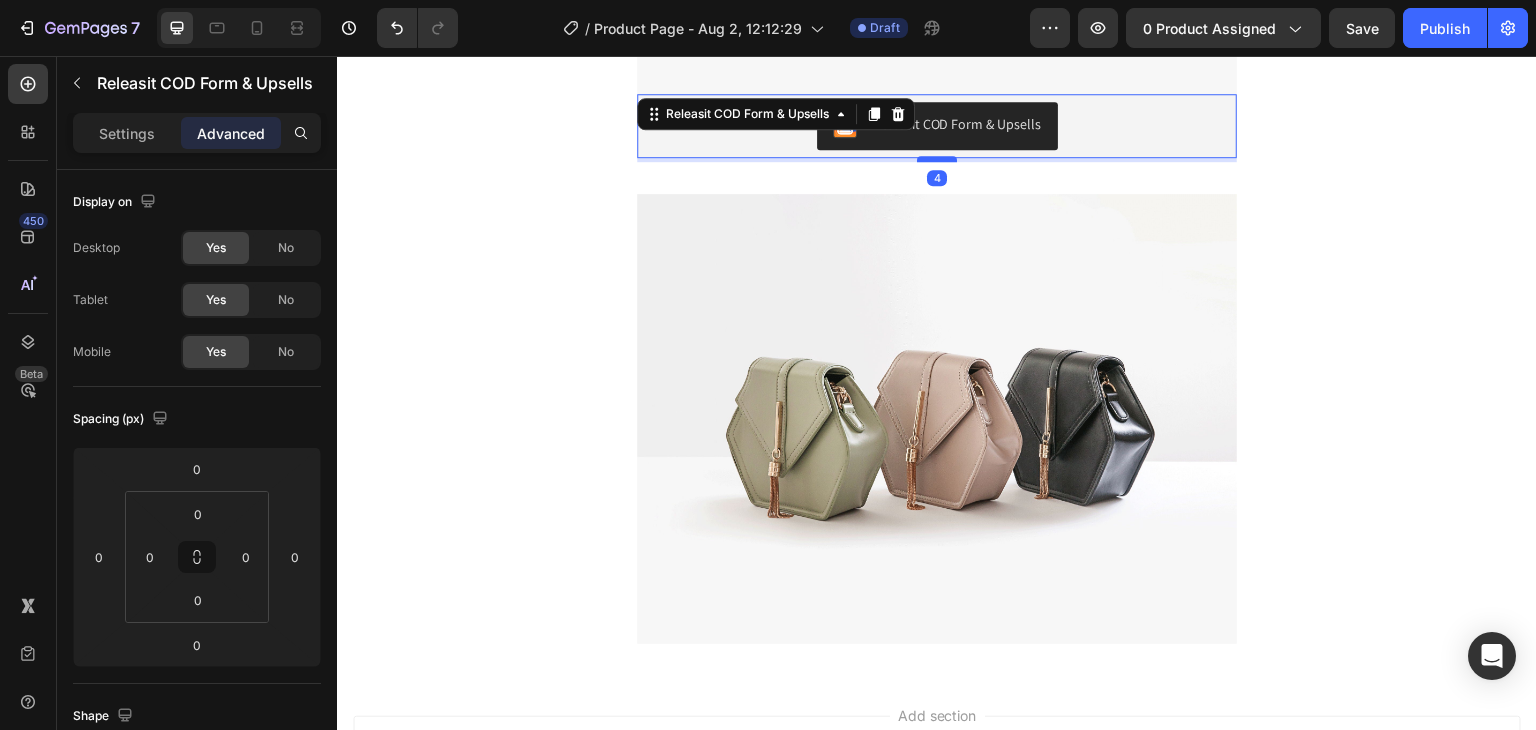 click at bounding box center (937, 159) 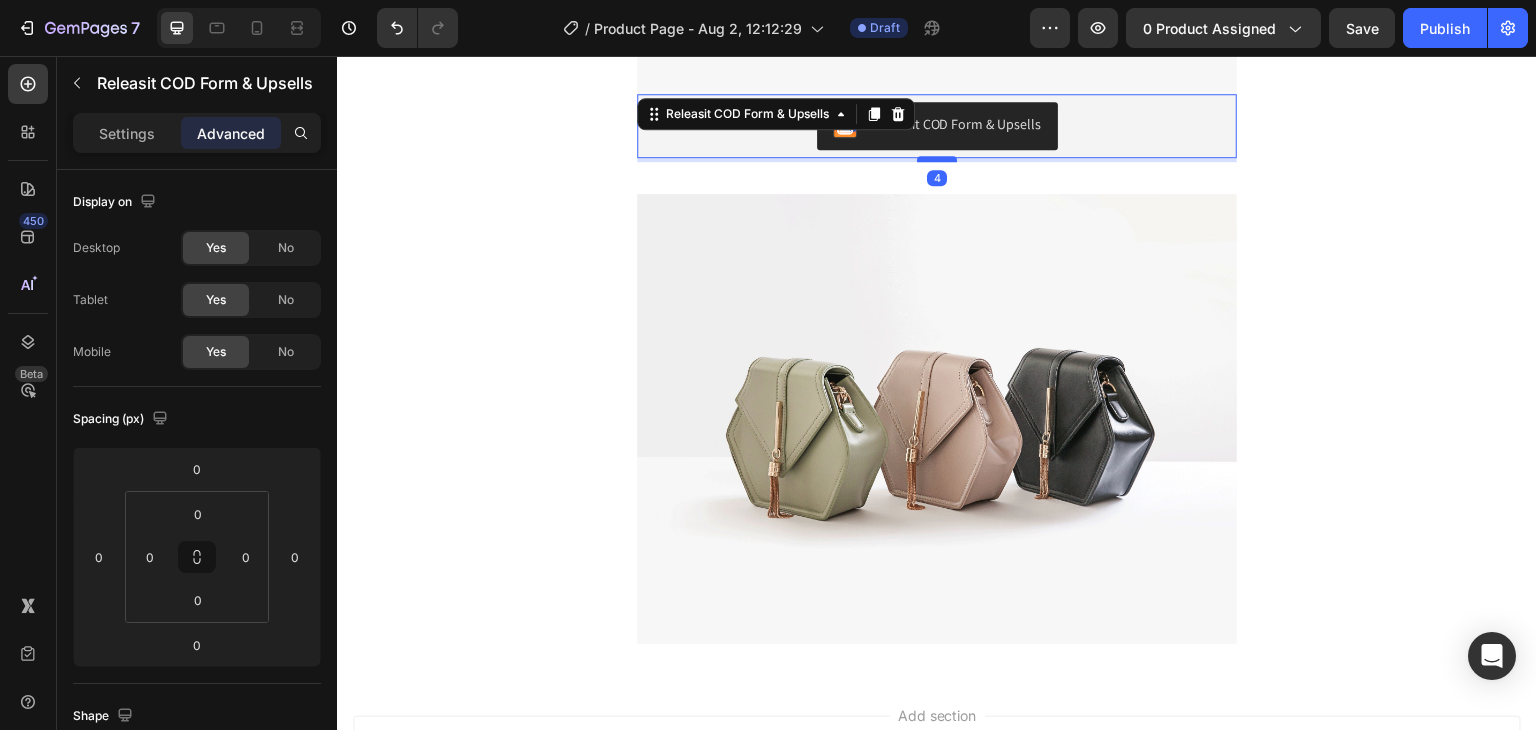 type on "4" 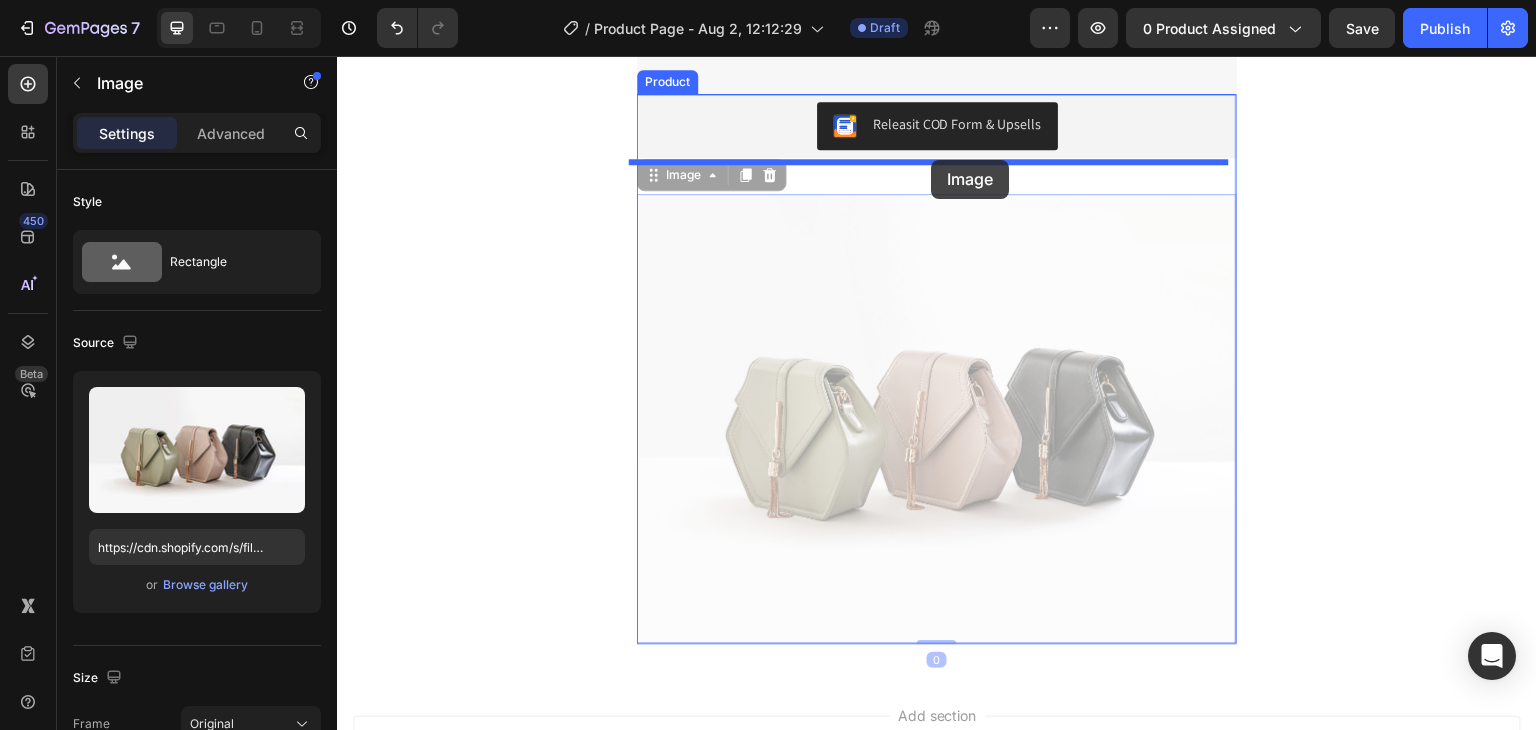 drag, startPoint x: 938, startPoint y: 210, endPoint x: 931, endPoint y: 160, distance: 50.48762 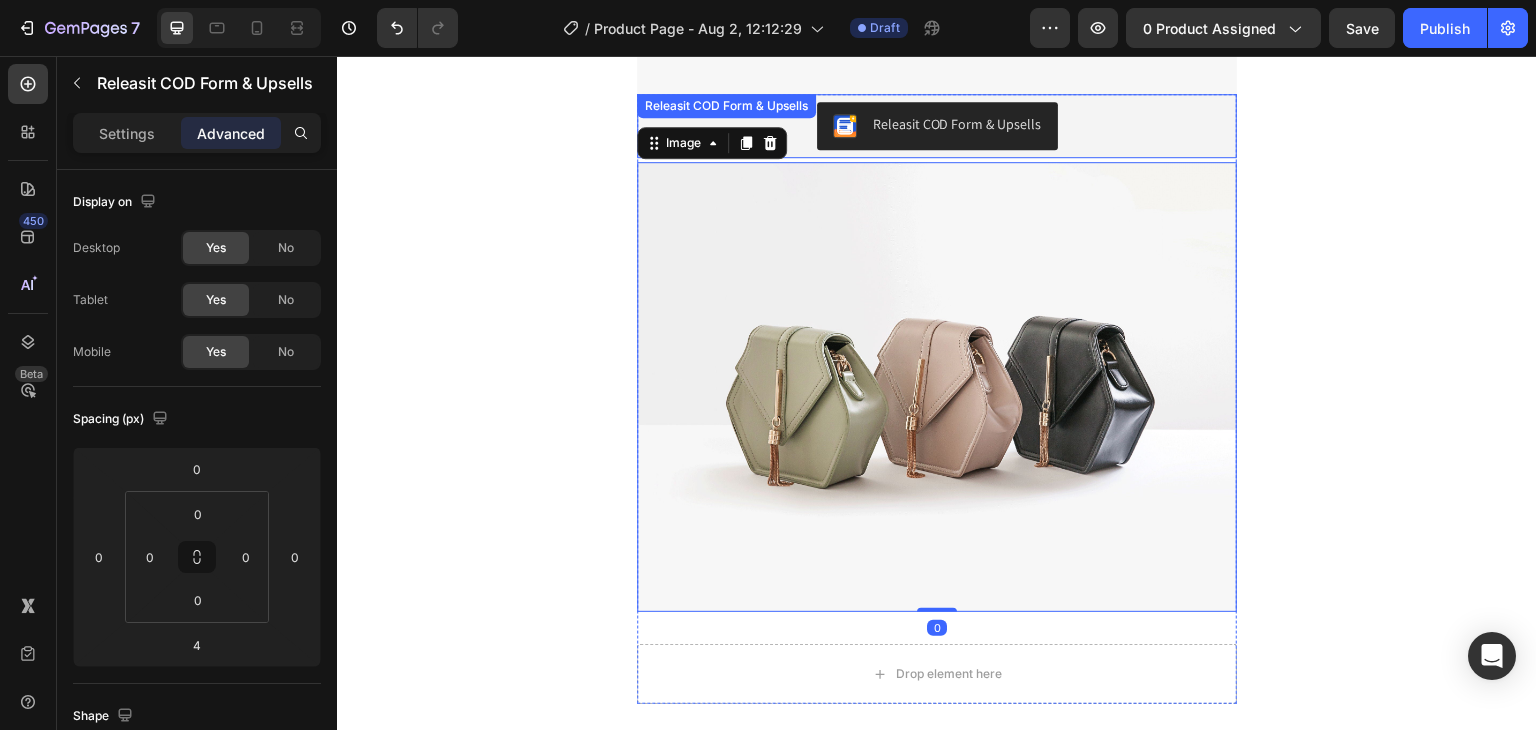 click on "Releasit COD Form & Upsells" at bounding box center (937, 126) 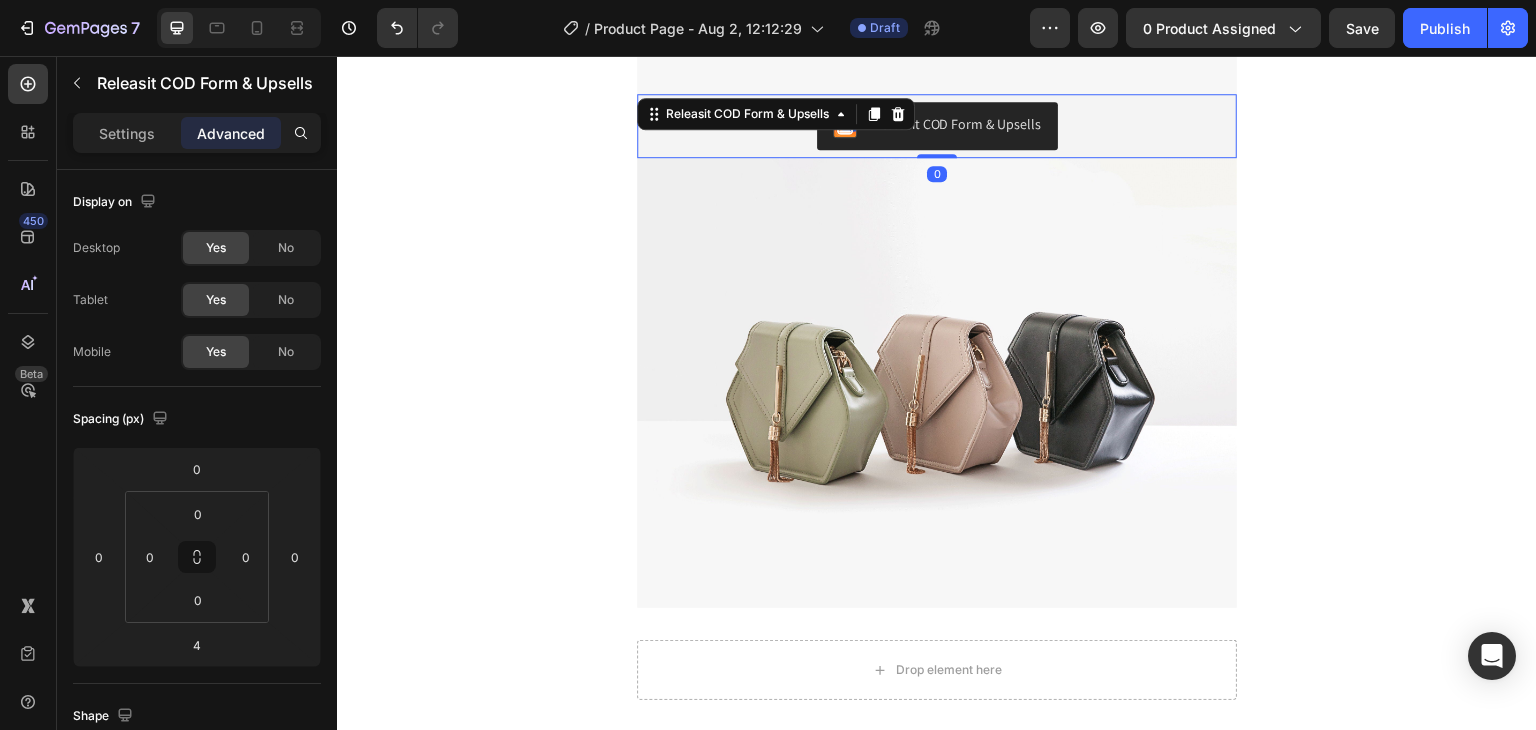 drag, startPoint x: 933, startPoint y: 159, endPoint x: 934, endPoint y: 145, distance: 14.035668 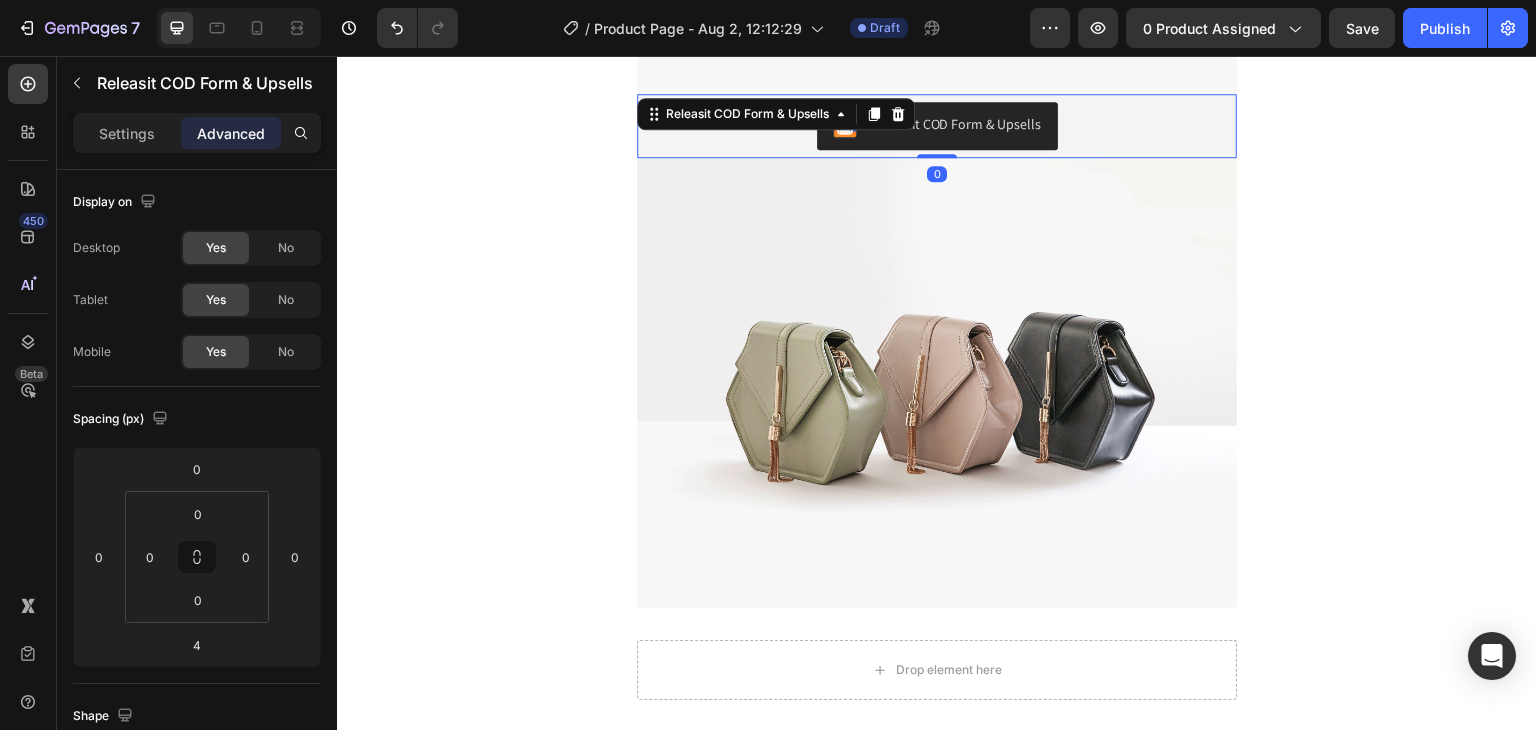 click on "Releasit COD Form & Upsells Releasit COD Form & Upsells   0" at bounding box center [937, 126] 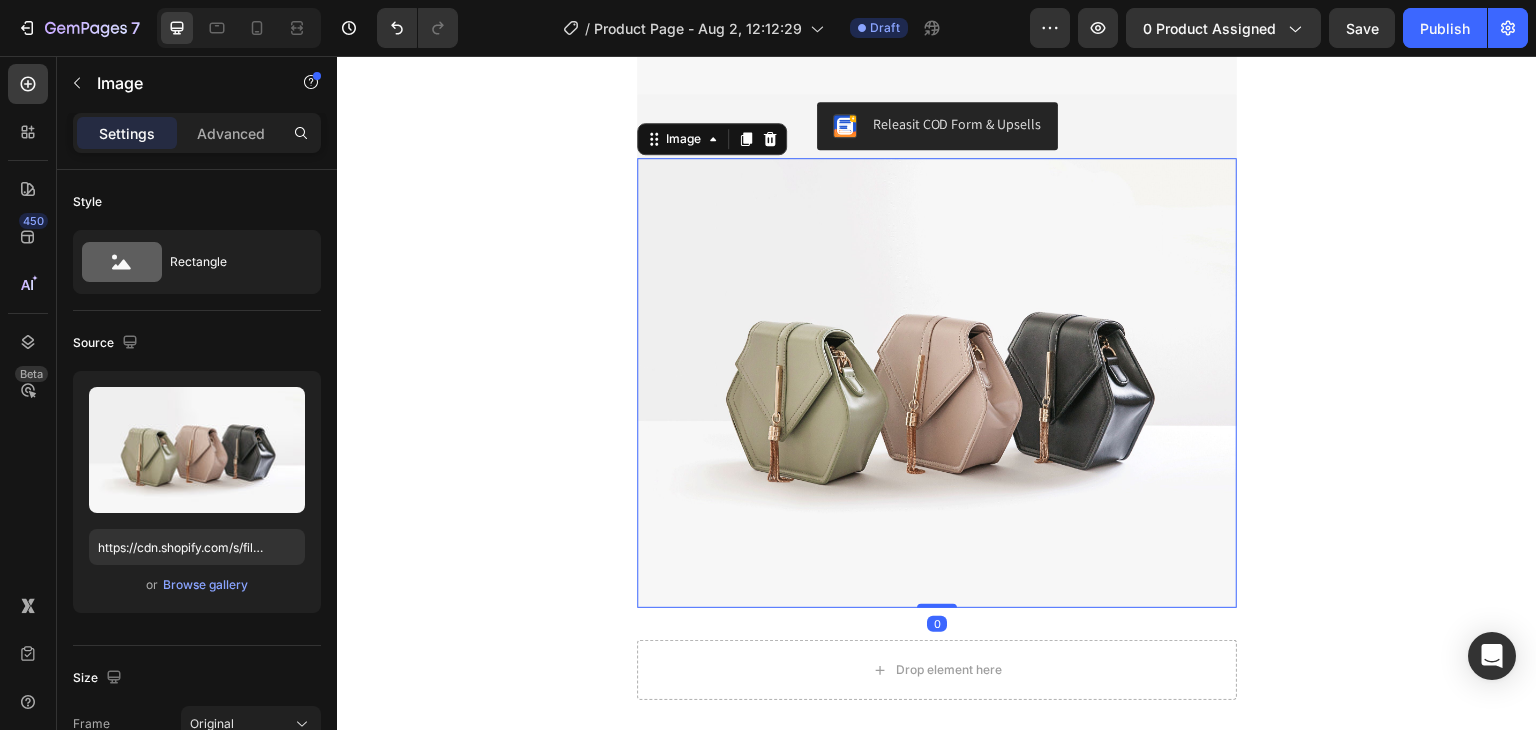 click at bounding box center [937, 383] 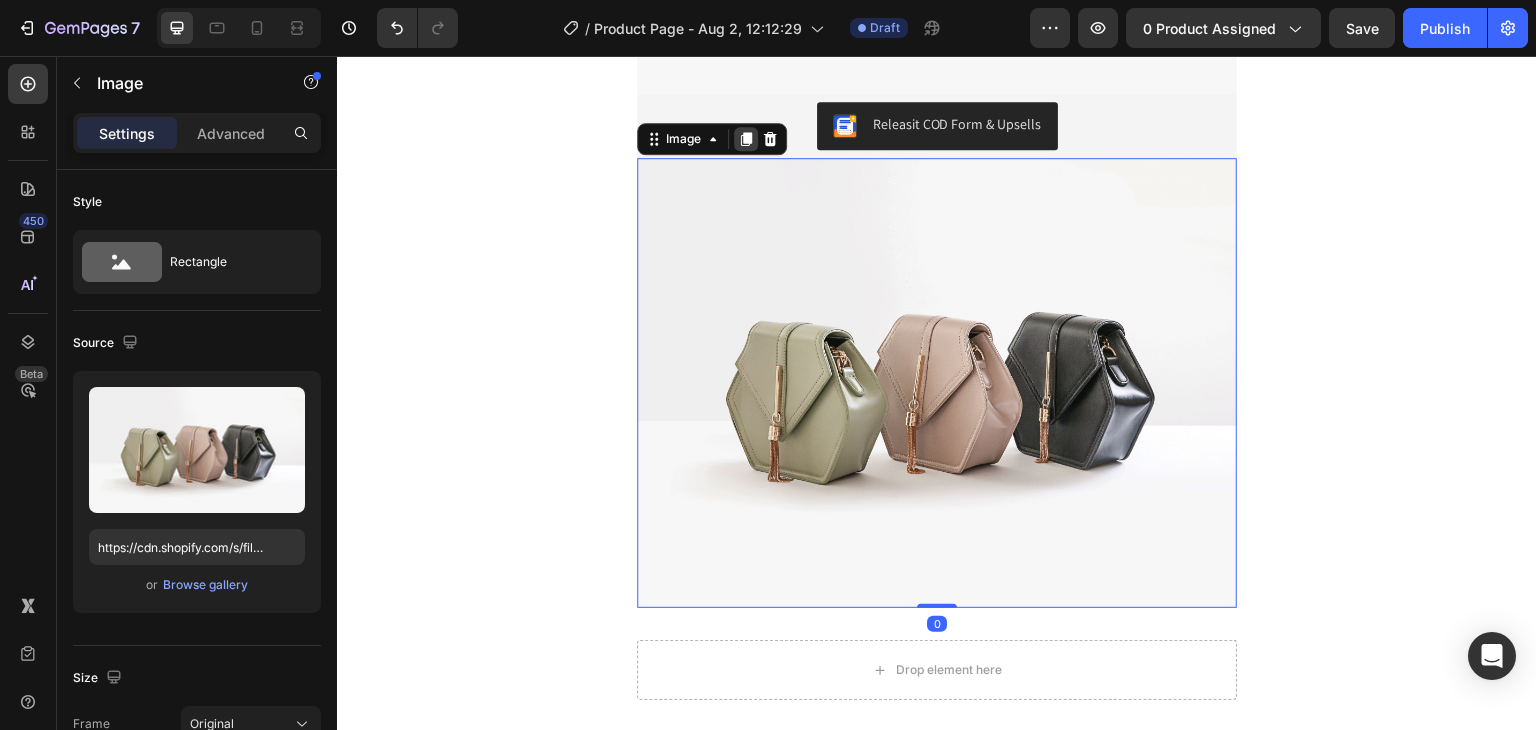 click 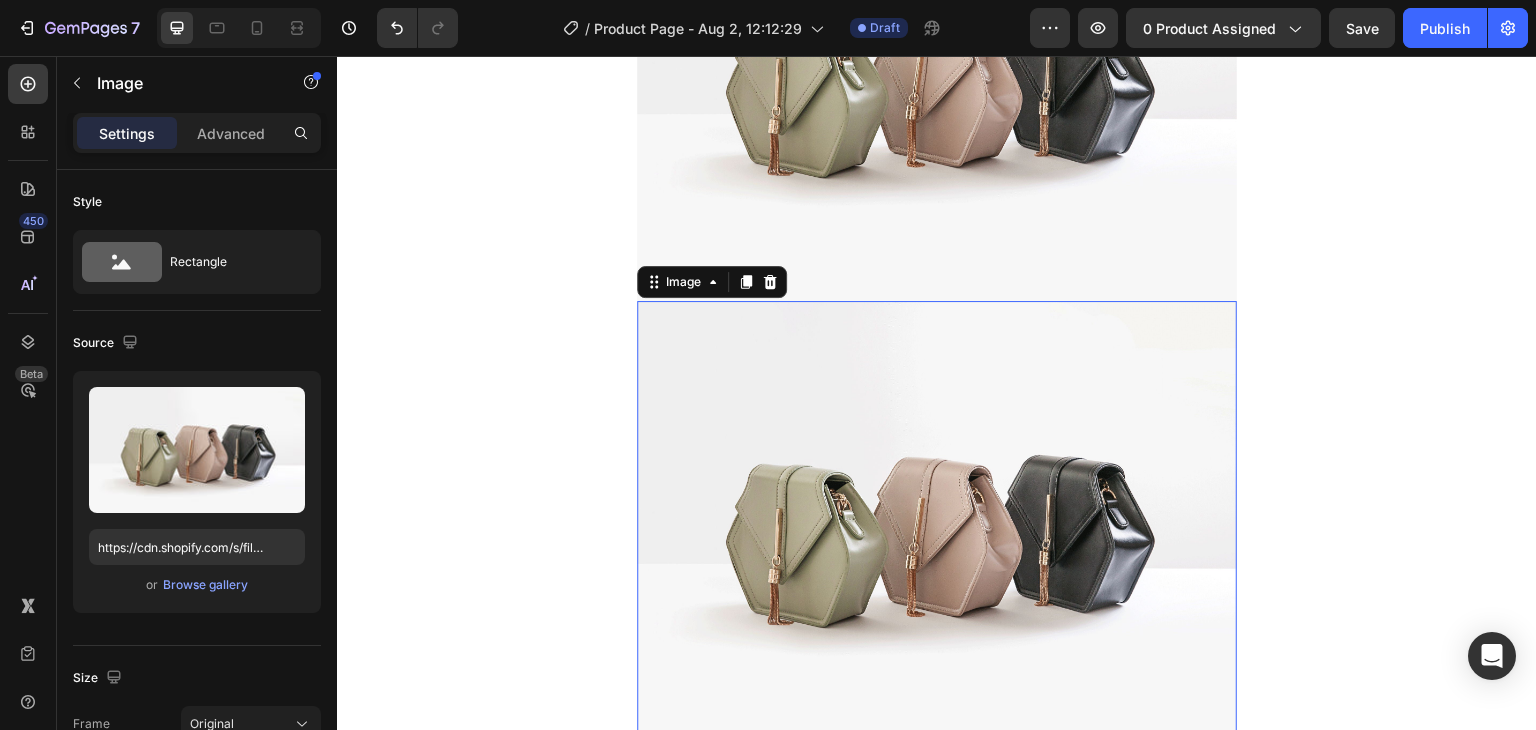scroll, scrollTop: 1247, scrollLeft: 0, axis: vertical 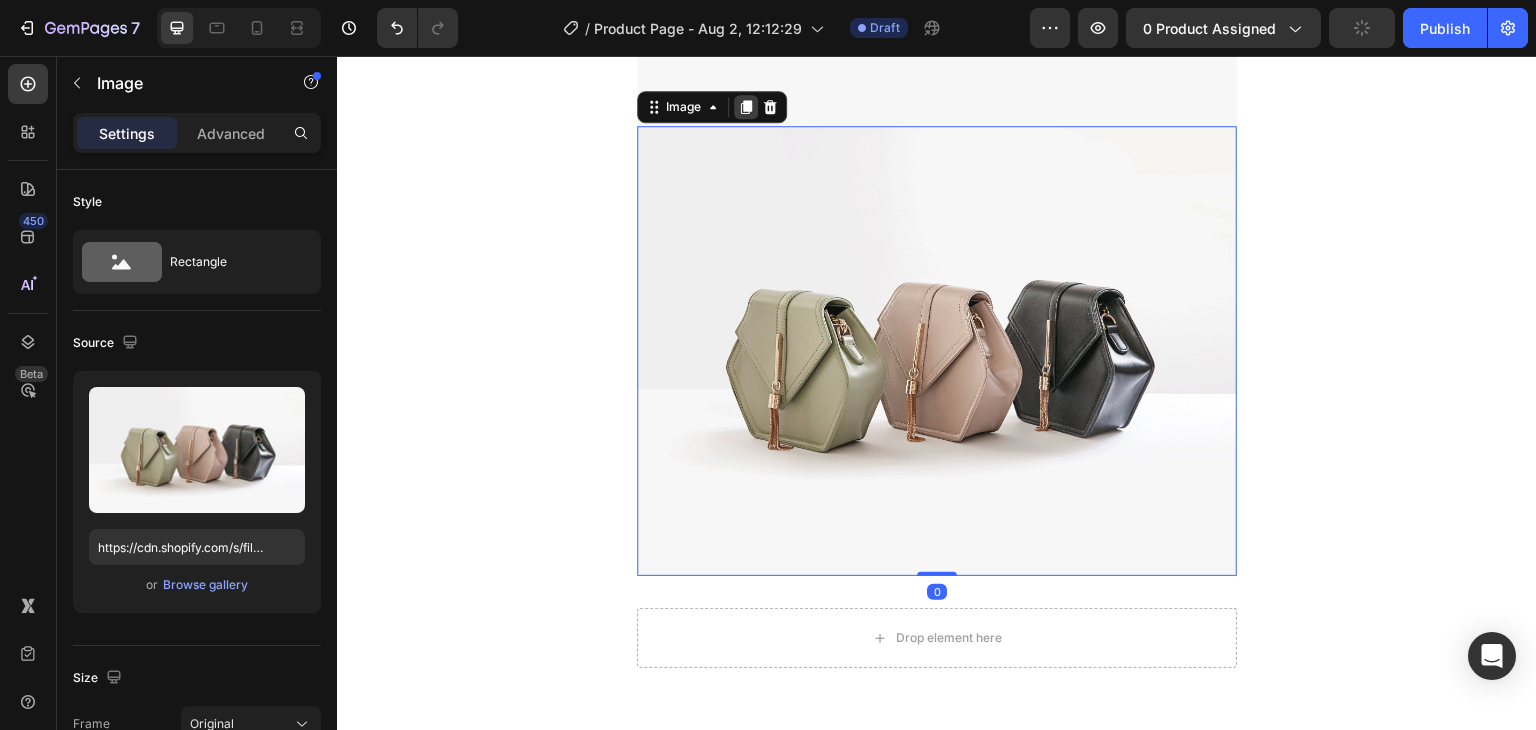 click at bounding box center (746, 107) 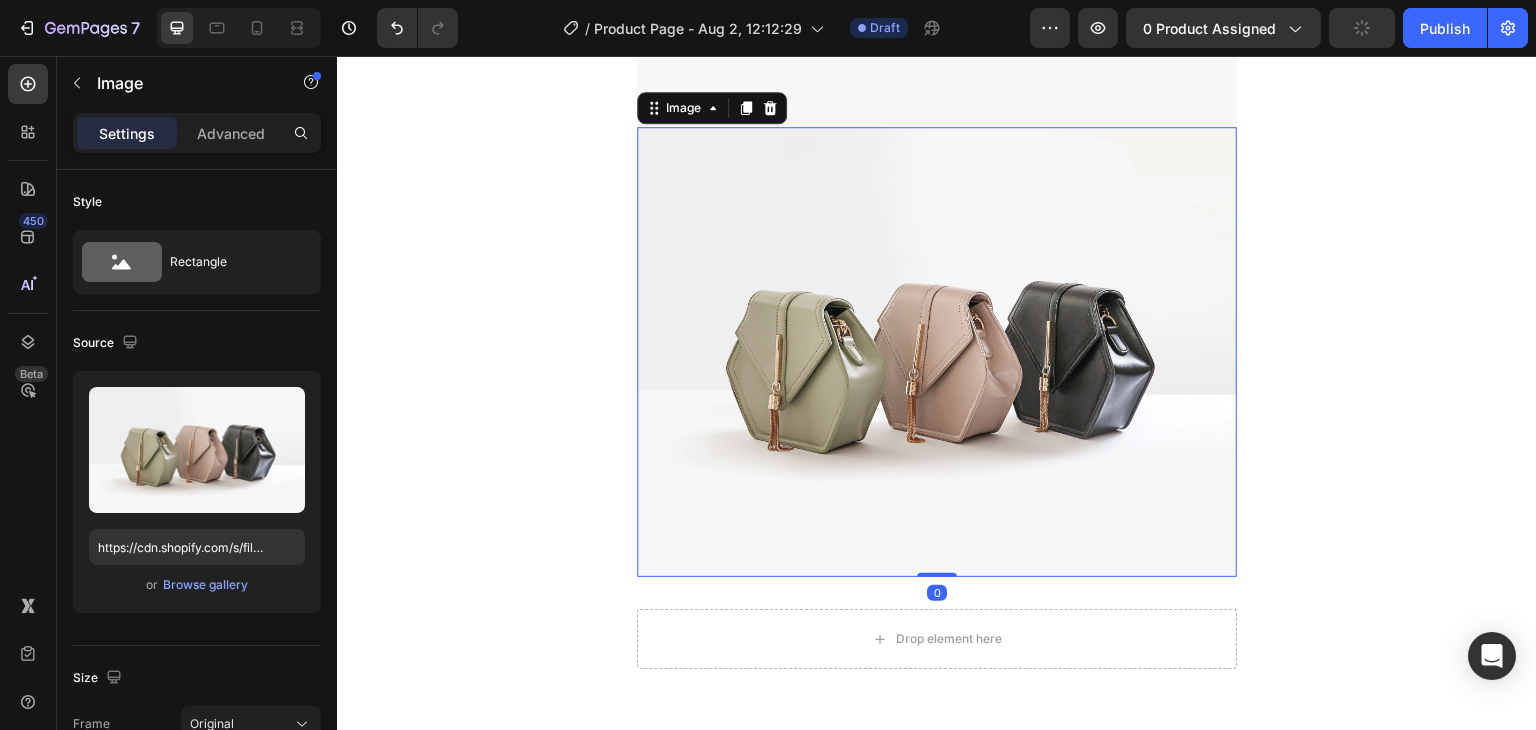 click at bounding box center [746, 108] 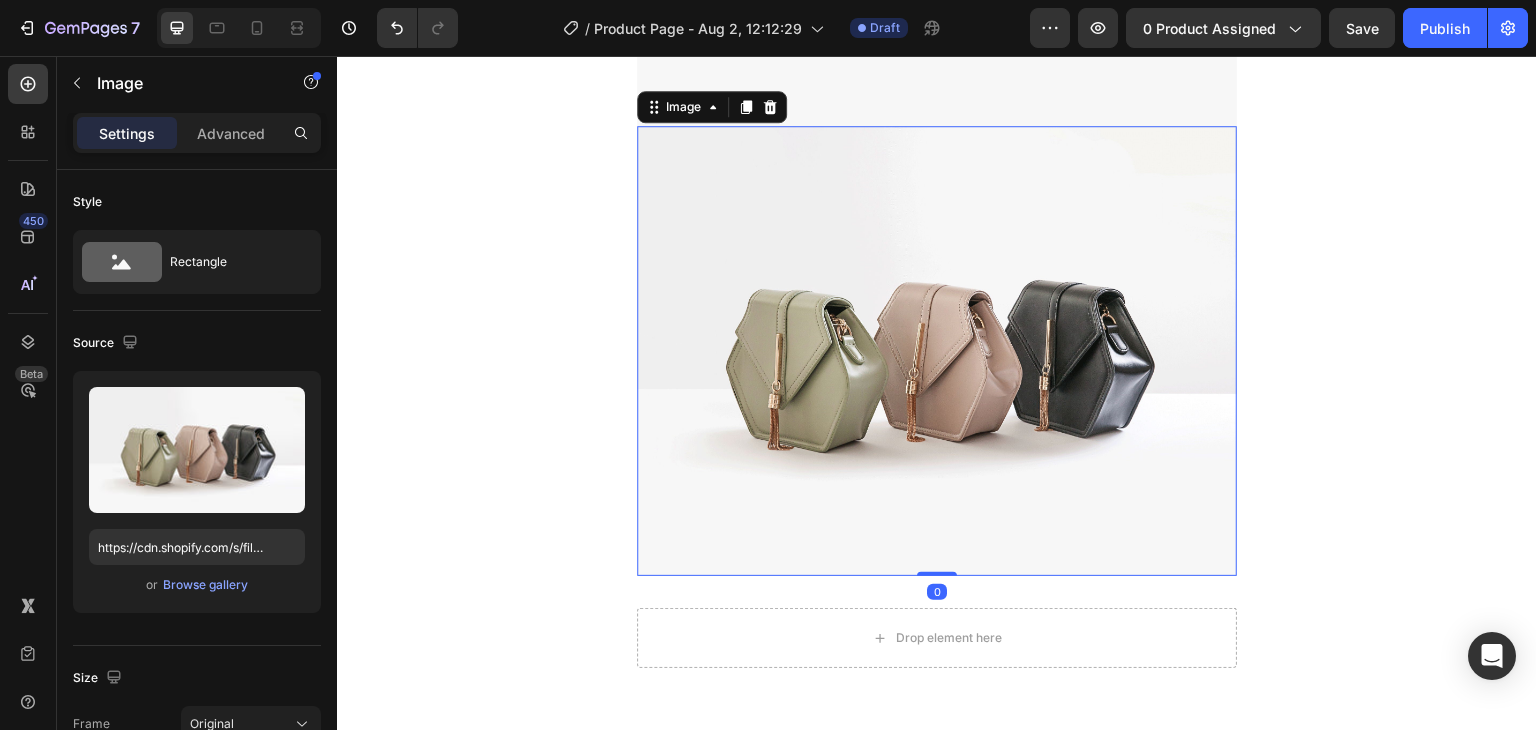 click at bounding box center [746, 107] 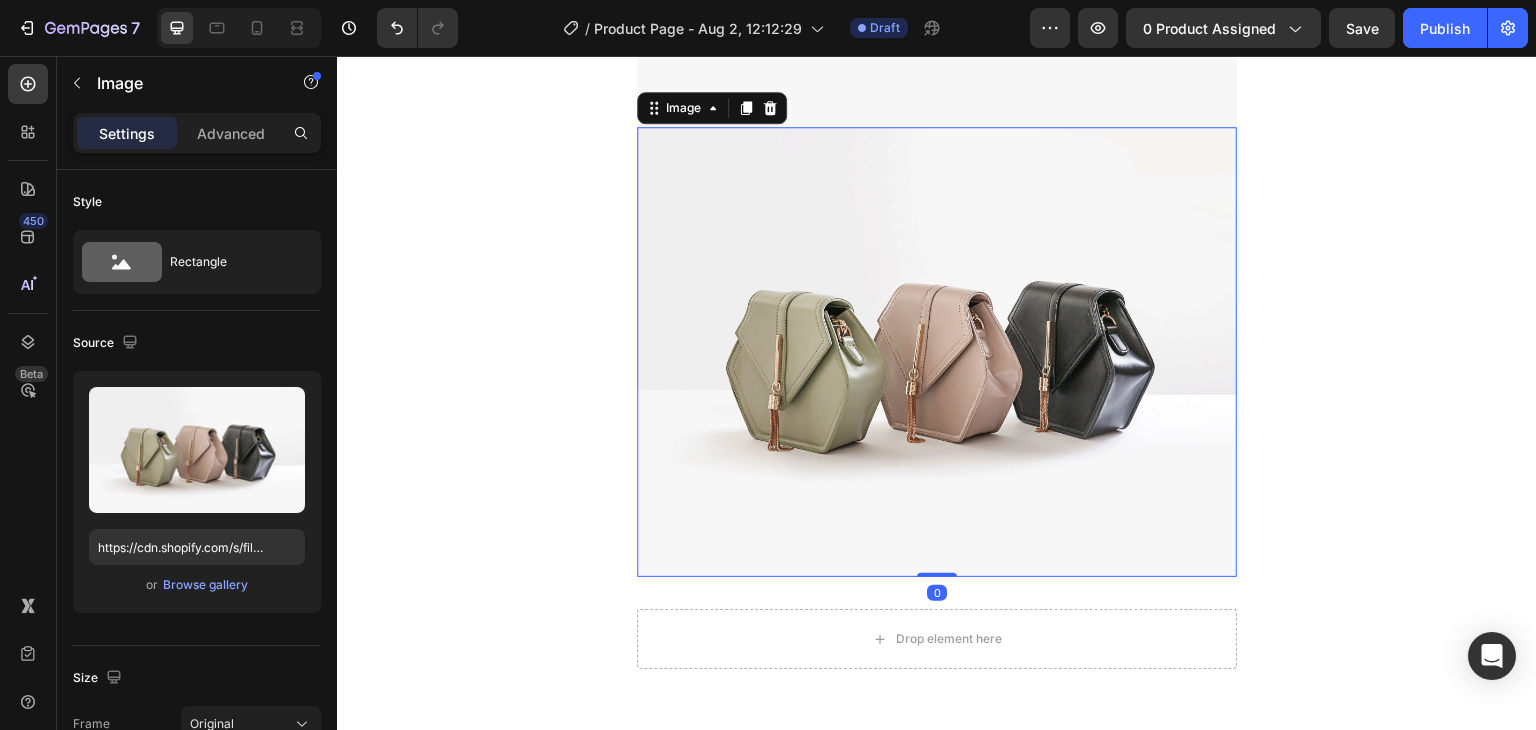 click at bounding box center (746, 108) 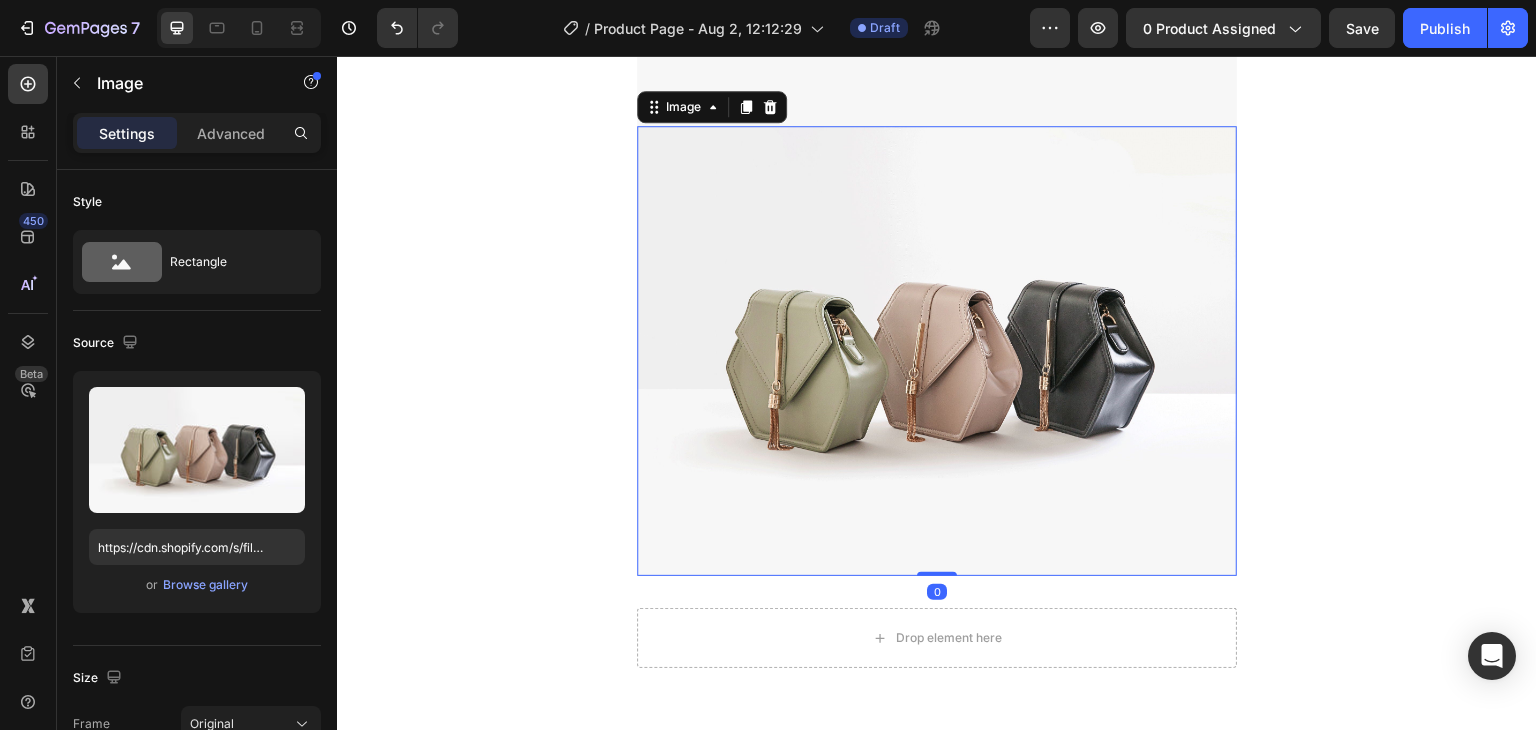 click at bounding box center [746, 107] 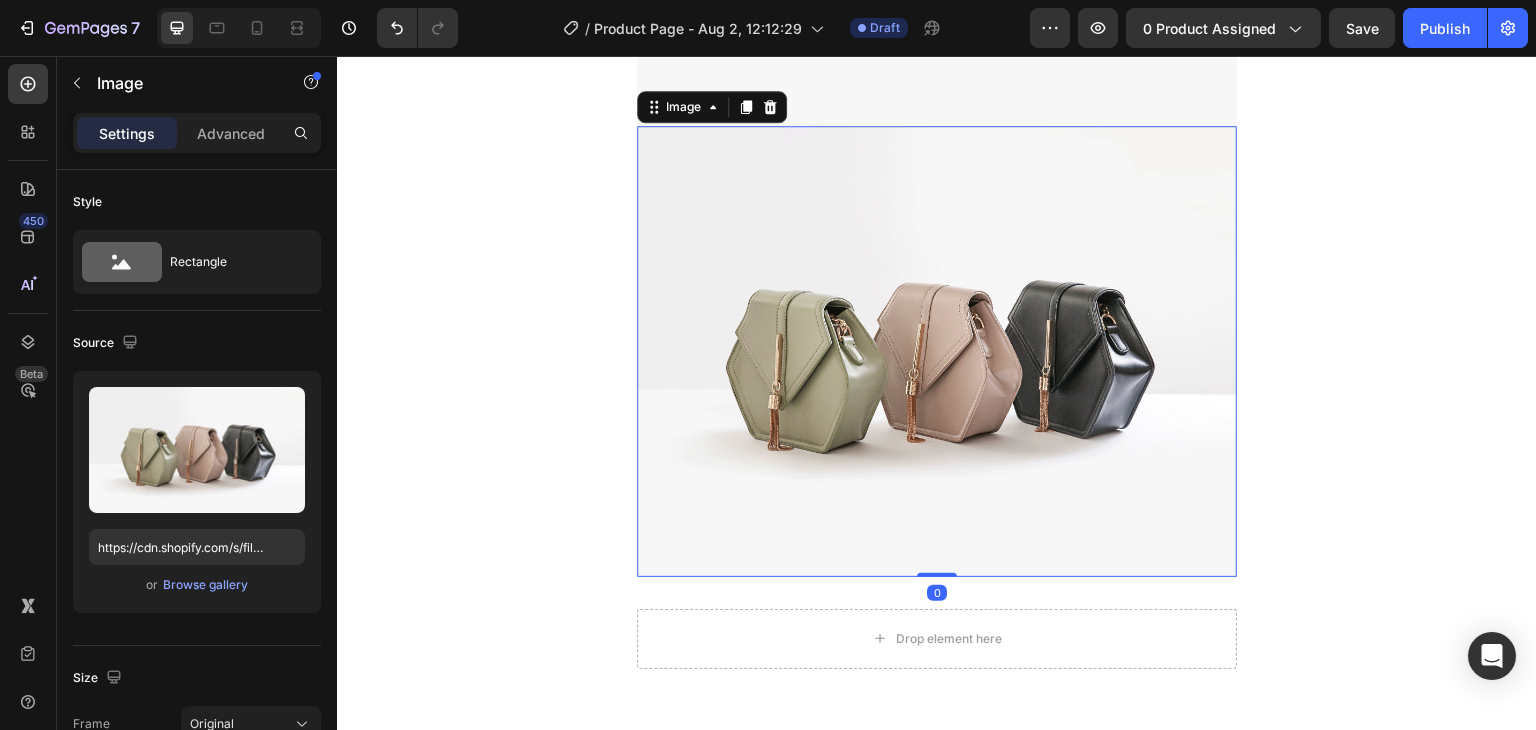click at bounding box center [746, 107] 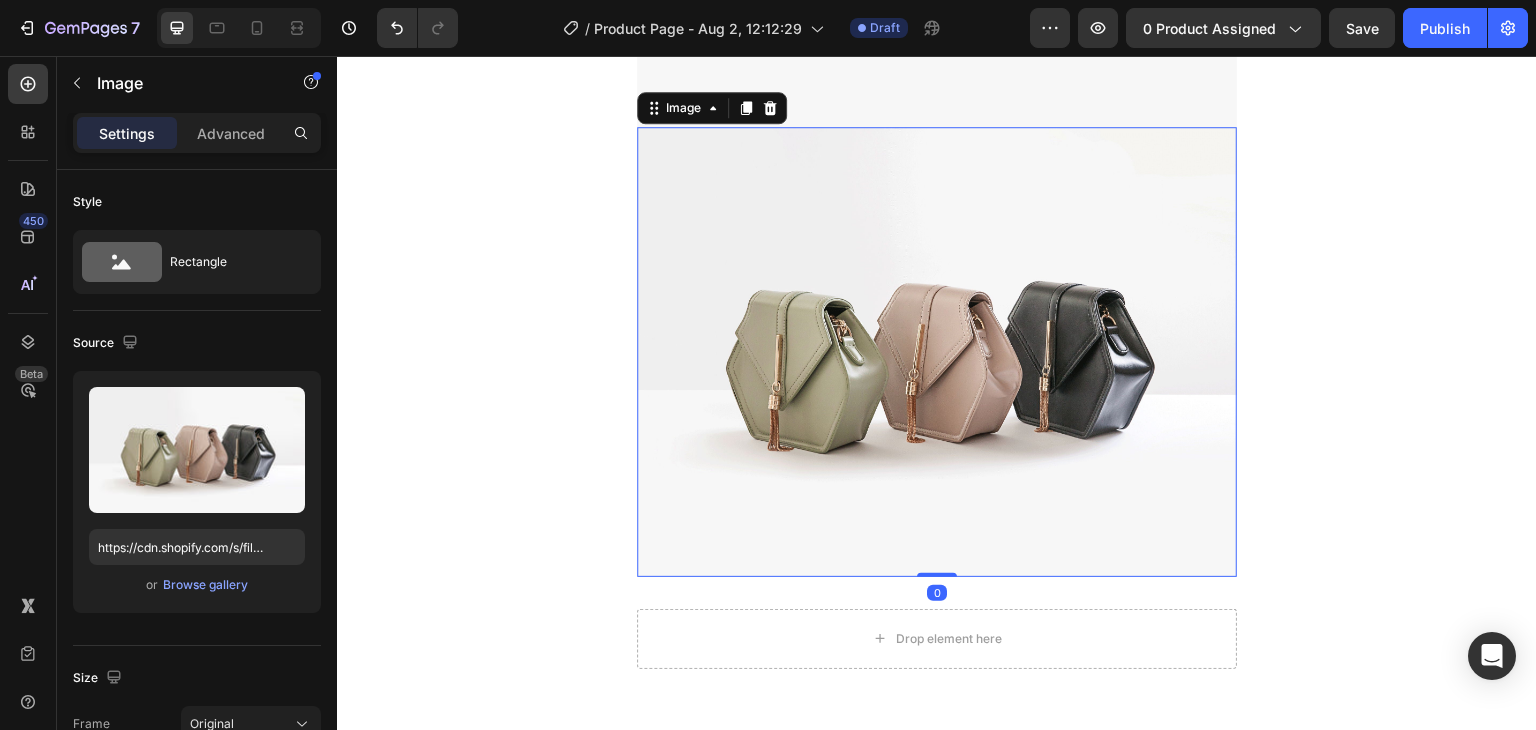 click at bounding box center [746, 108] 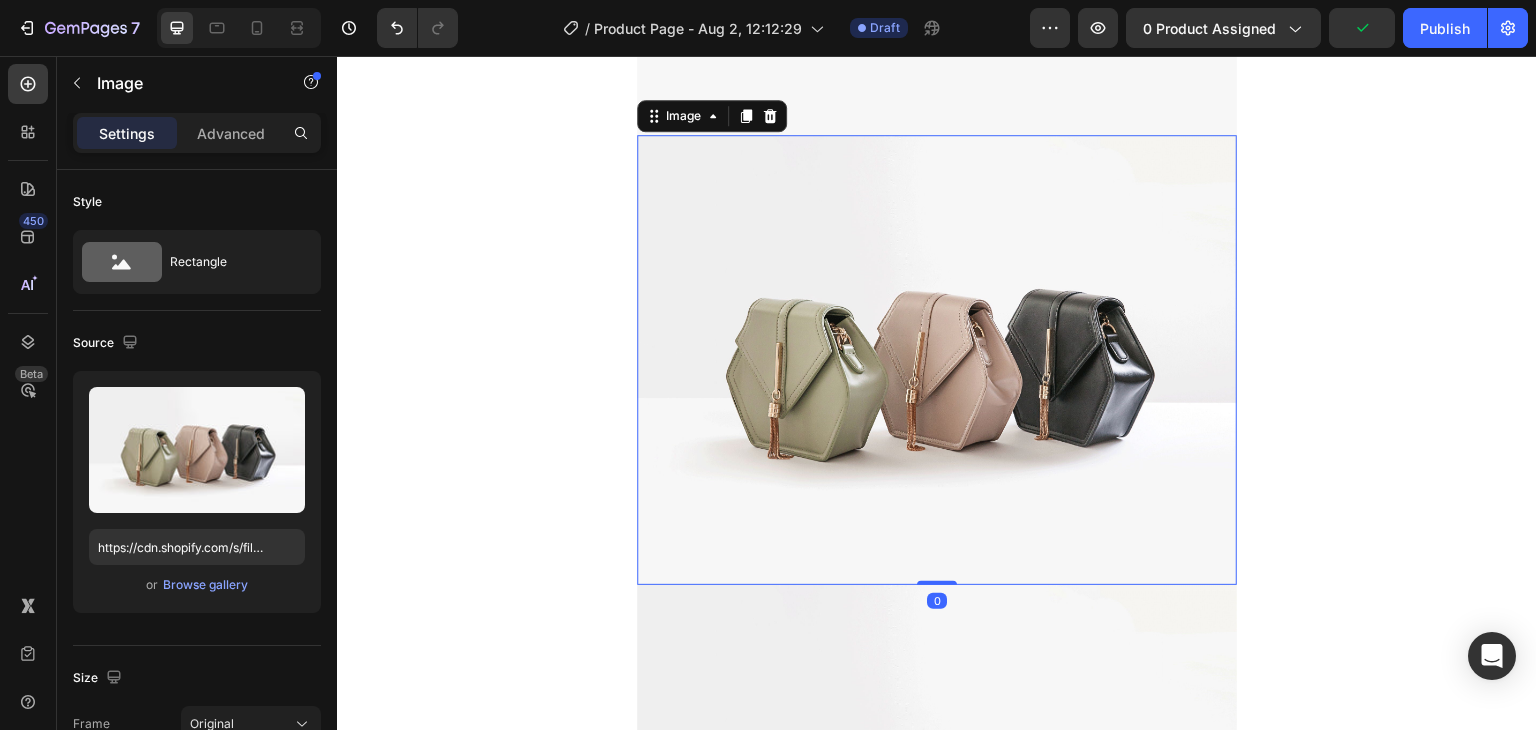 scroll, scrollTop: 1348, scrollLeft: 0, axis: vertical 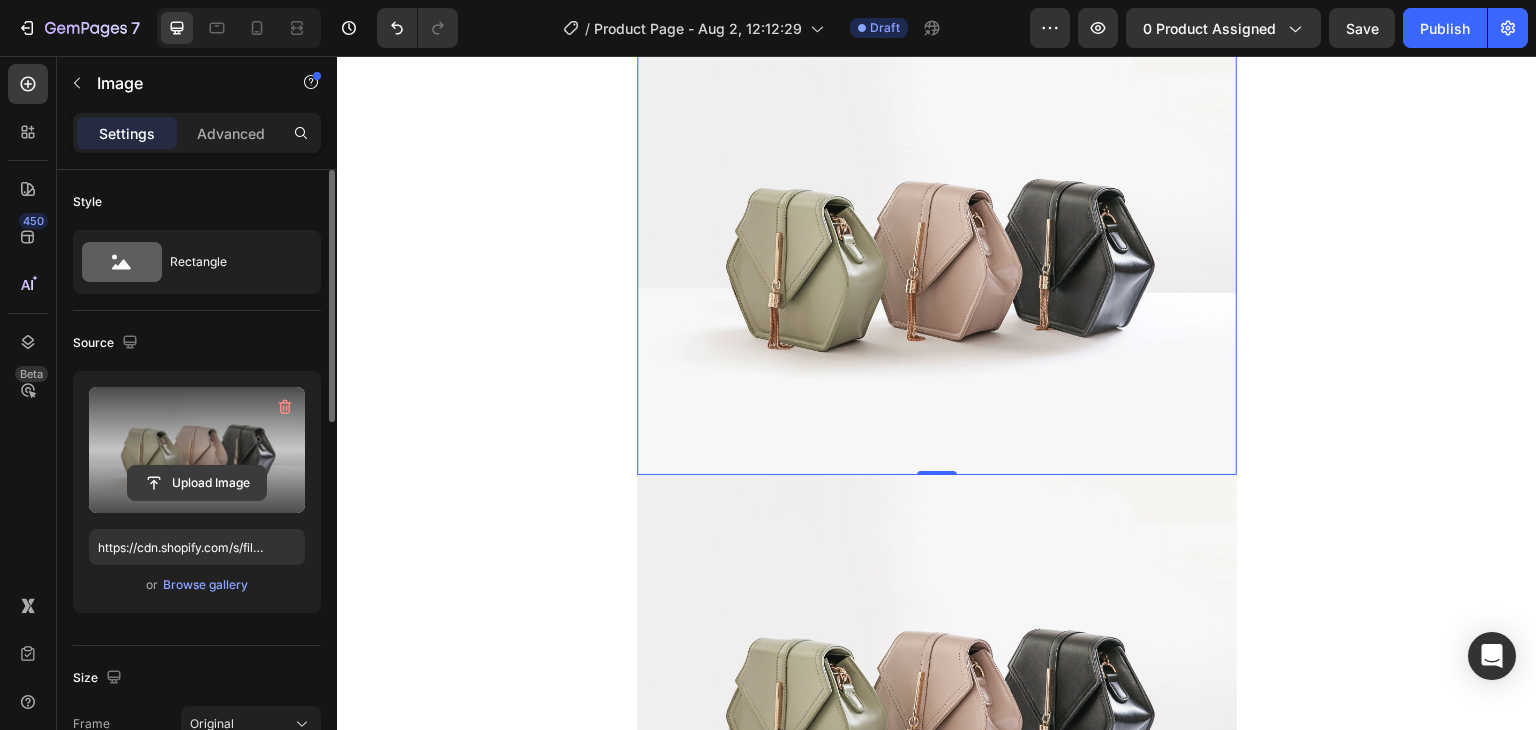 click 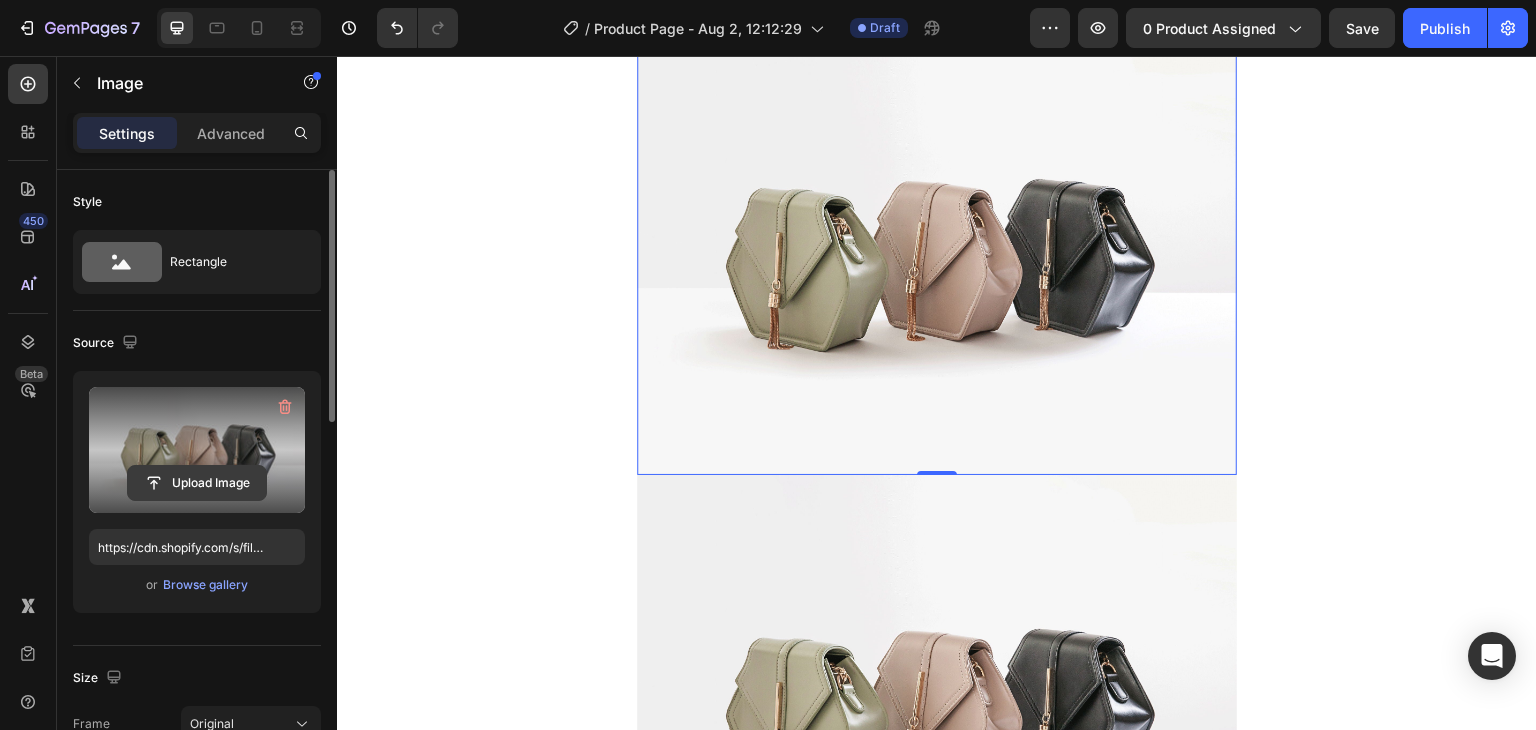 click 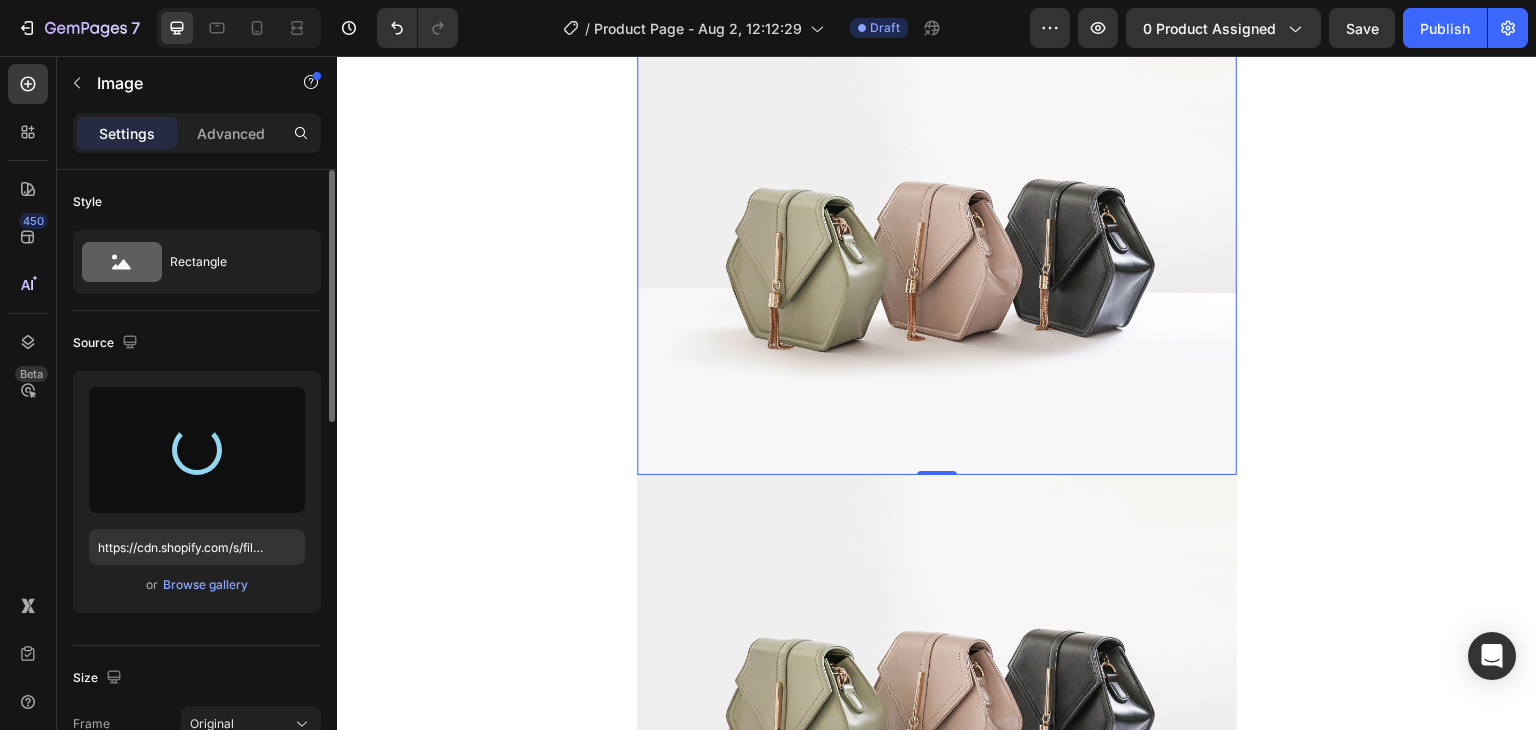 type on "https://cdn.shopify.com/s/files/1/0631/7883/4106/files/gempages_484857481676194700-d2ff4bc1-c427-4900-8b1c-5c08ffad0659.gif" 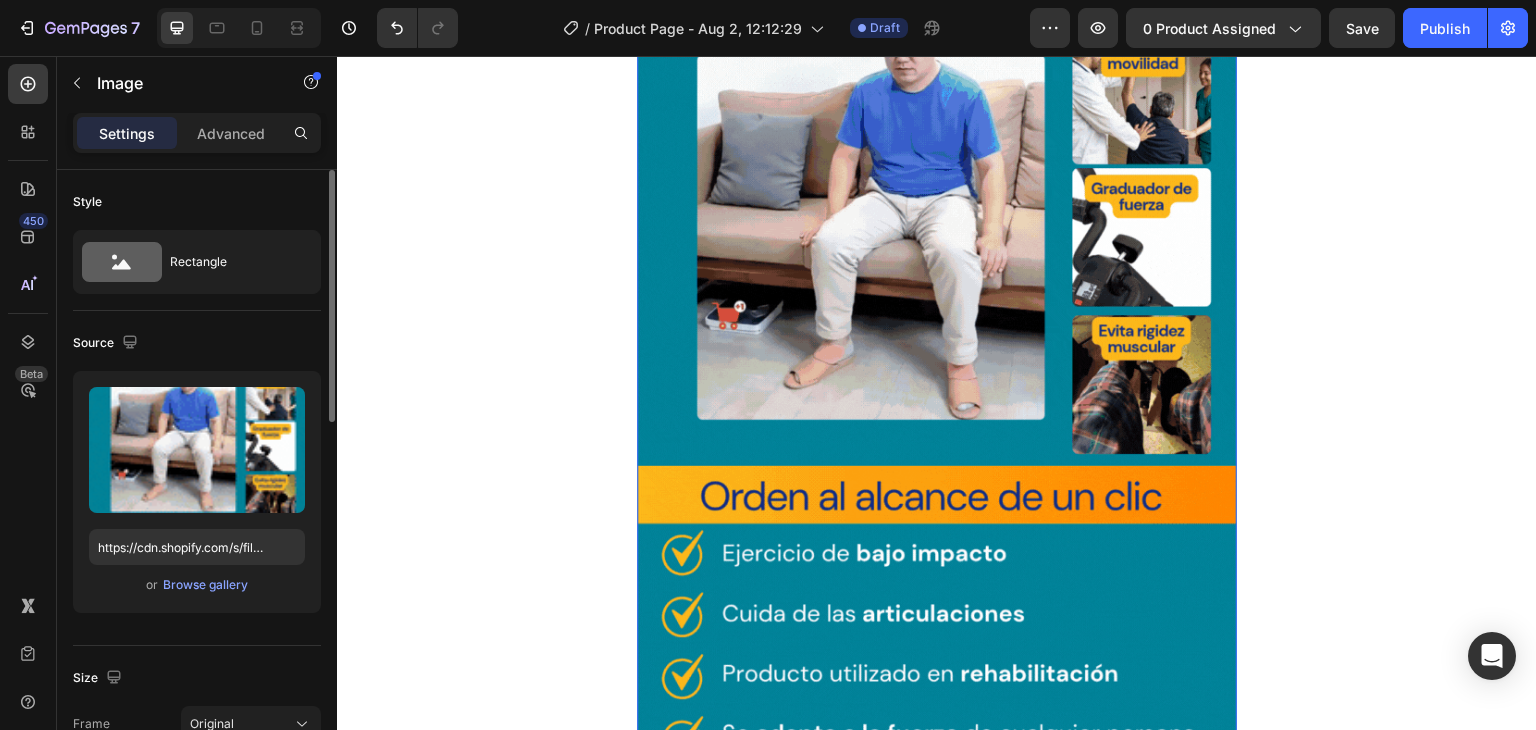scroll, scrollTop: 1644, scrollLeft: 0, axis: vertical 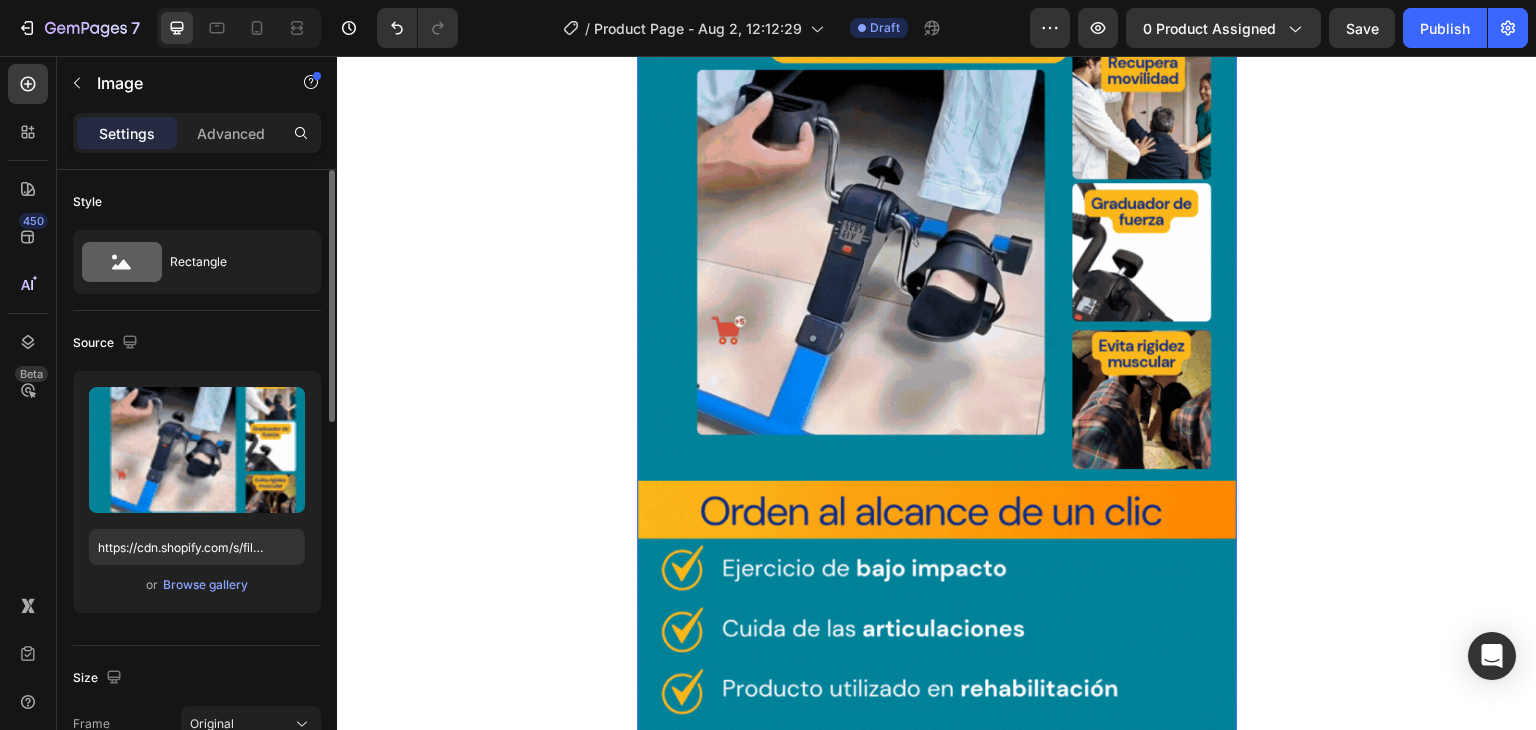 click at bounding box center [937, 262] 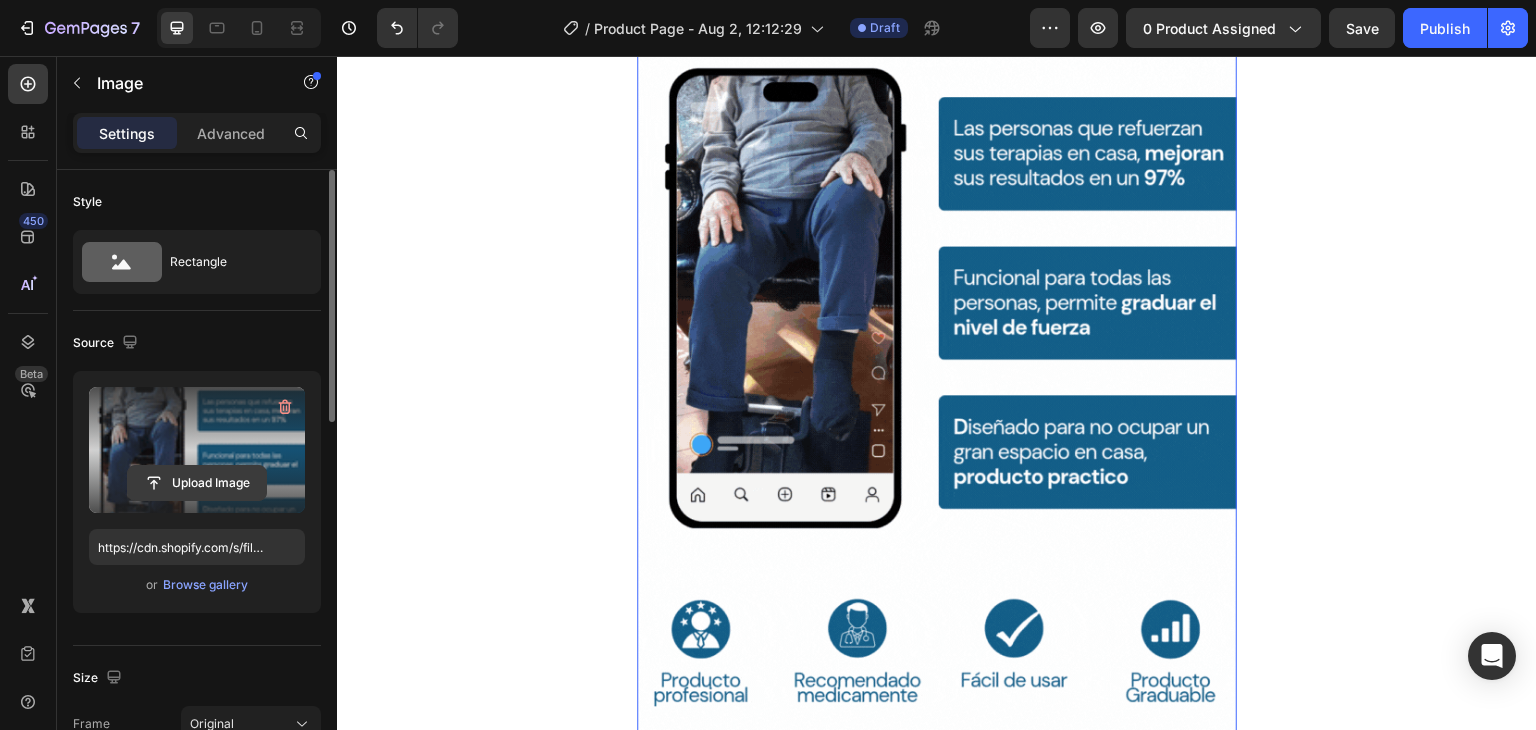click 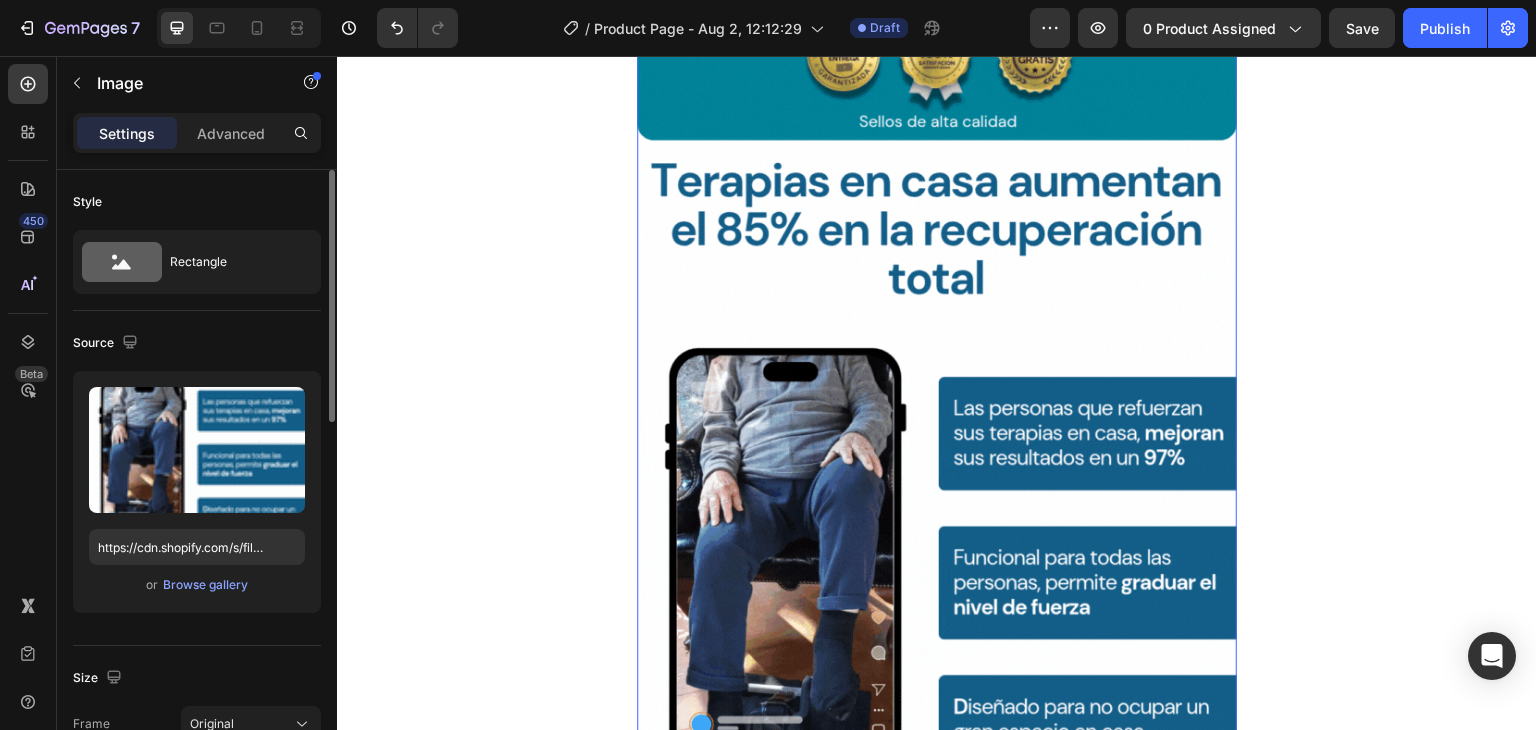 scroll, scrollTop: 1372, scrollLeft: 0, axis: vertical 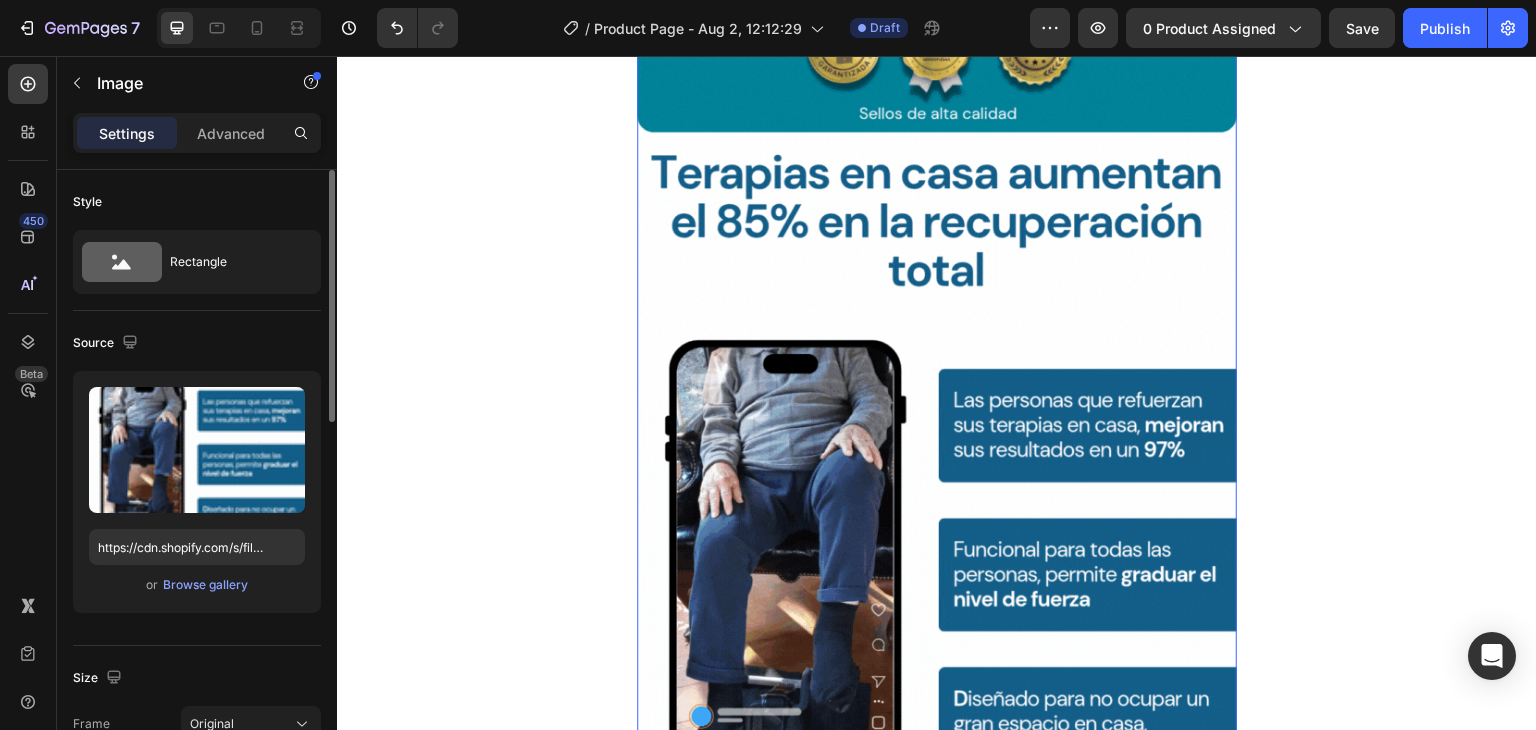 click at bounding box center [937, 534] 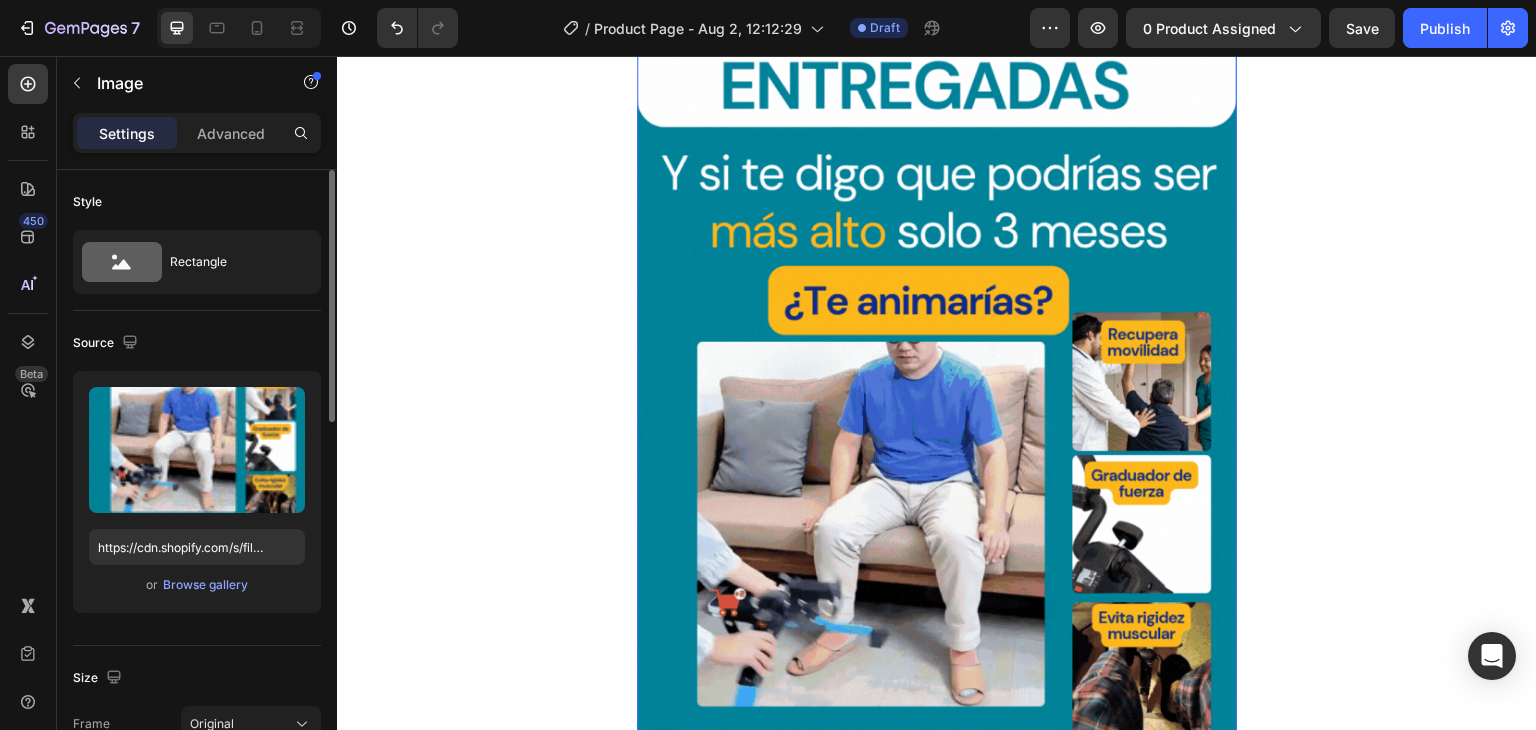 click at bounding box center [937, 534] 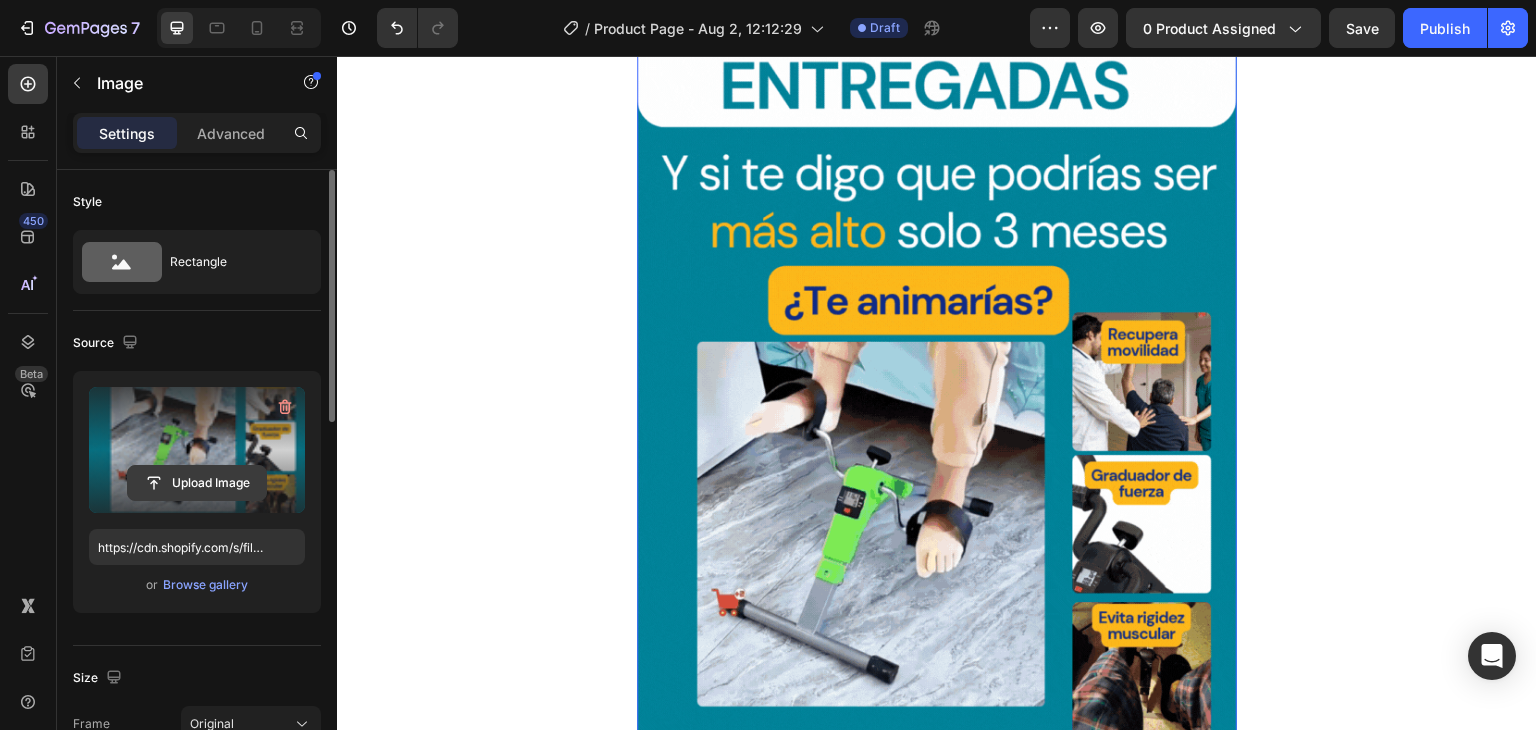 click 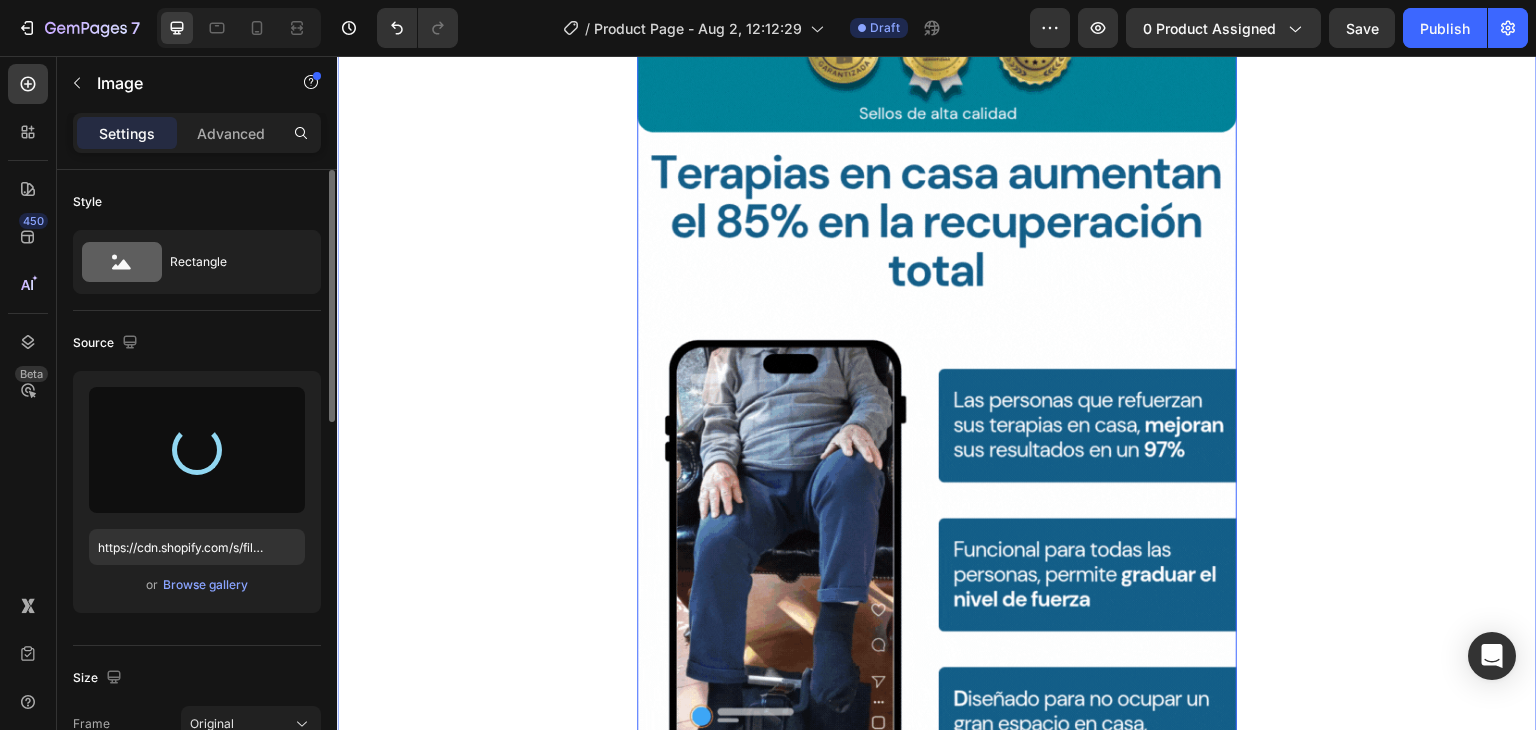 type on "https://cdn.shopify.com/s/files/1/0631/7883/4106/files/gempages_484857481676194700-56d20a54-e69e-427f-b294-98ee16c42eed.gif" 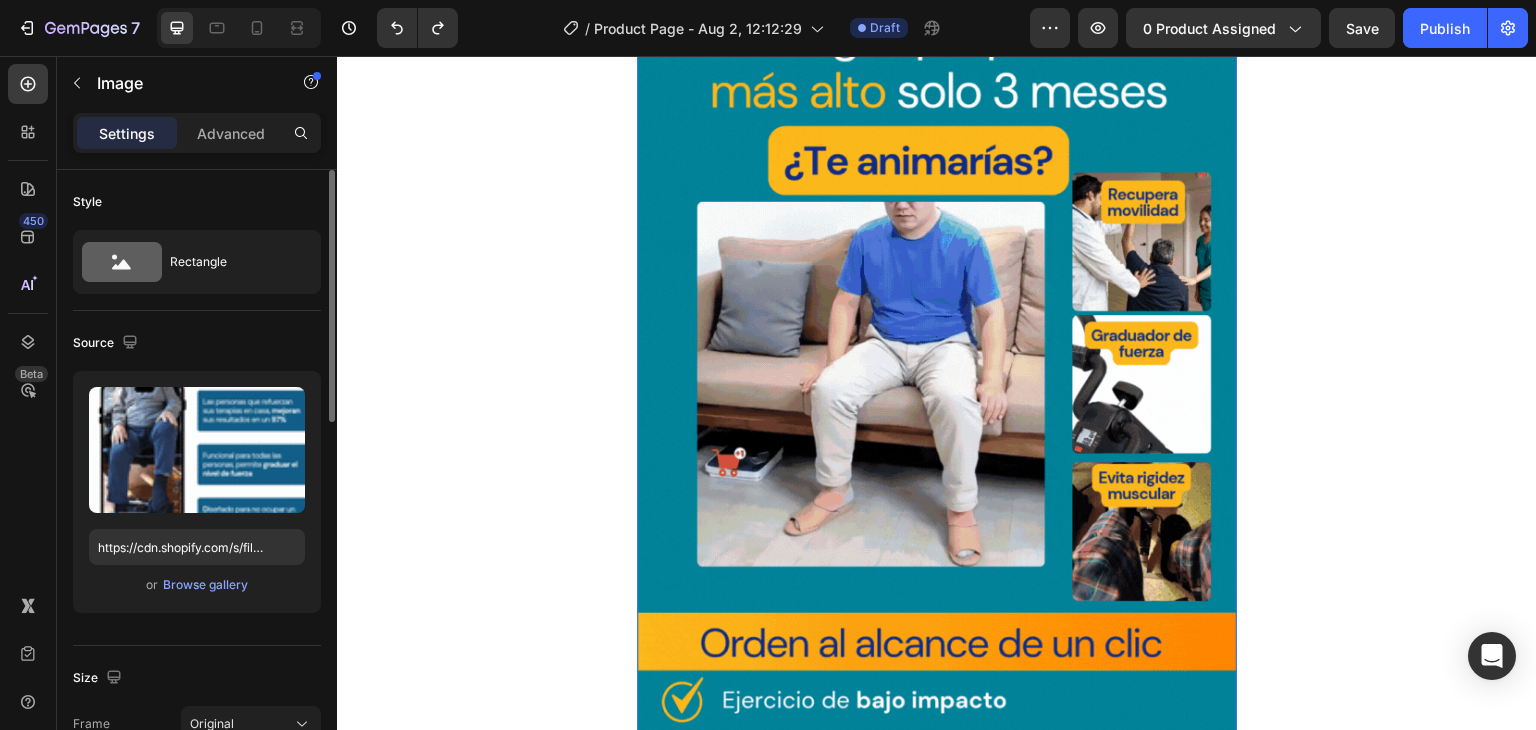 scroll, scrollTop: 1535, scrollLeft: 0, axis: vertical 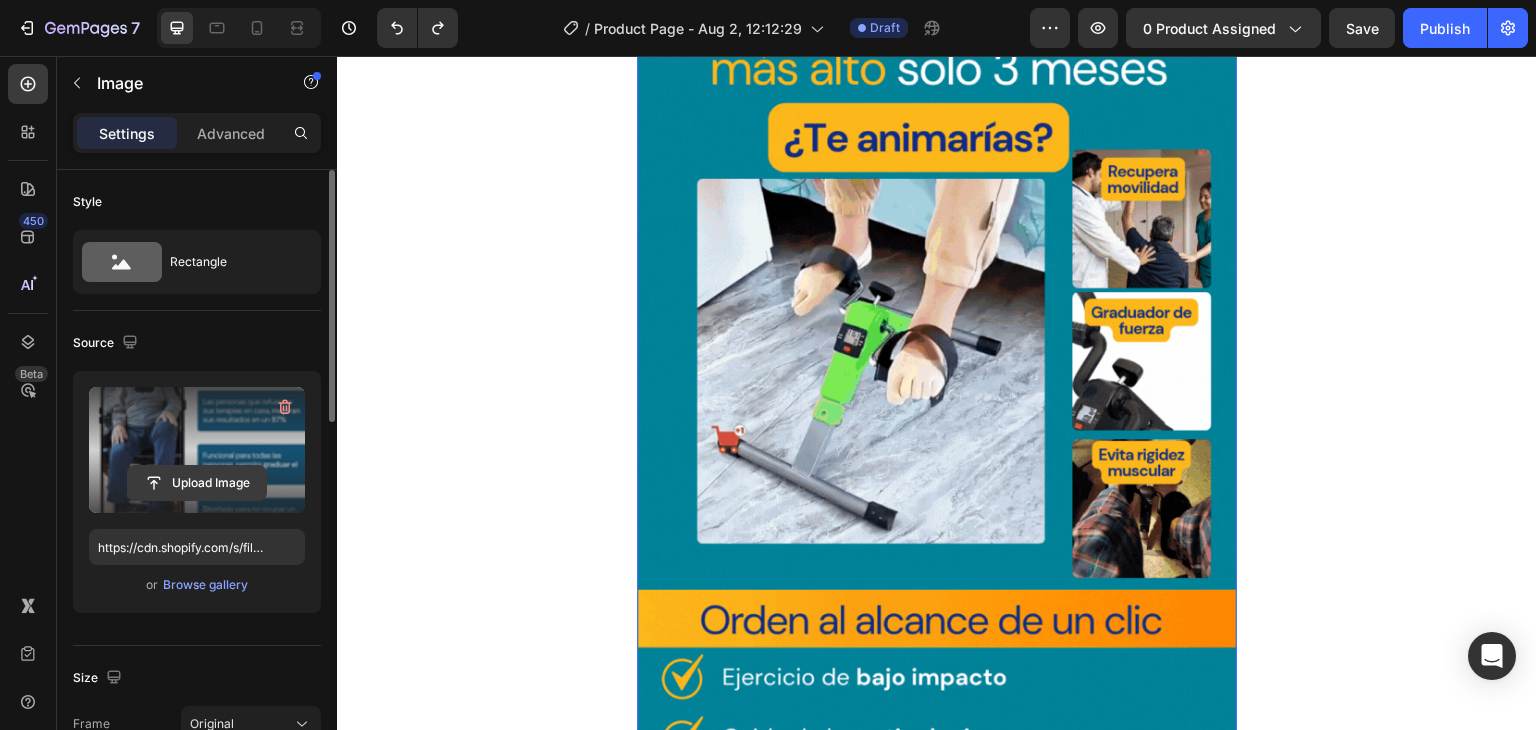 click 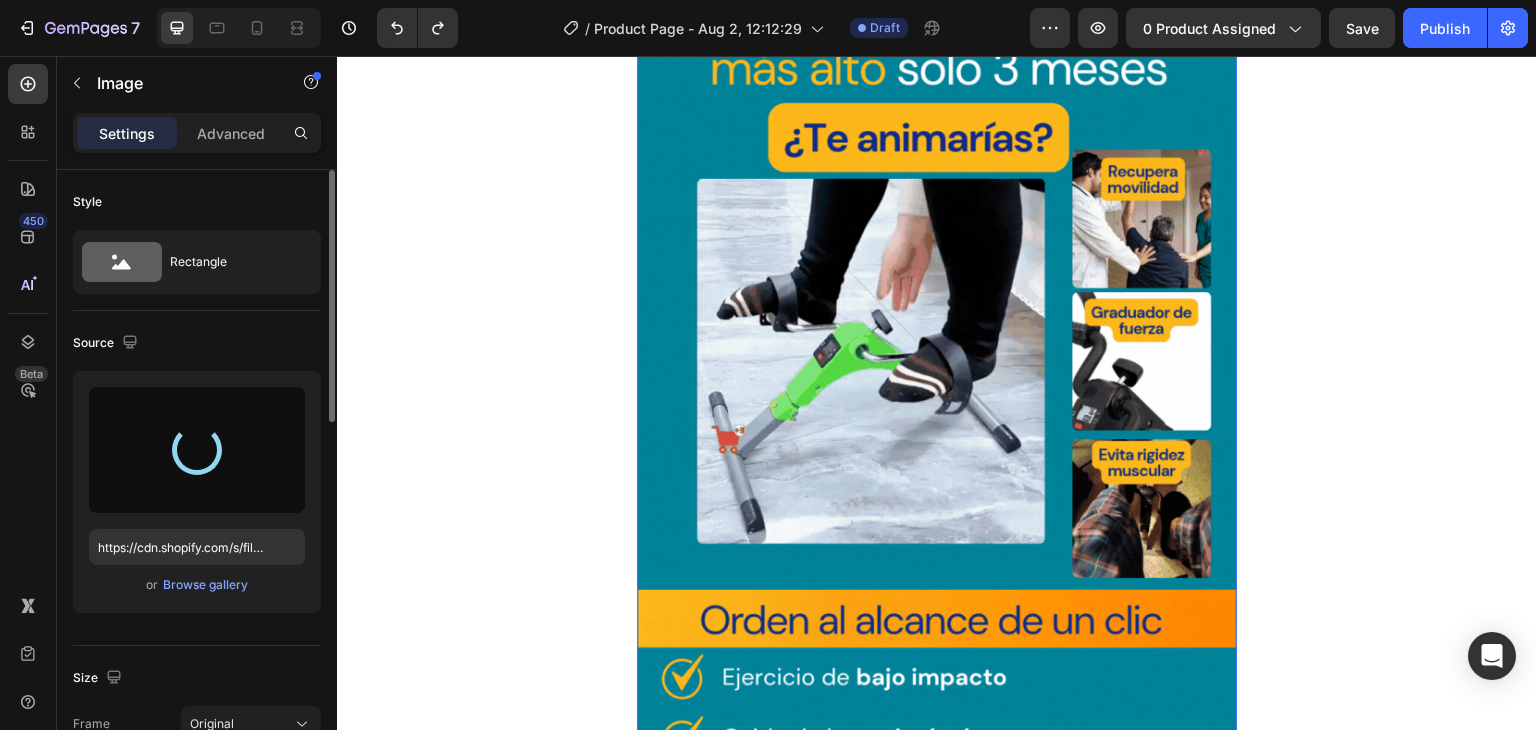 type on "https://cdn.shopify.com/s/files/1/0631/7883/4106/files/gempages_484857481676194700-56d20a54-e69e-427f-b294-98ee16c42eed.gif" 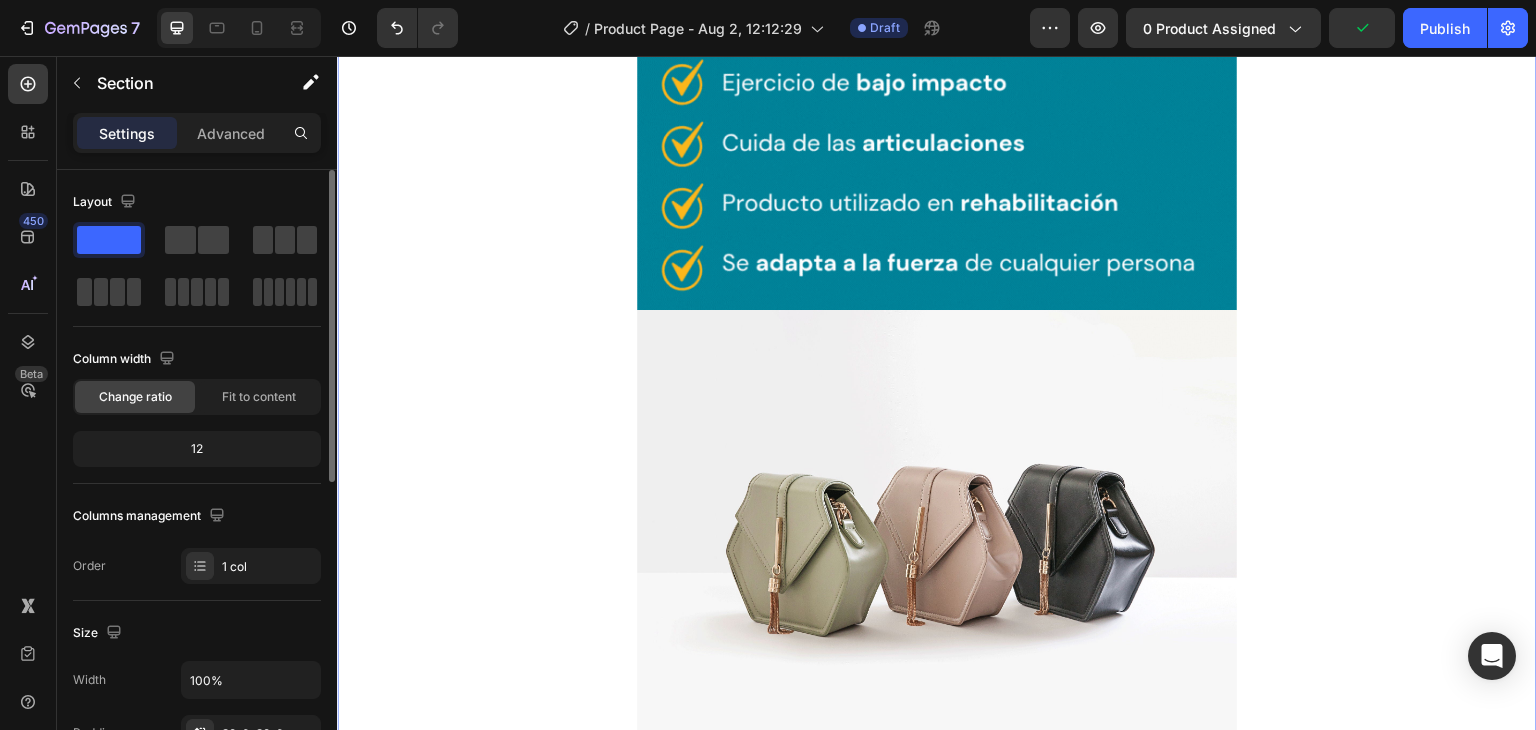 scroll, scrollTop: 2131, scrollLeft: 0, axis: vertical 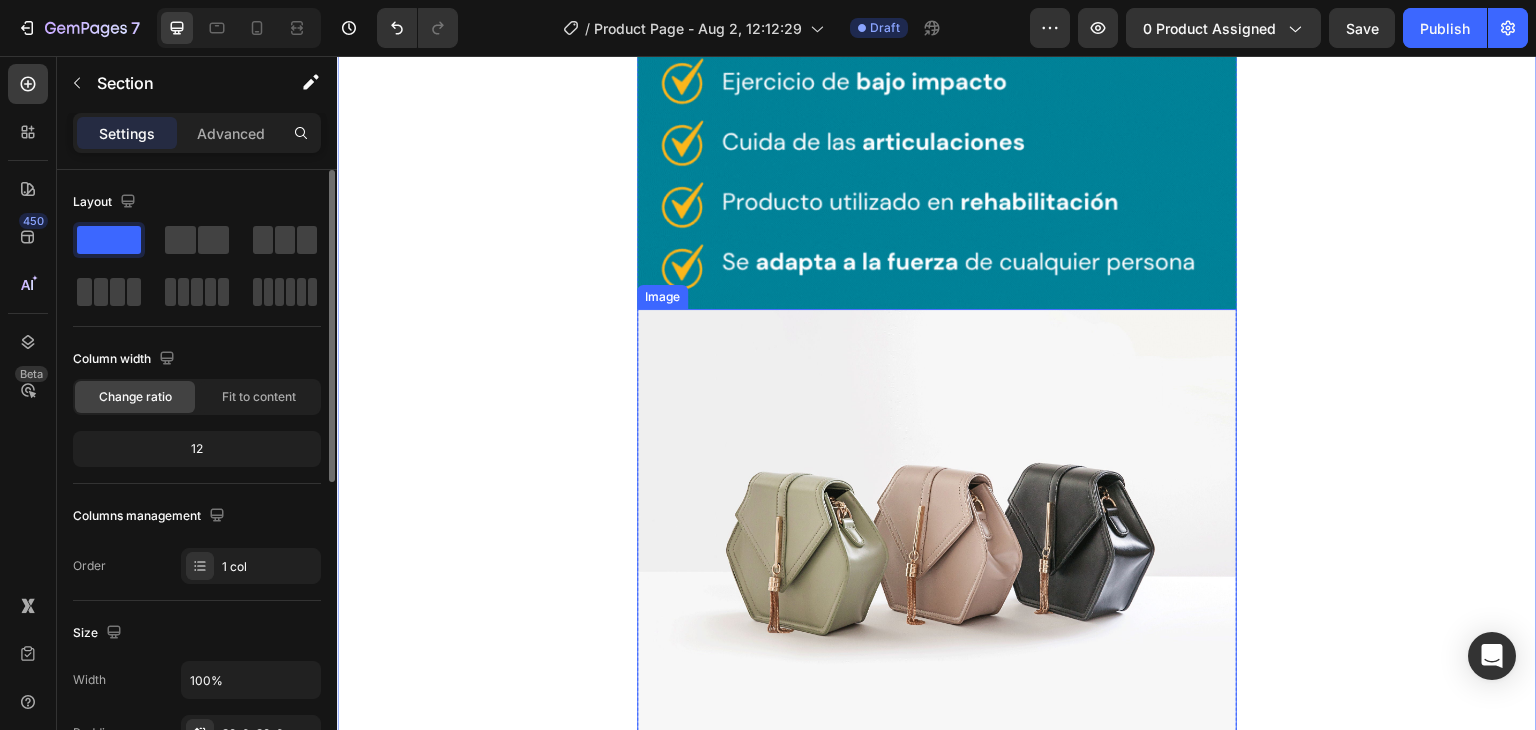 click at bounding box center (937, 534) 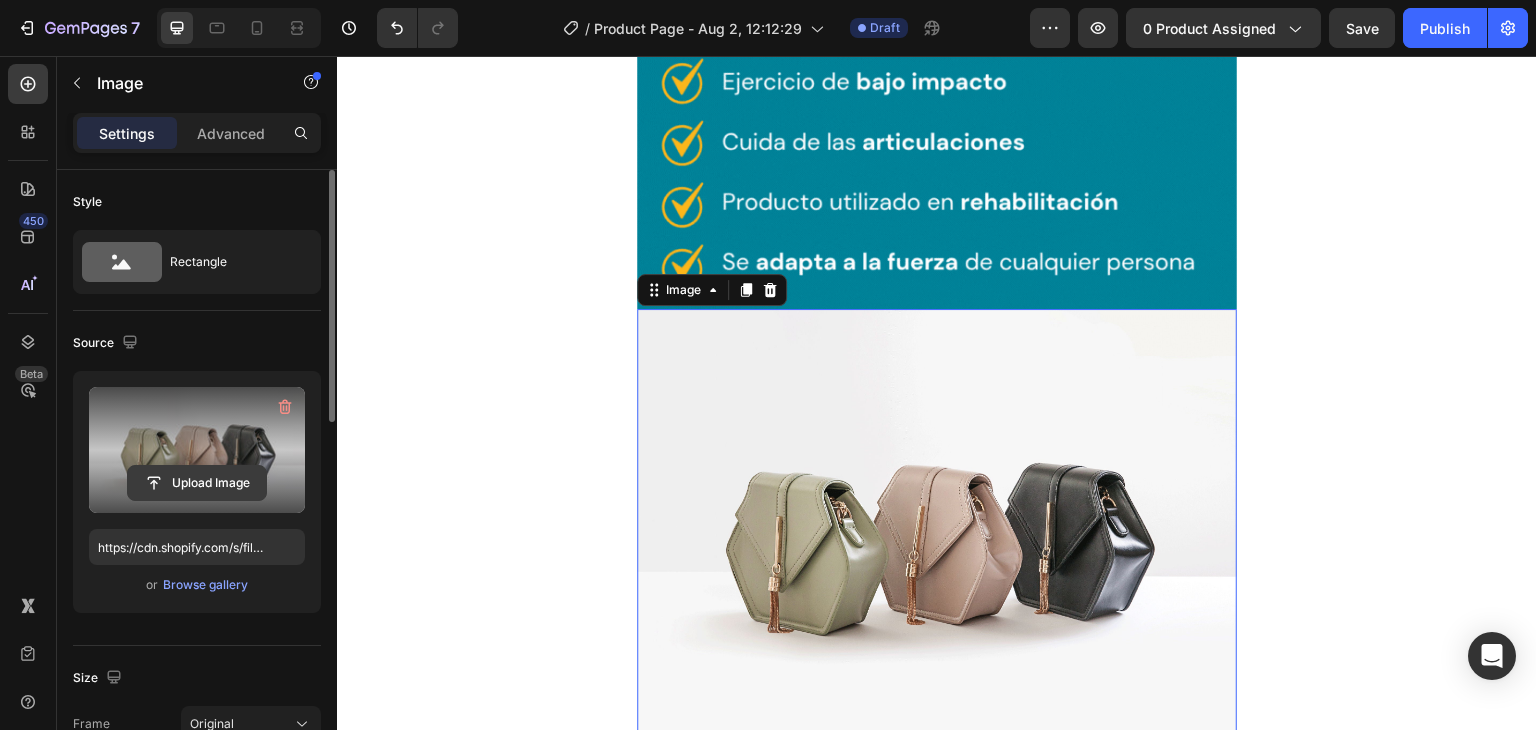 click 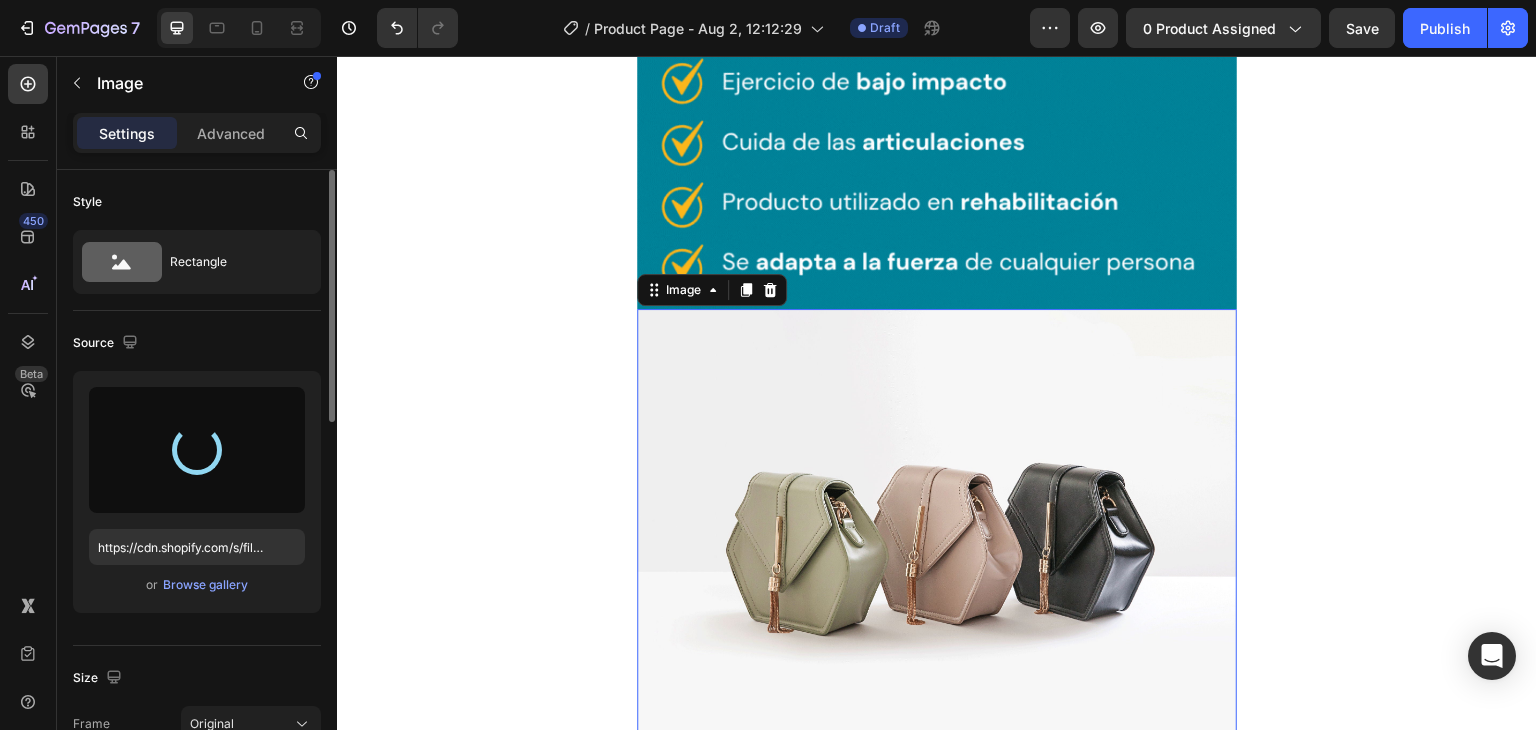 type on "https://cdn.shopify.com/s/files/1/0631/7883/4106/files/gempages_484857481676194700-c30b8d8f-3247-4325-a558-6e83608bd817.gif" 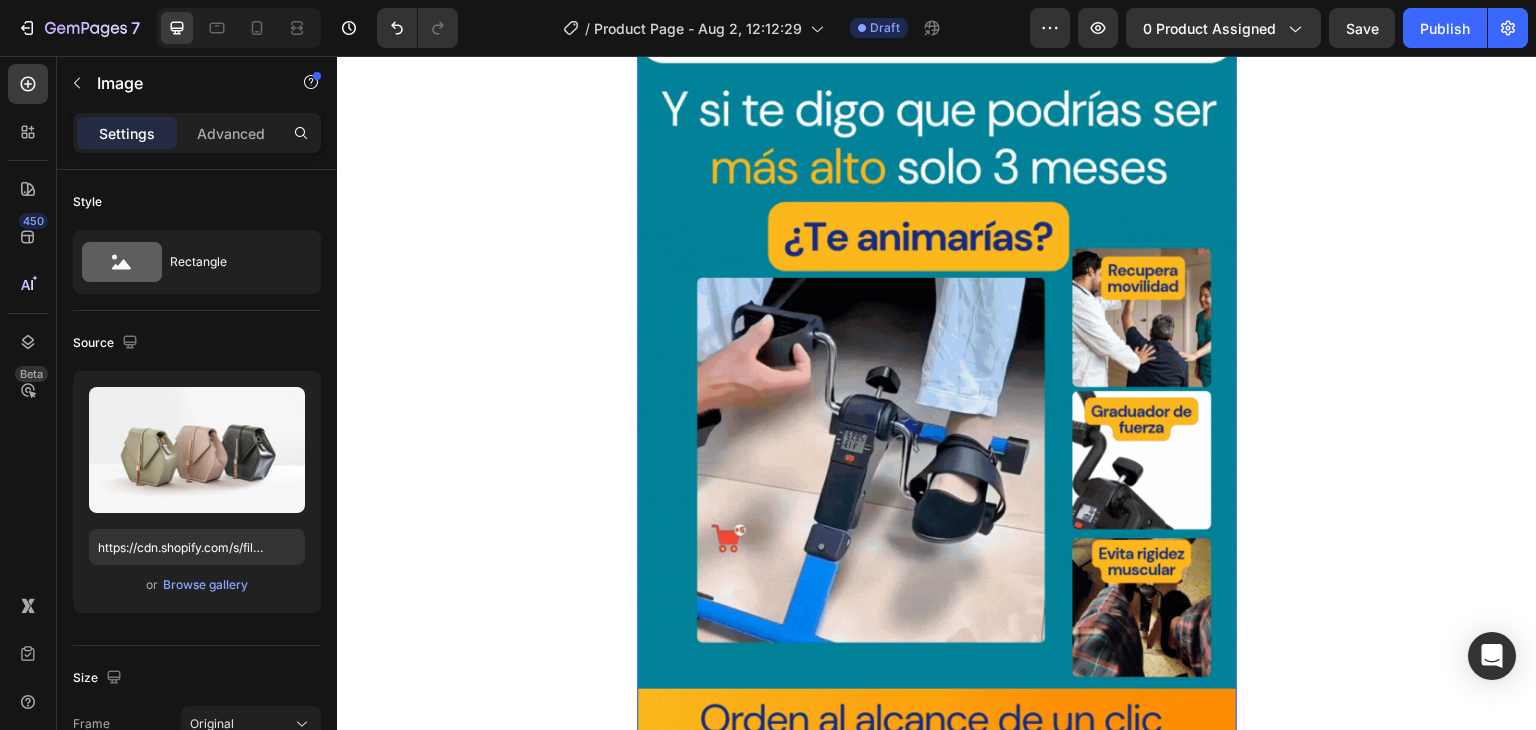scroll, scrollTop: 0, scrollLeft: 0, axis: both 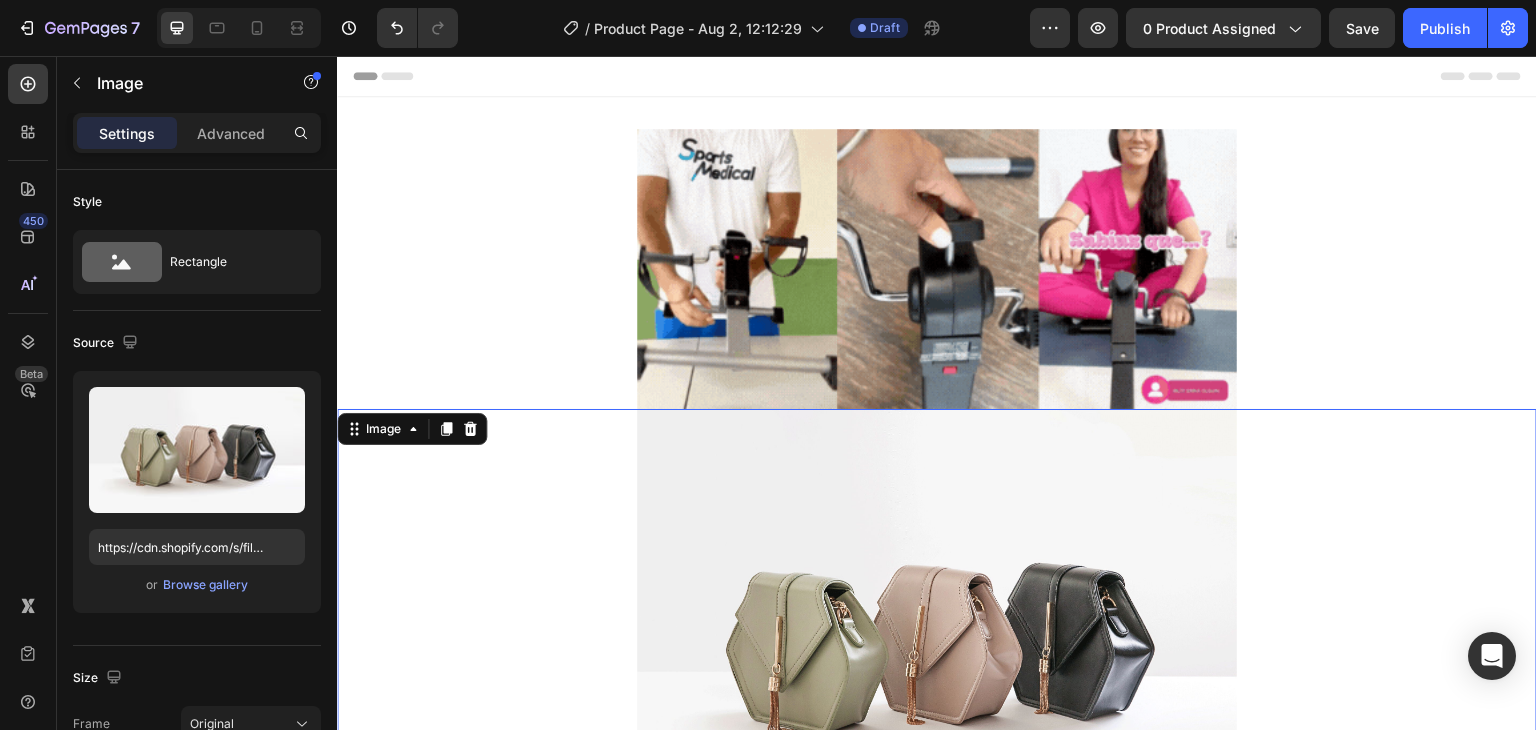click at bounding box center (937, 634) 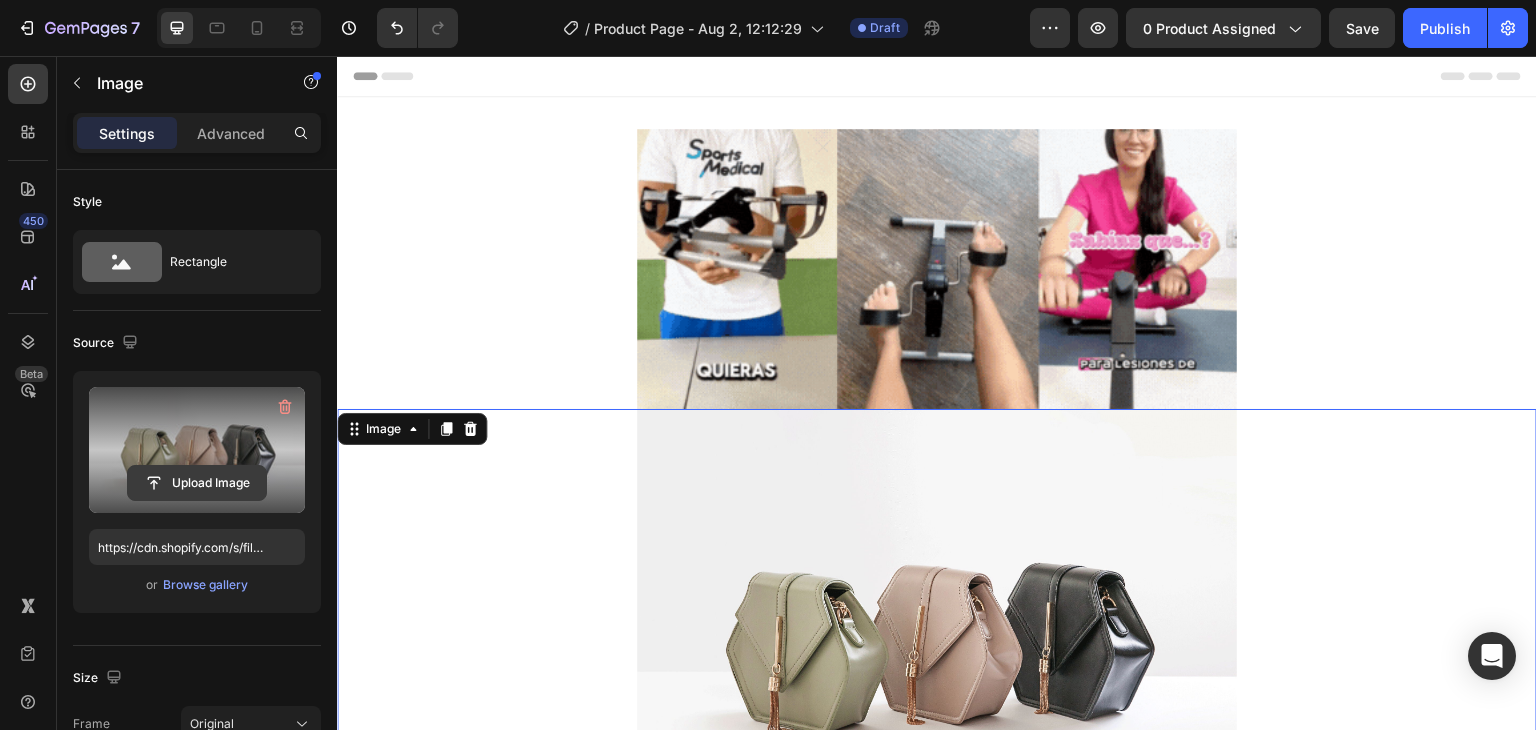 click 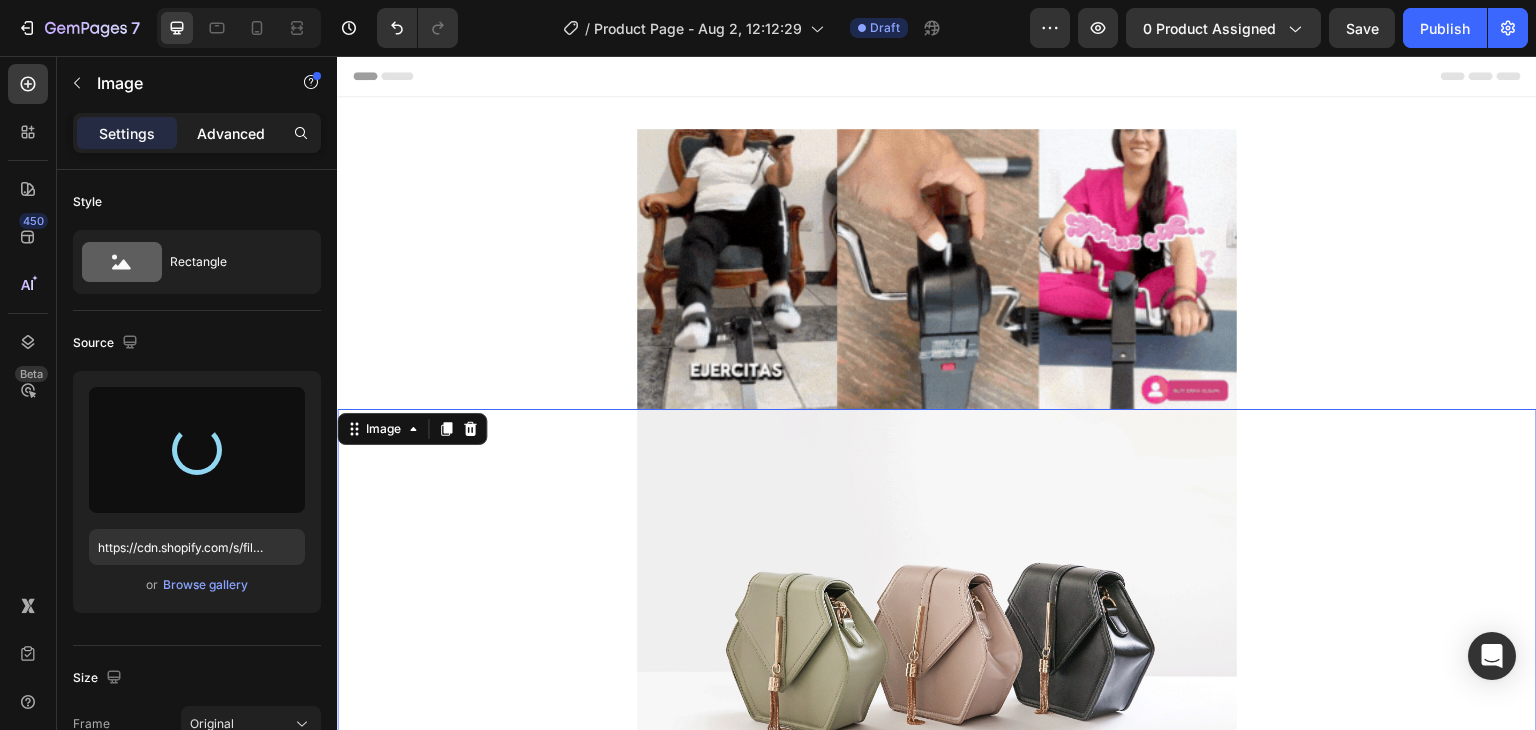 type on "https://cdn.shopify.com/s/files/1/0631/7883/4106/files/gempages_484857481676194700-ae56f5fa-80e1-4356-ae87-1e4bf2f7a8d0.png" 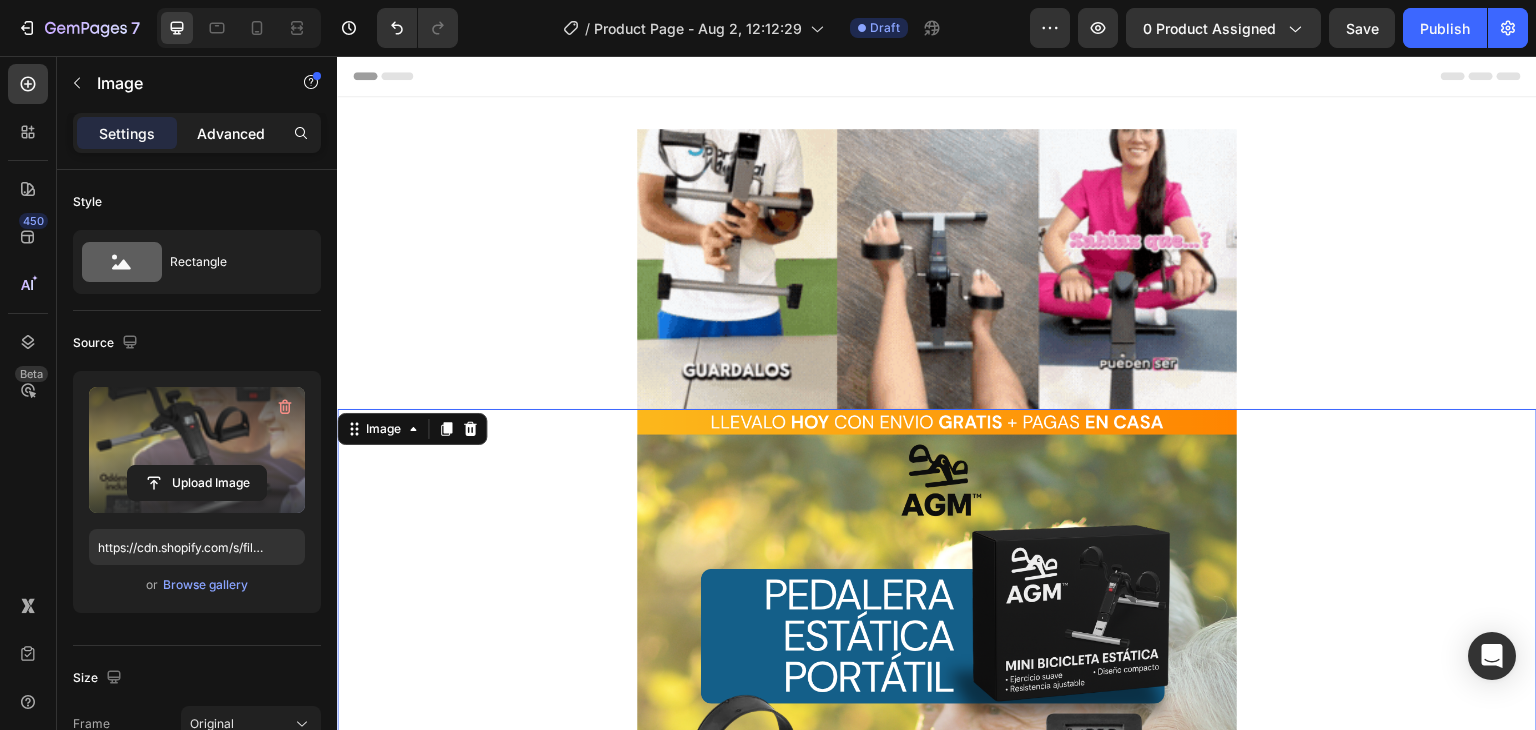 click on "Advanced" at bounding box center (231, 133) 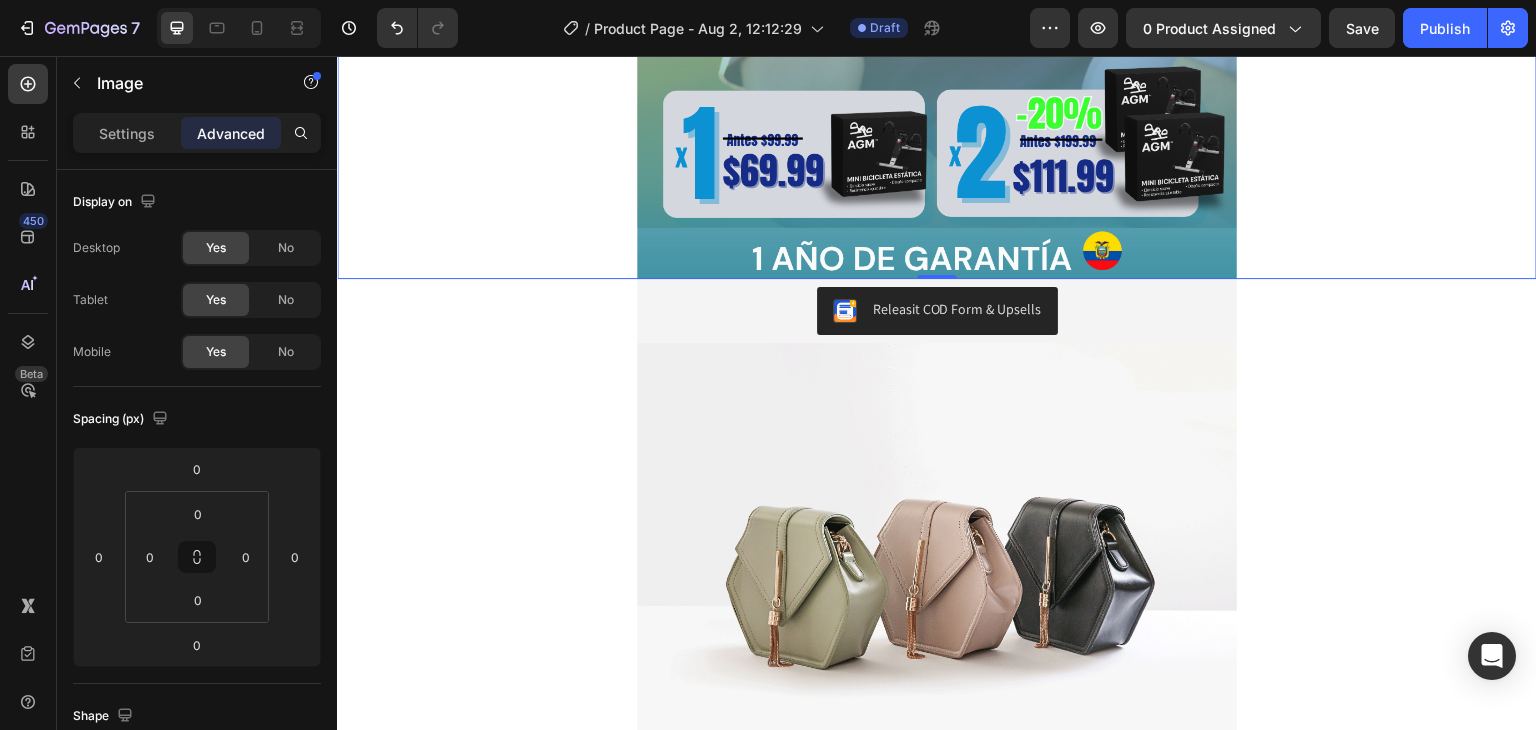 scroll, scrollTop: 1290, scrollLeft: 0, axis: vertical 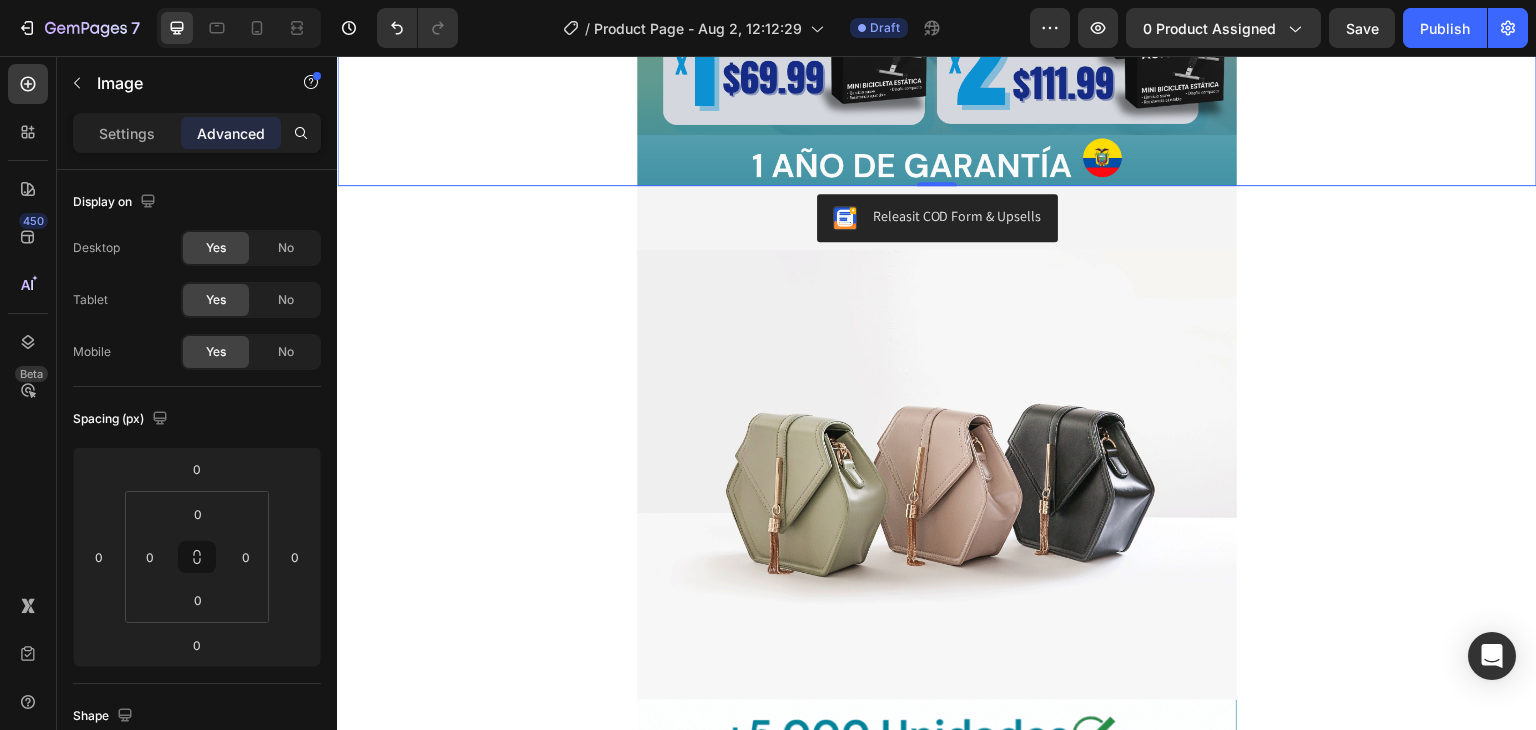 click at bounding box center [937, 475] 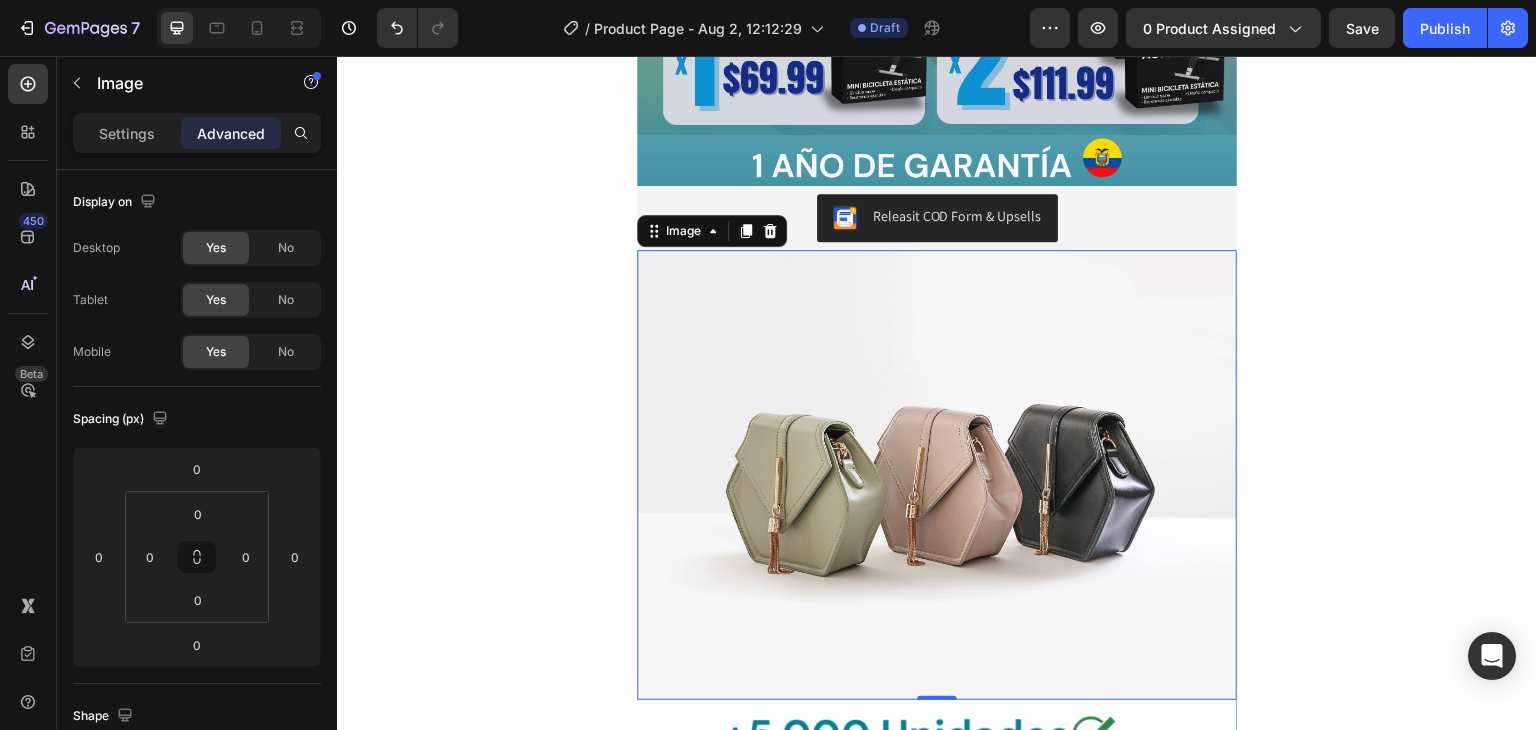 click at bounding box center (937, 475) 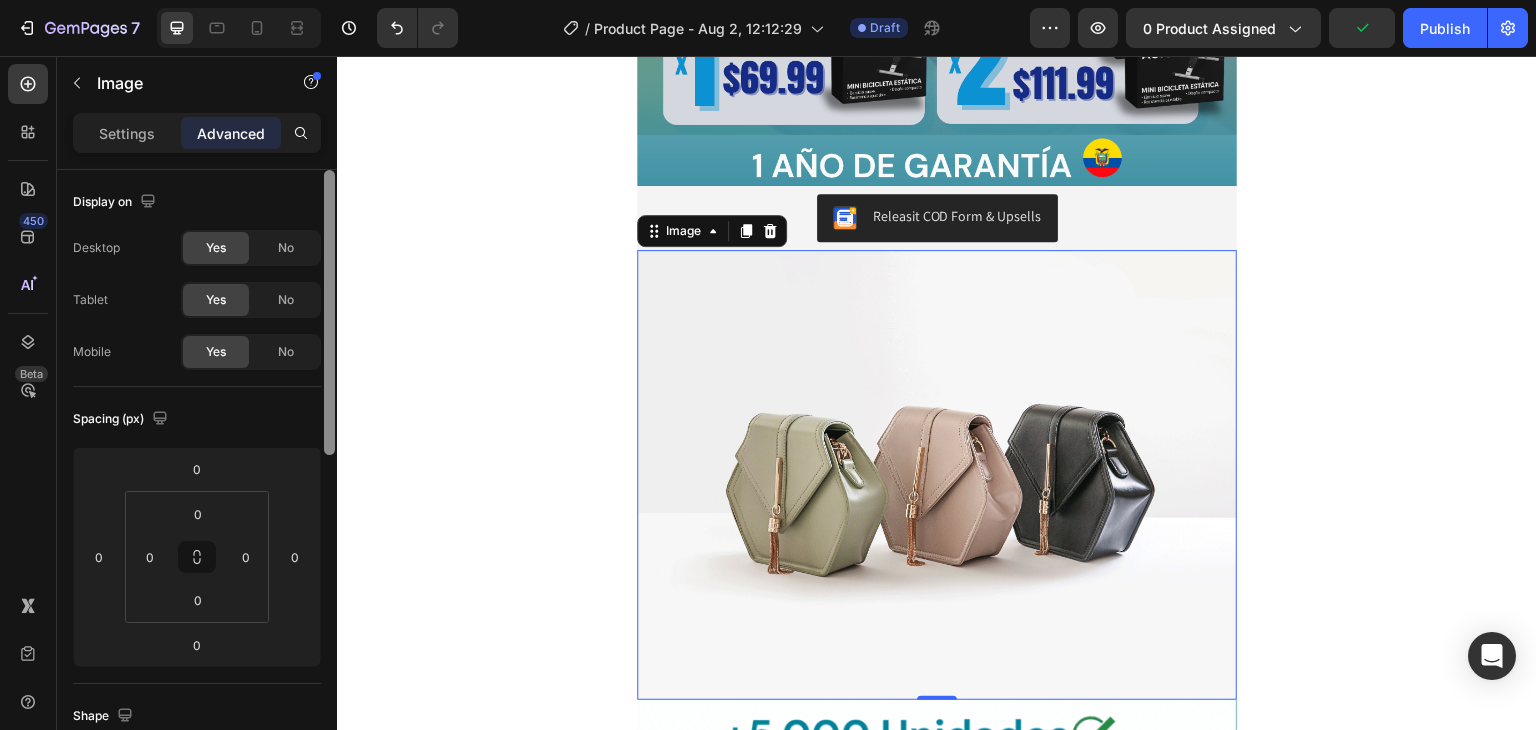 drag, startPoint x: 334, startPoint y: 246, endPoint x: 332, endPoint y: 143, distance: 103.01942 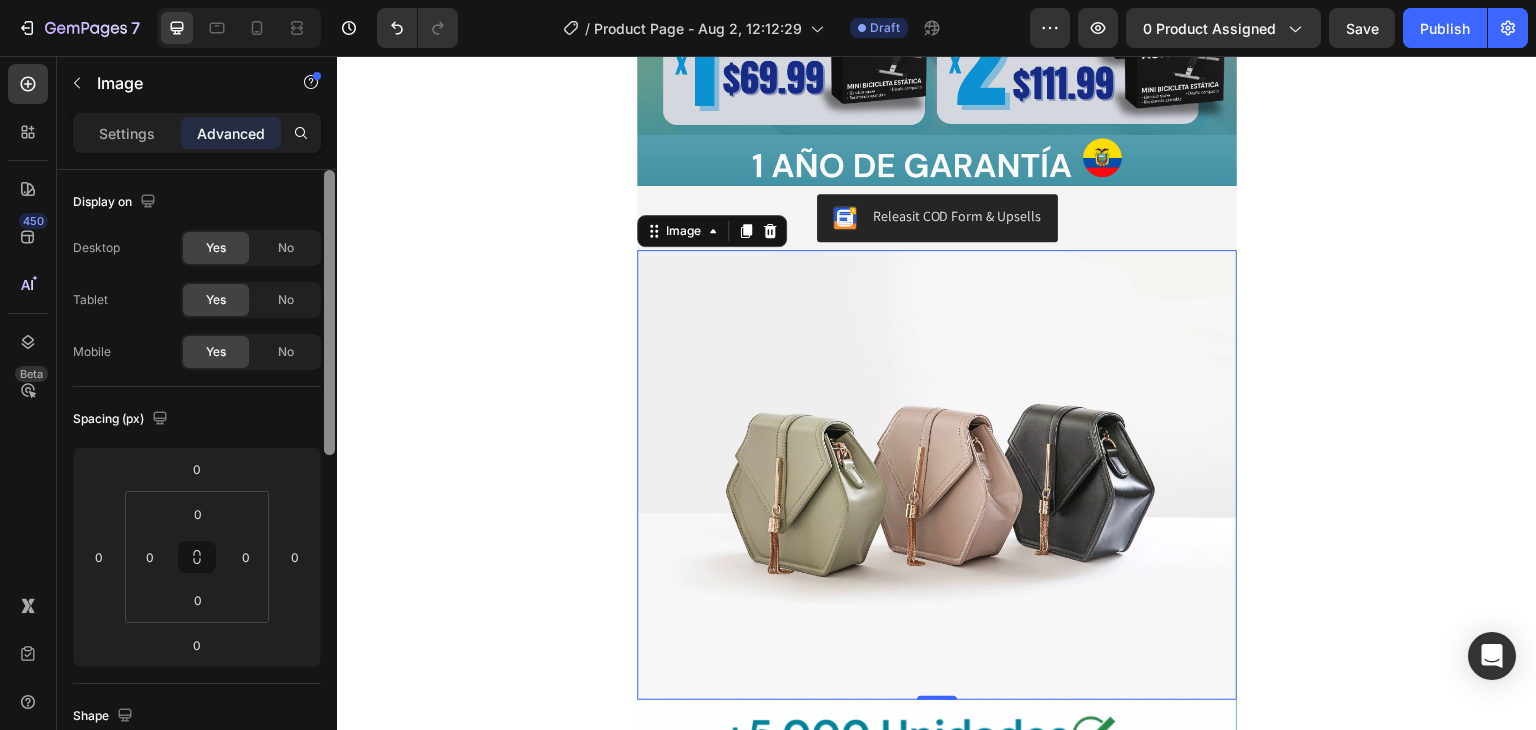 drag, startPoint x: 328, startPoint y: 181, endPoint x: 328, endPoint y: 83, distance: 98 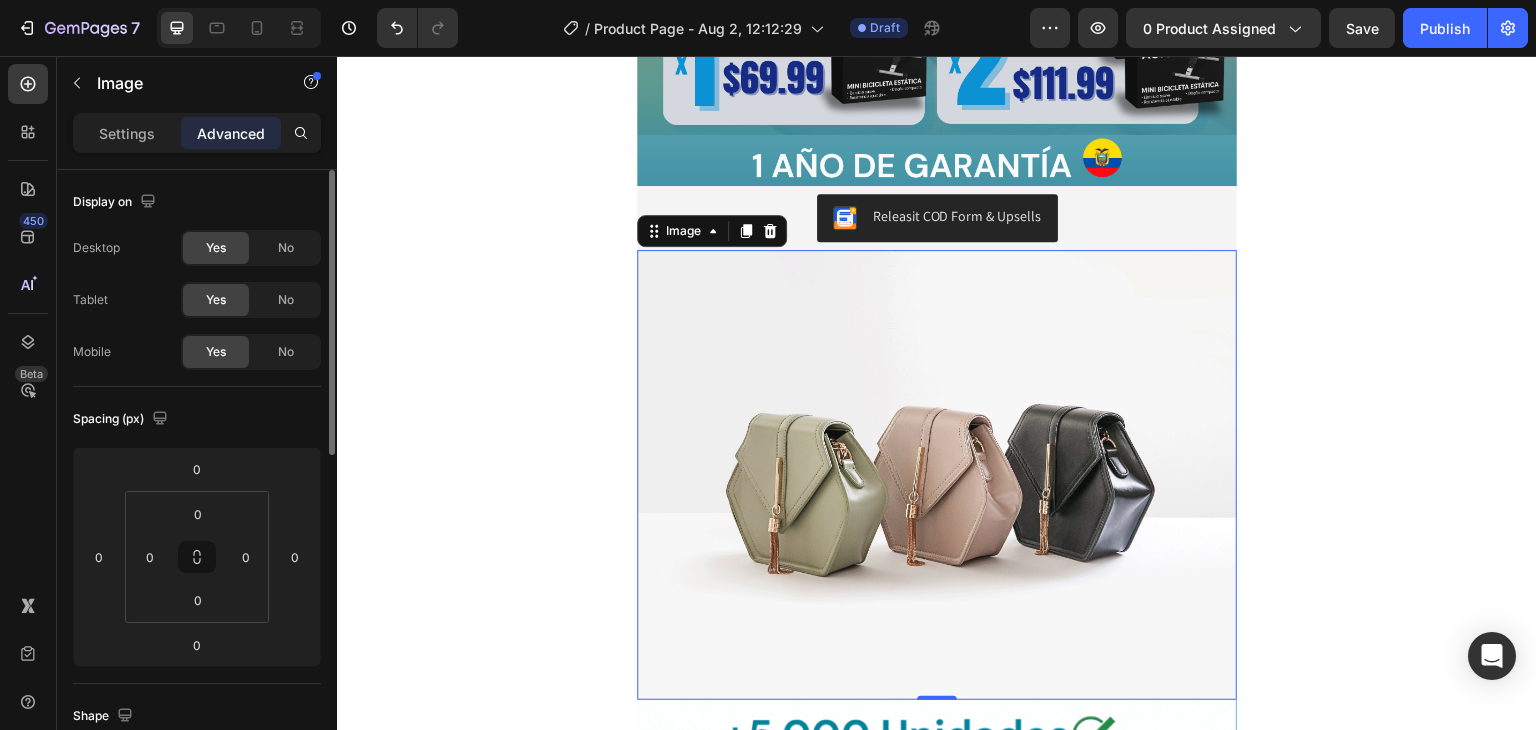 click on "Image" 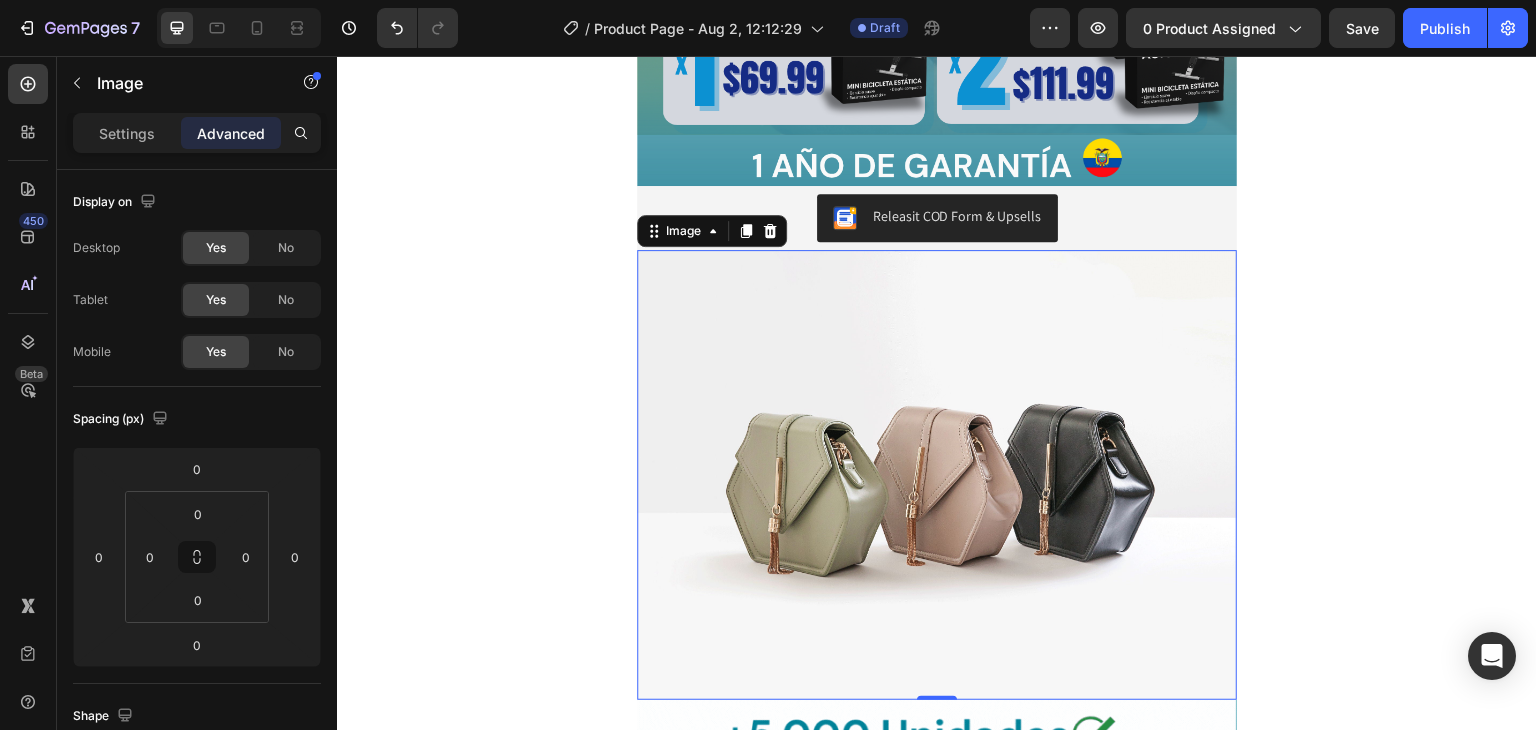 click on "Settings Advanced" at bounding box center [197, 141] 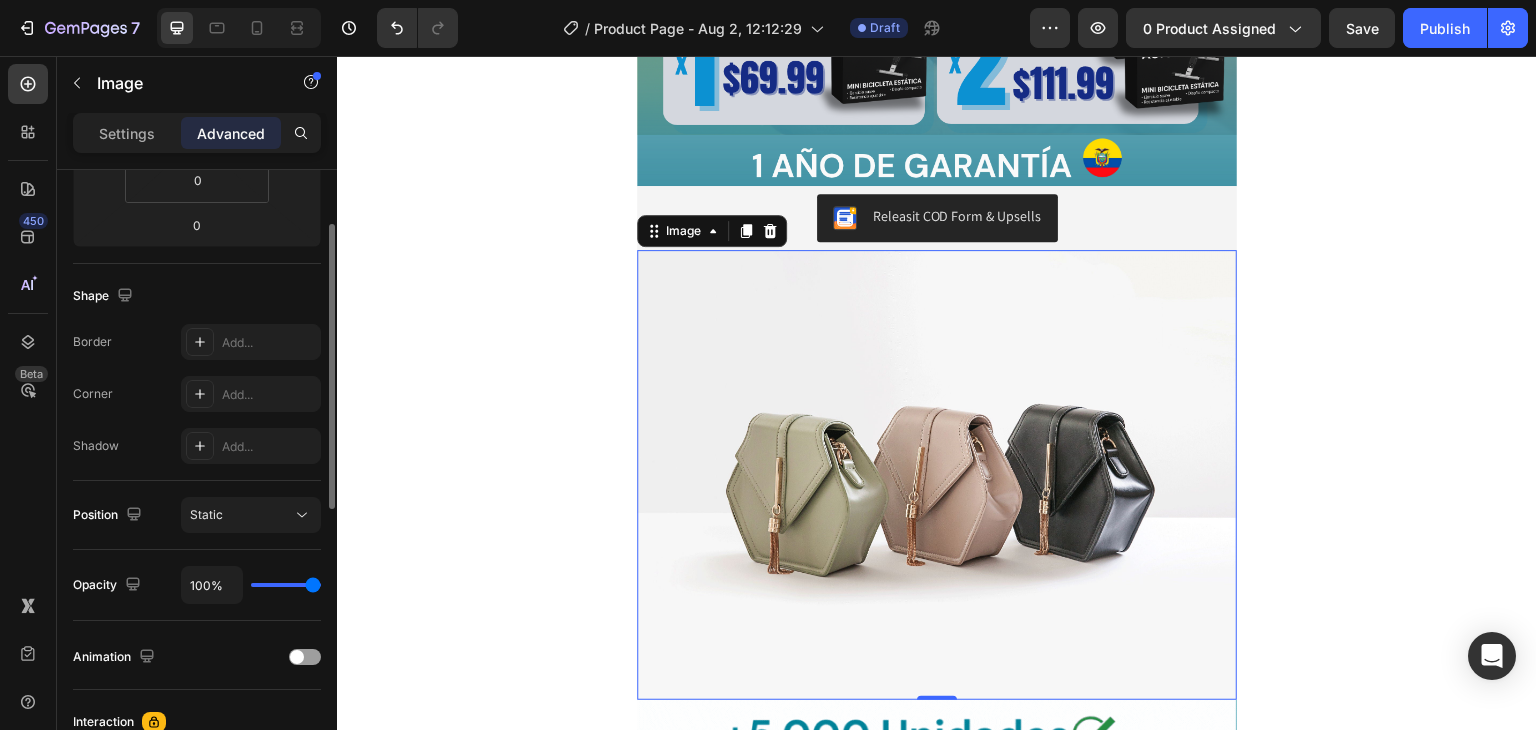 scroll, scrollTop: 0, scrollLeft: 0, axis: both 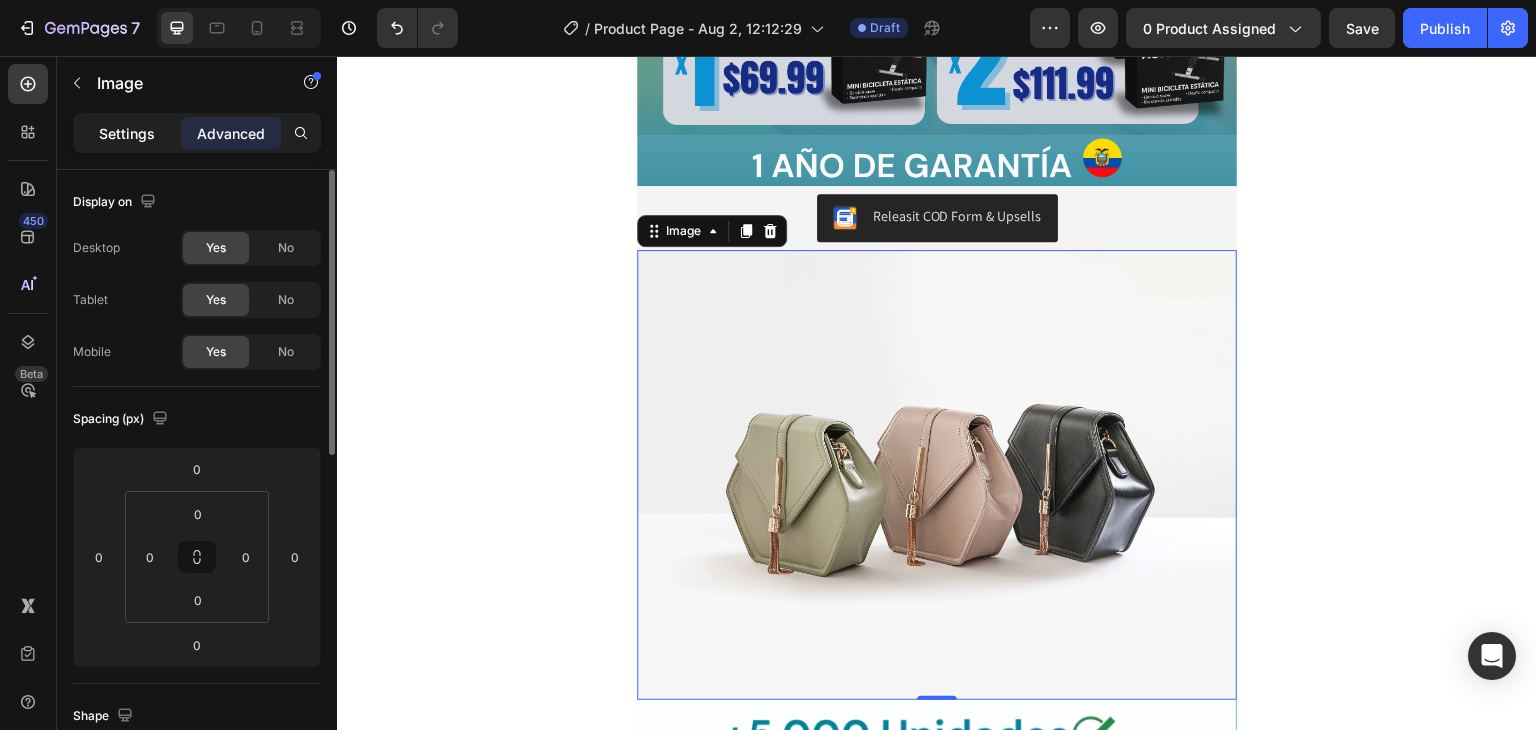 click on "Settings" at bounding box center (127, 133) 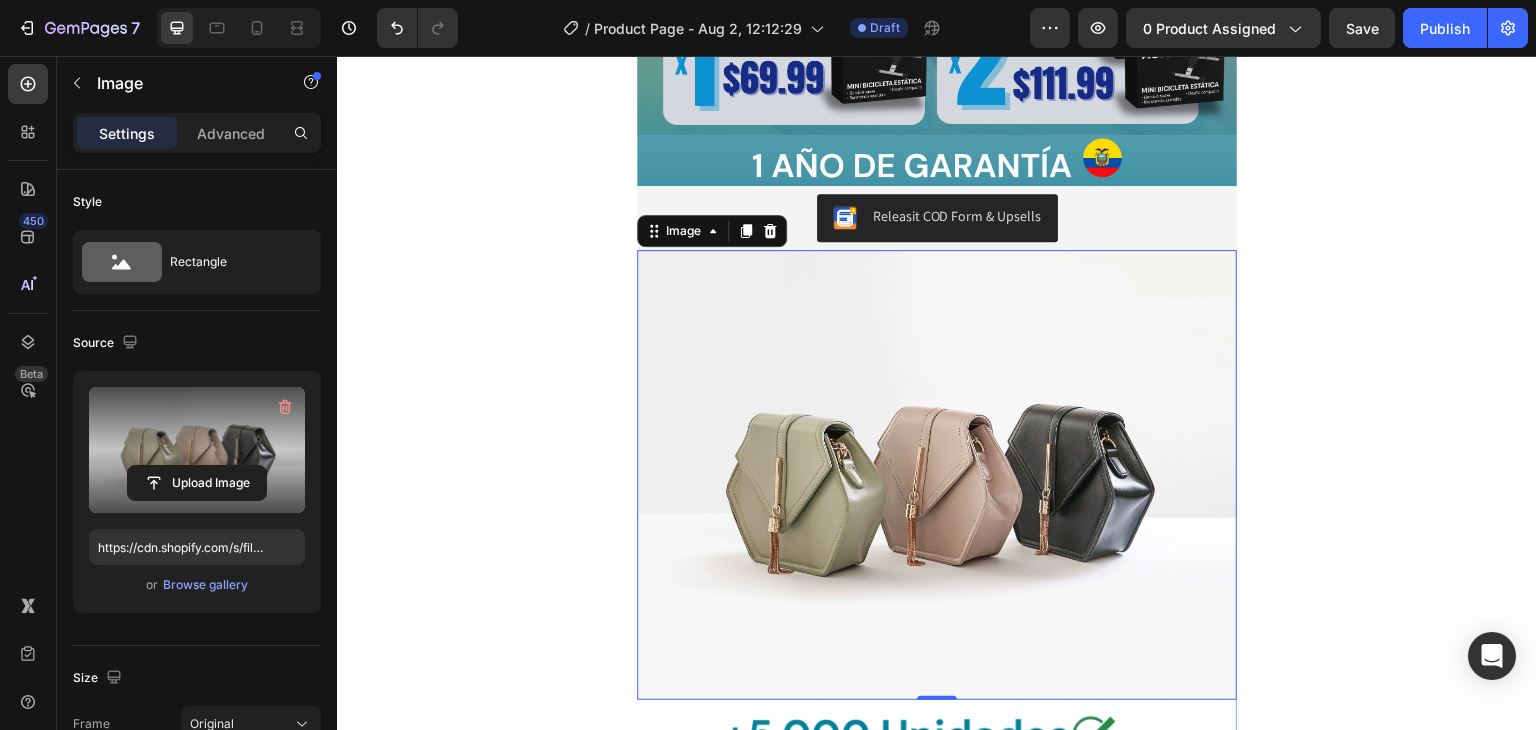 click at bounding box center [197, 450] 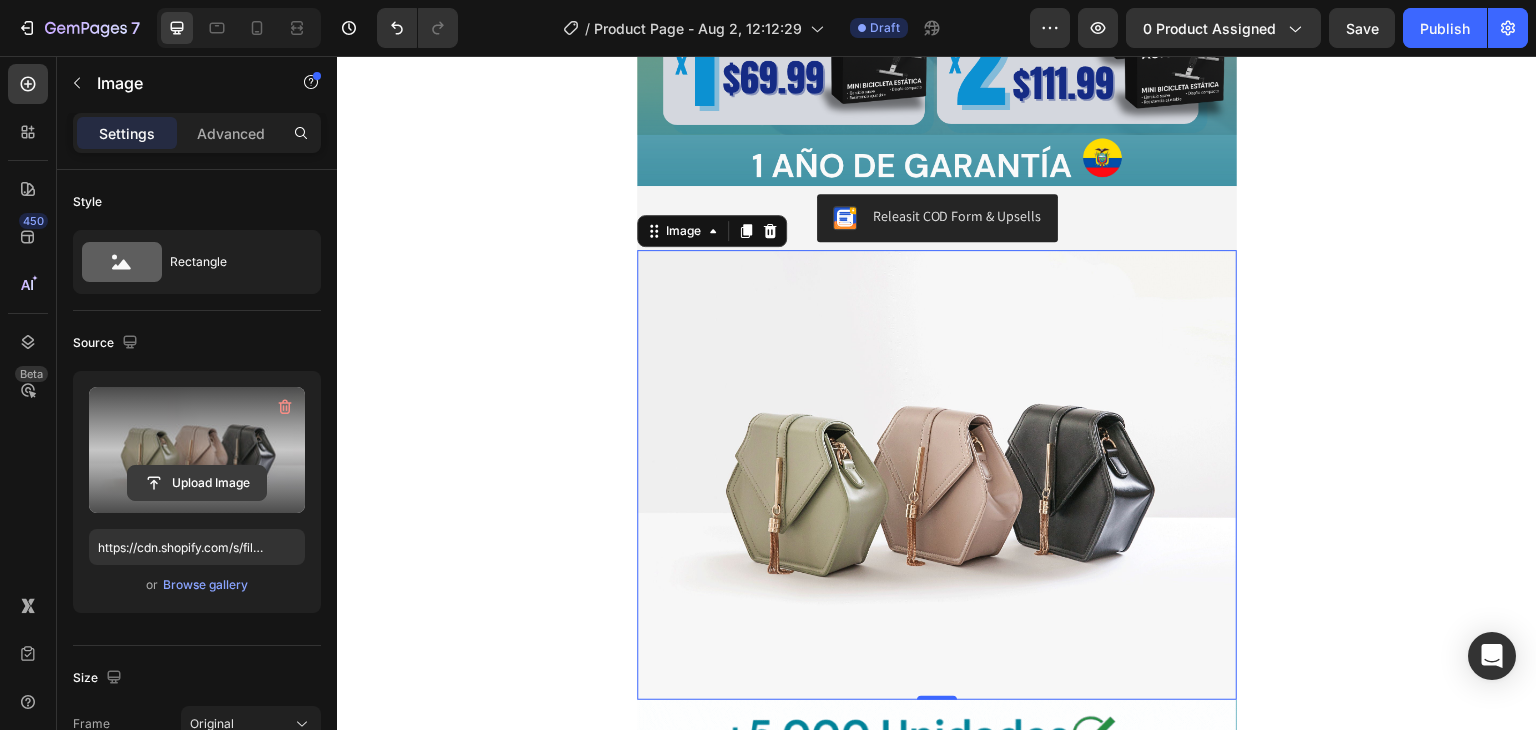 click 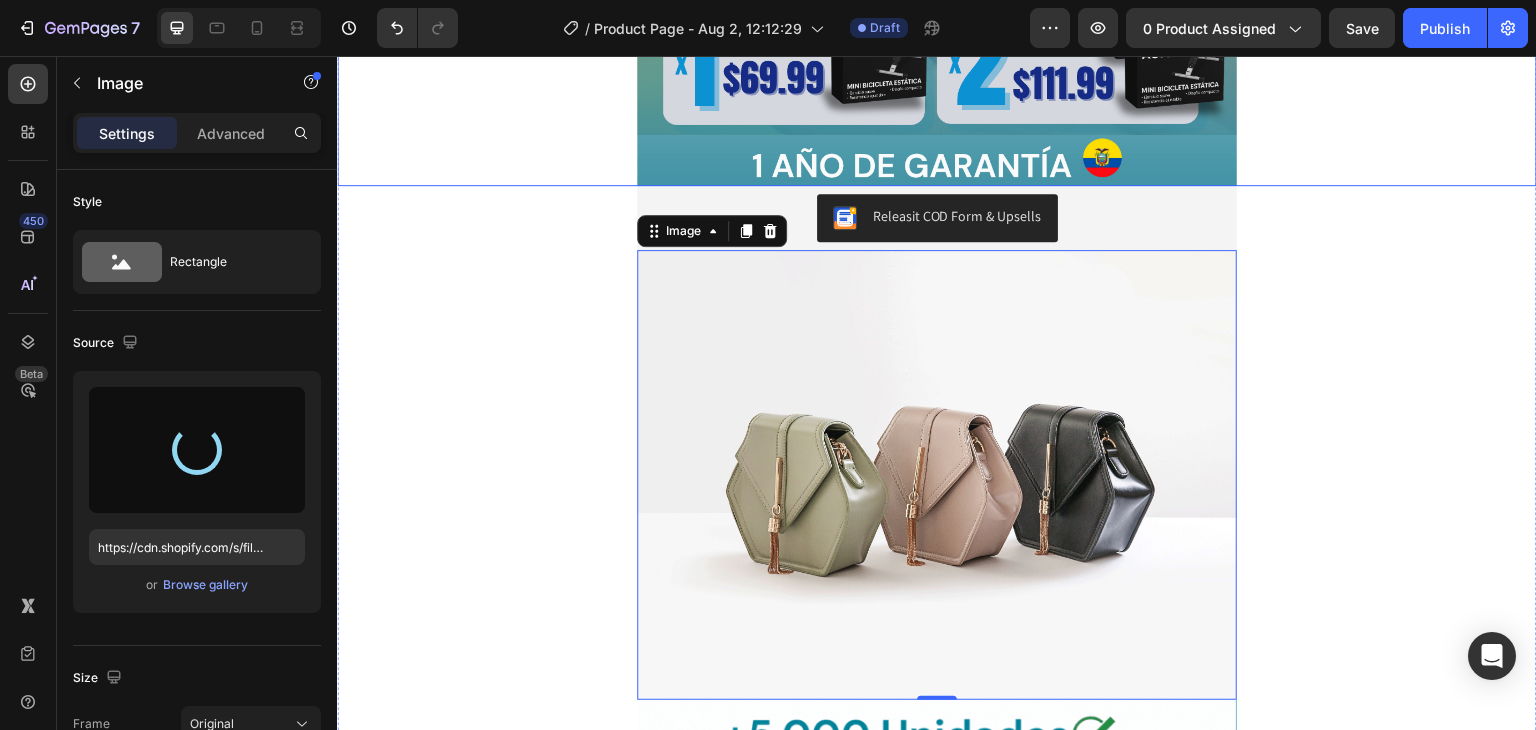 type on "https://cdn.shopify.com/s/files/1/0631/7883/4106/files/gempages_484857481676194700-2a71722d-d44d-4a44-a9ba-e1963e535c12.png" 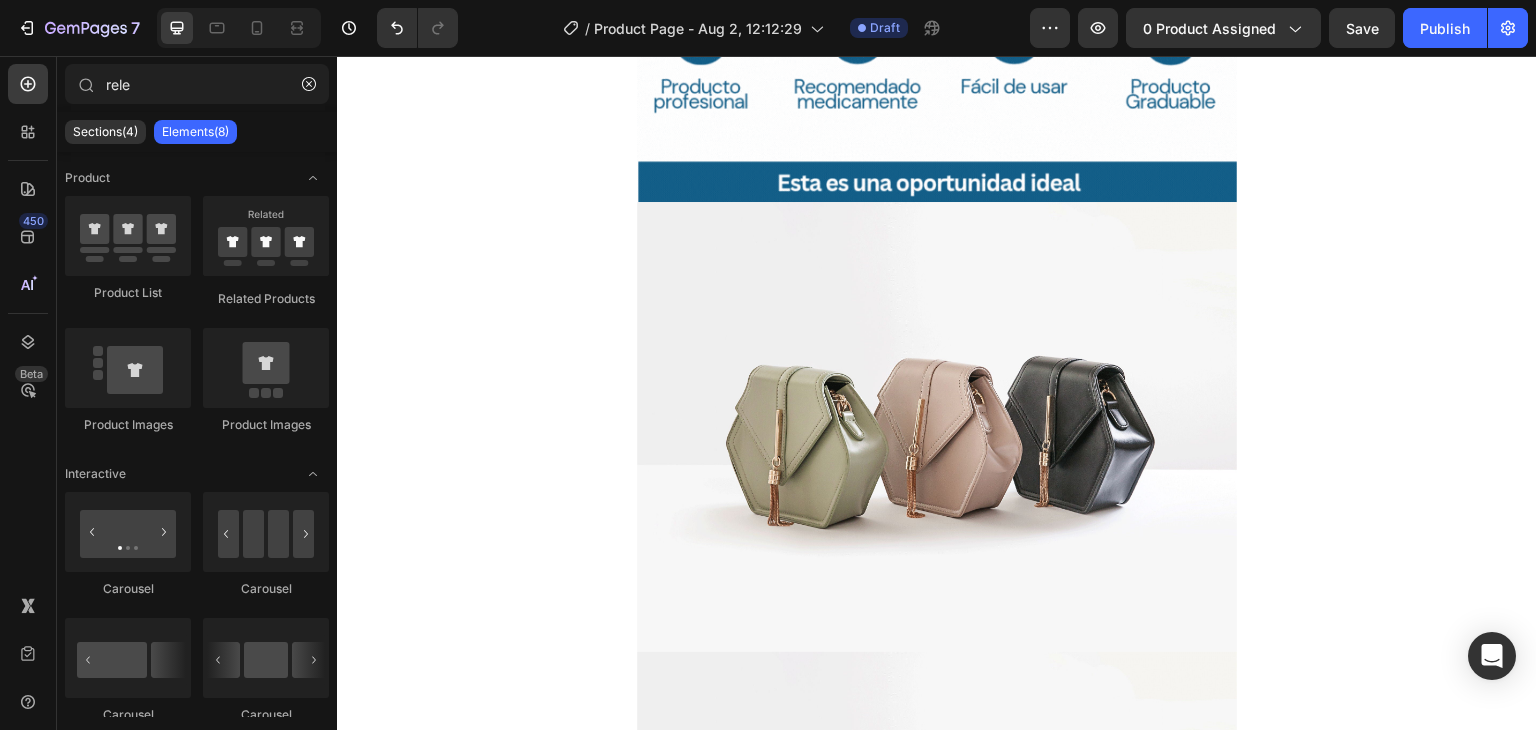 scroll, scrollTop: 4499, scrollLeft: 0, axis: vertical 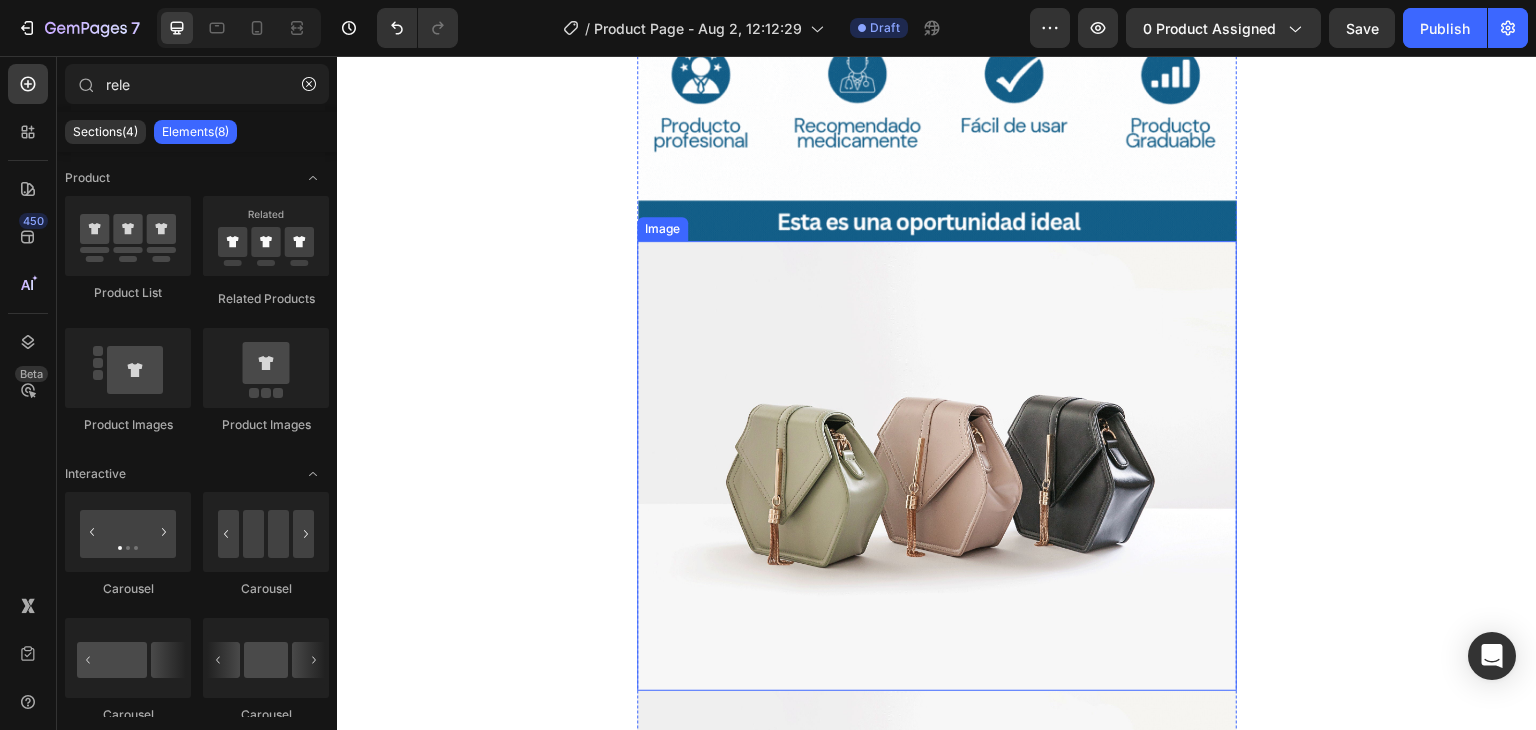 click at bounding box center [937, 466] 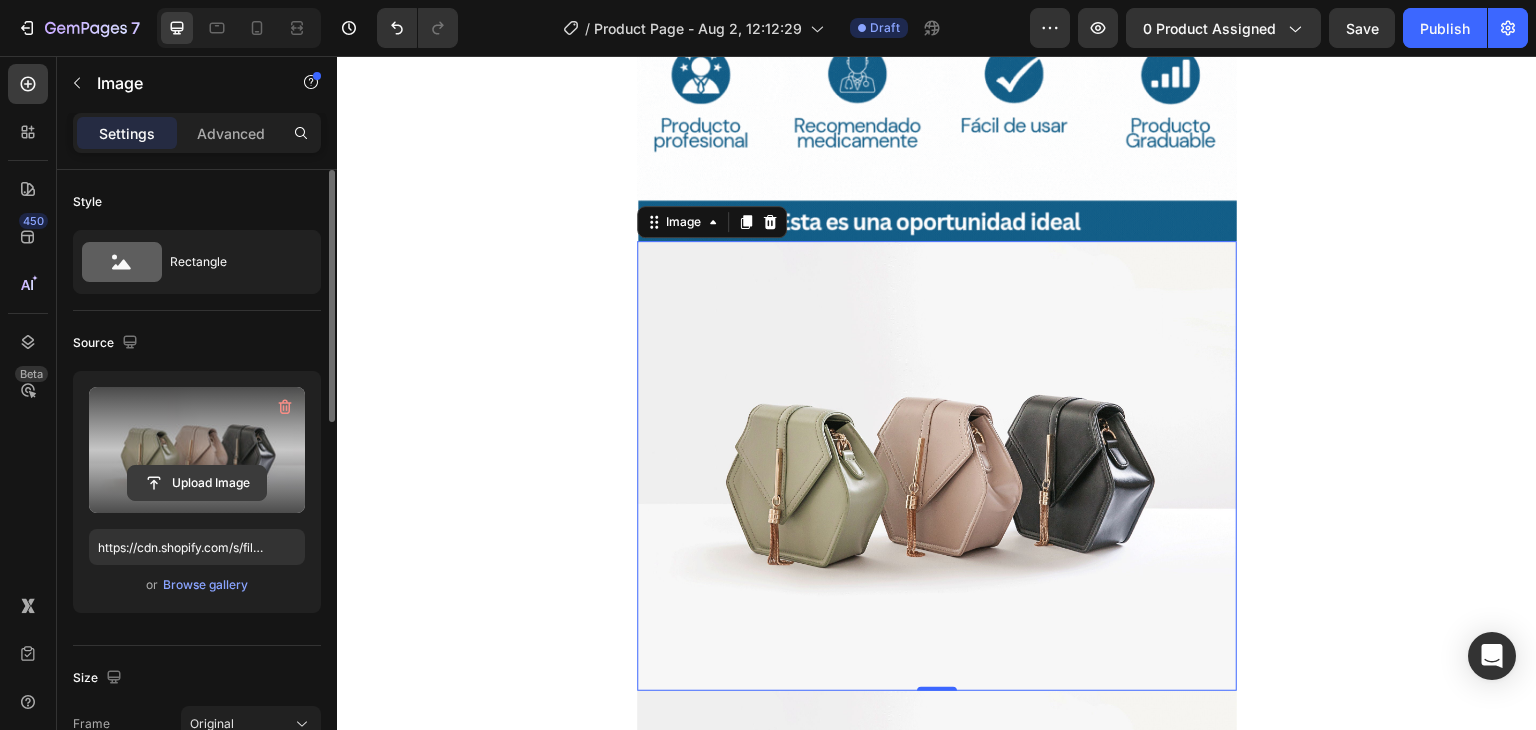 click 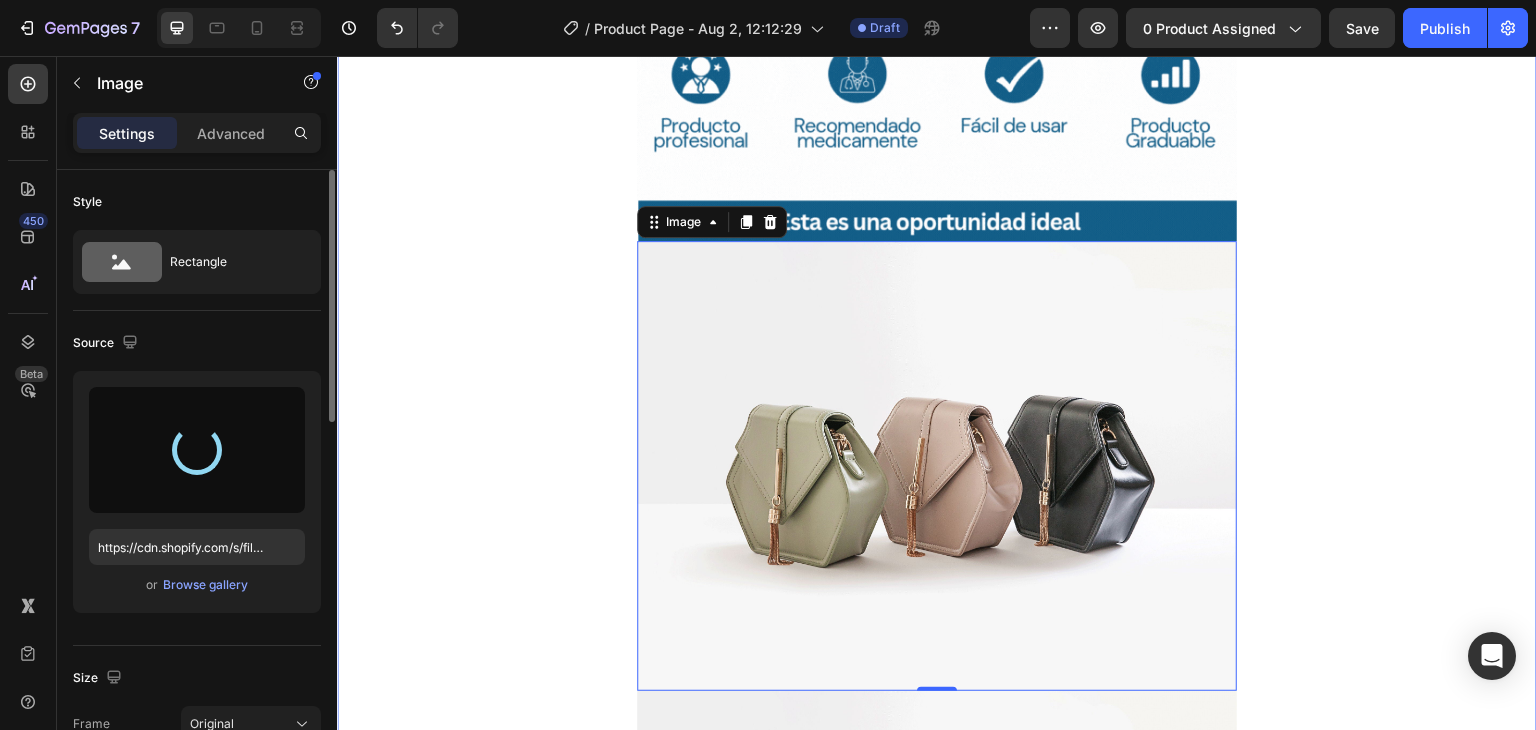 type on "https://cdn.shopify.com/s/files/1/0631/7883/4106/files/gempages_484857481676194700-5e1e61c5-18aa-477f-8d2a-a4163152eaad.png" 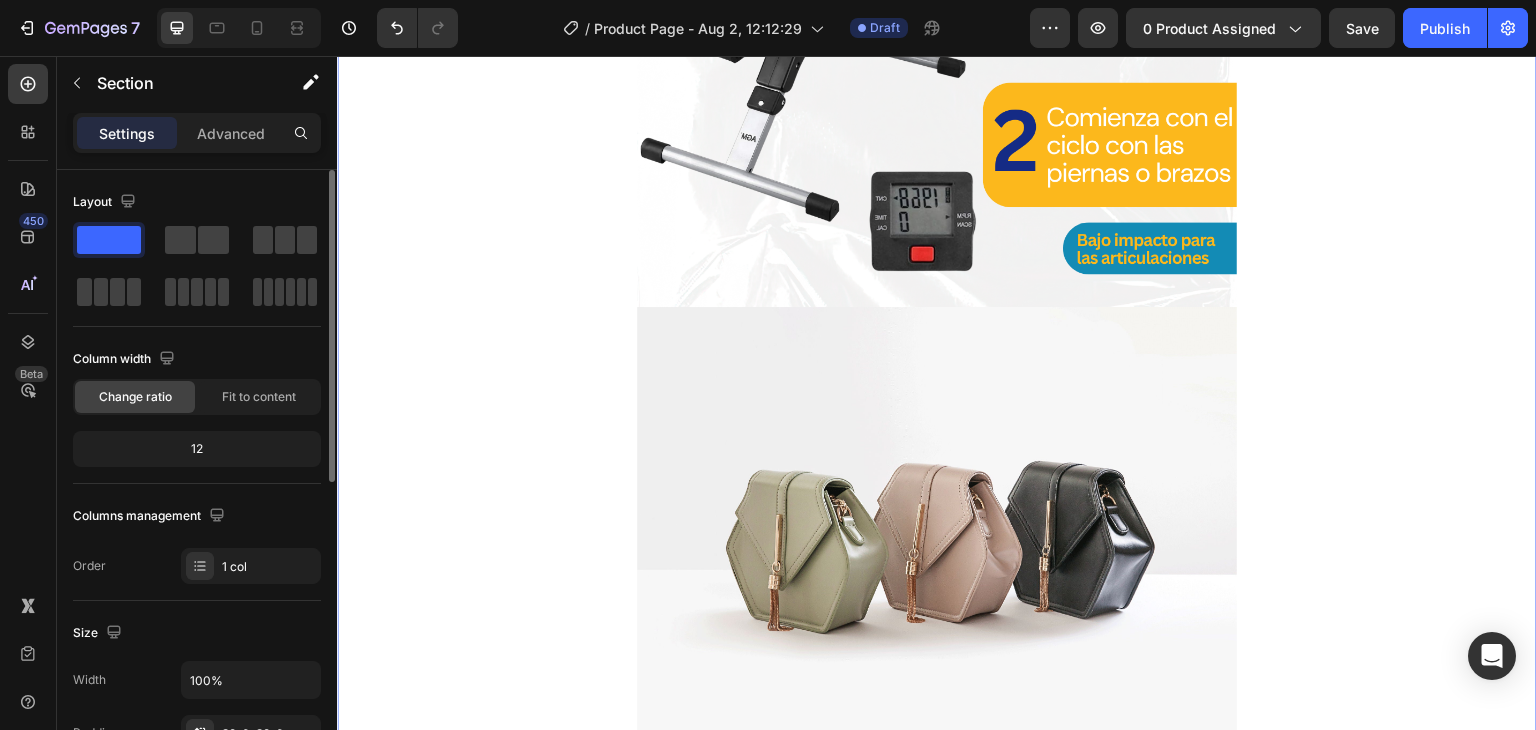 scroll, scrollTop: 5501, scrollLeft: 0, axis: vertical 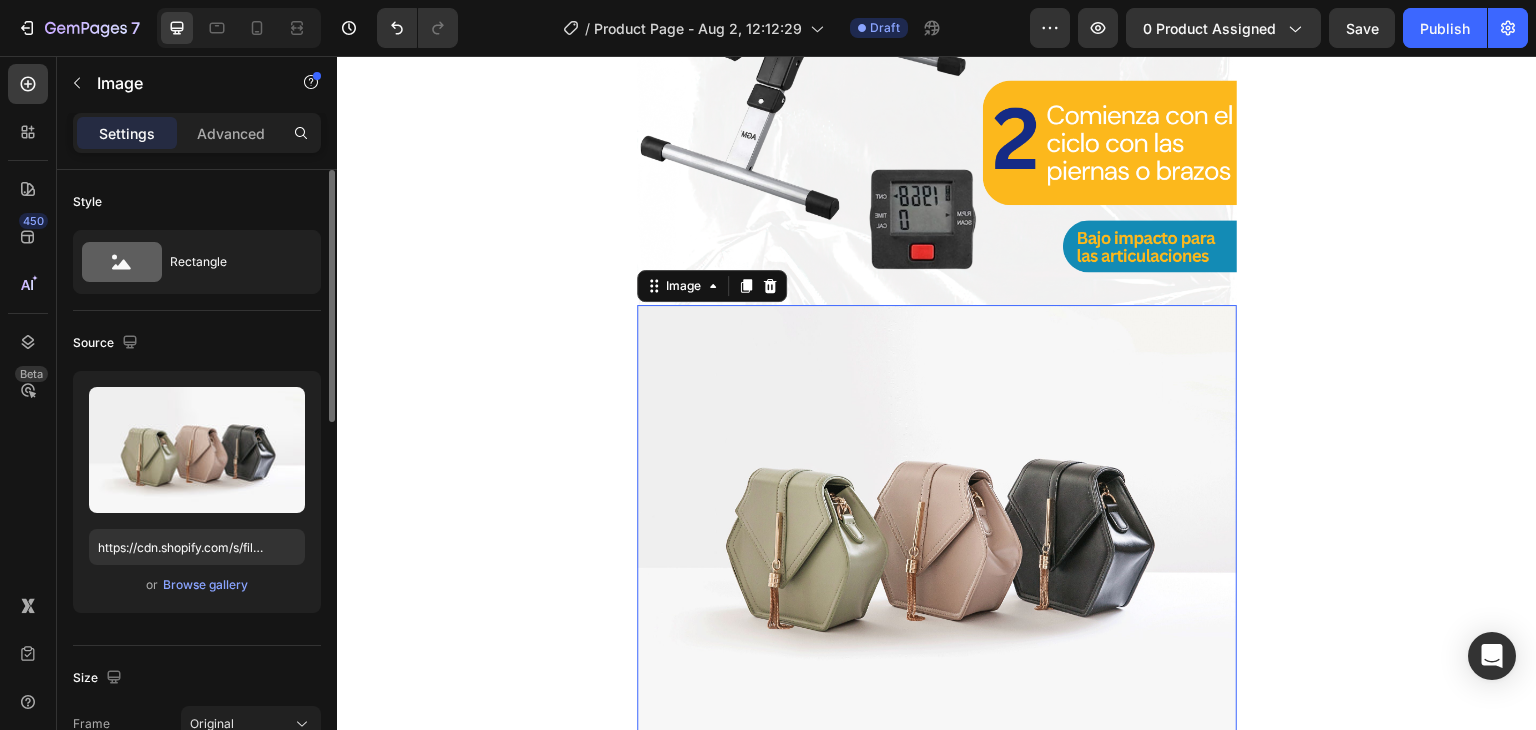 click at bounding box center [937, 530] 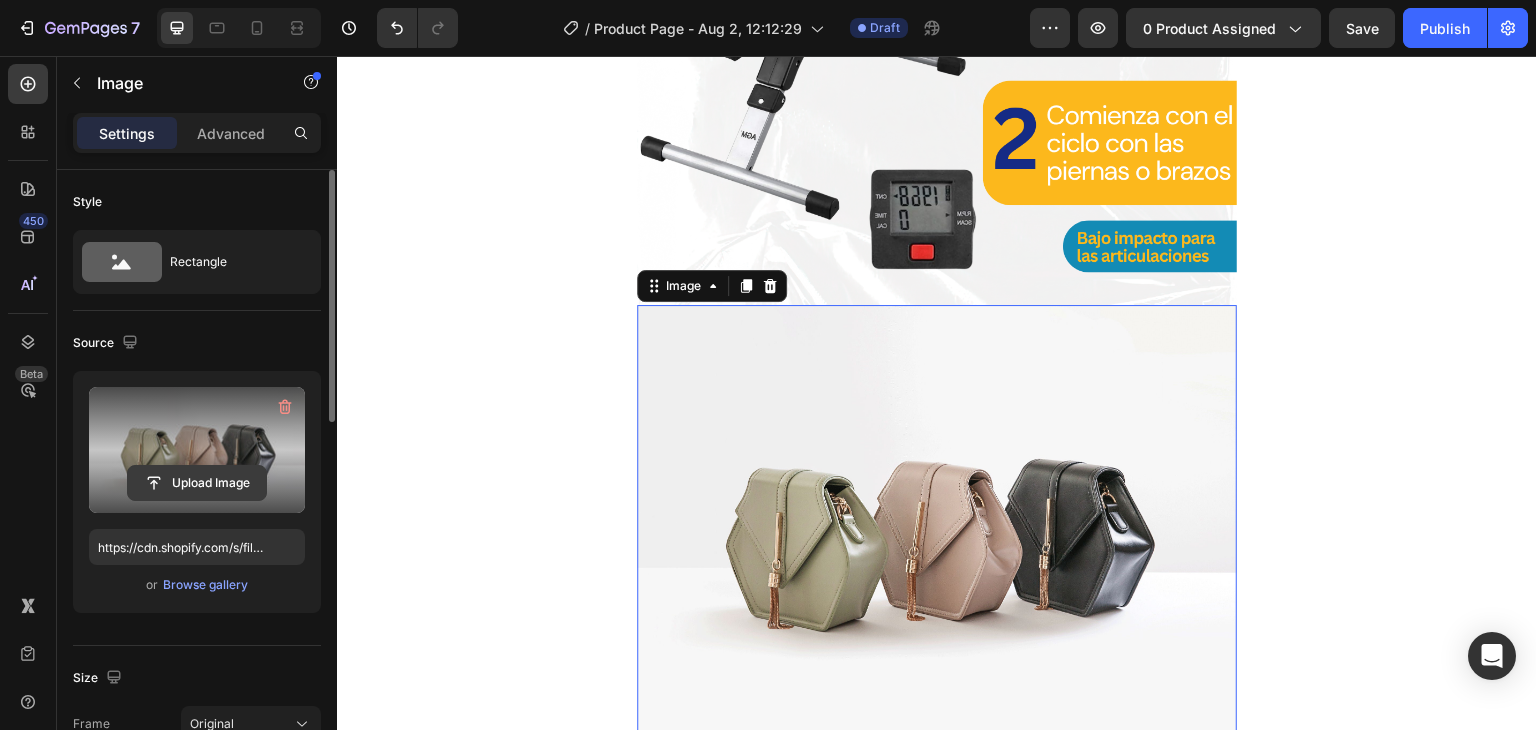 click 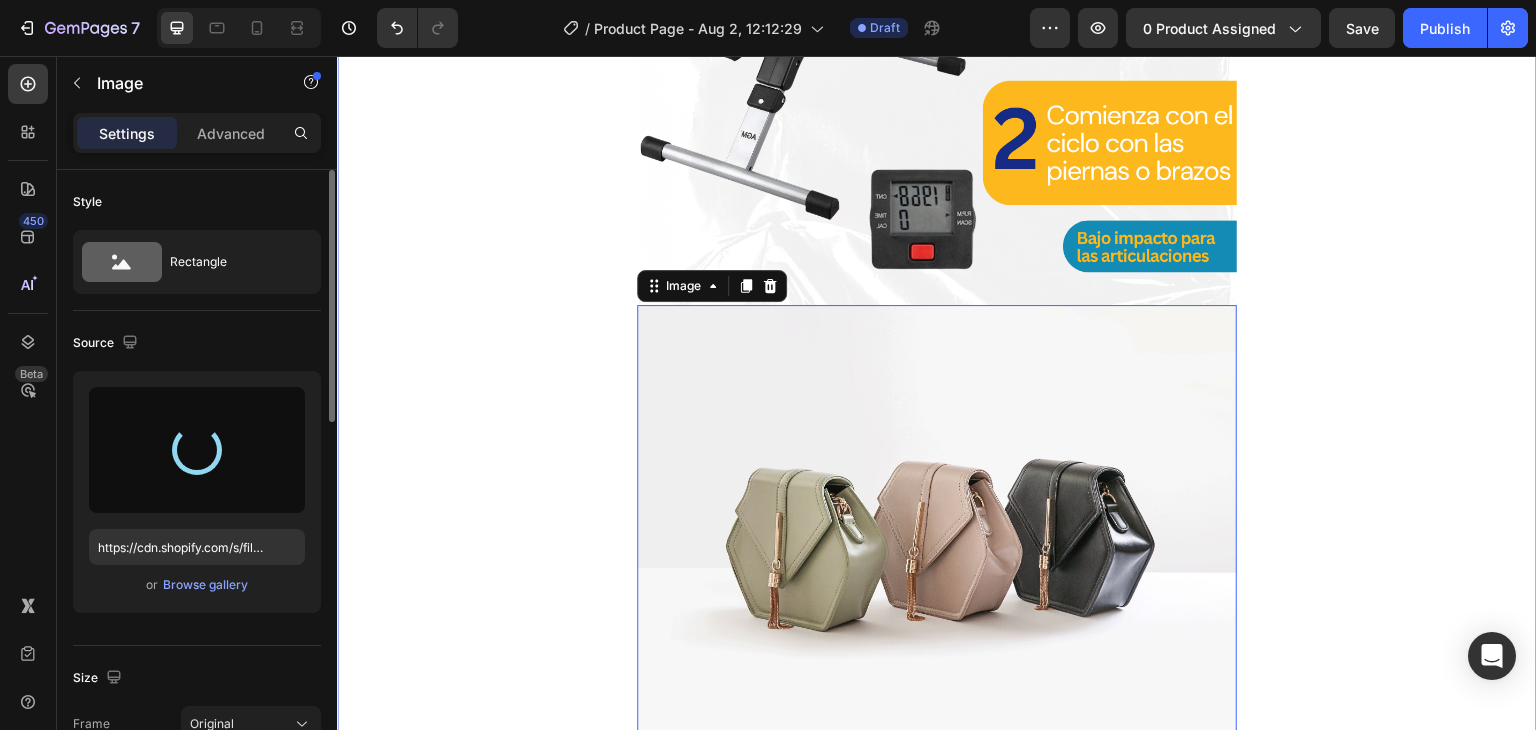 type on "https://cdn.shopify.com/s/files/1/0631/7883/4106/files/gempages_484857481676194700-fa5f3284-767f-4417-afff-553170b401c0.png" 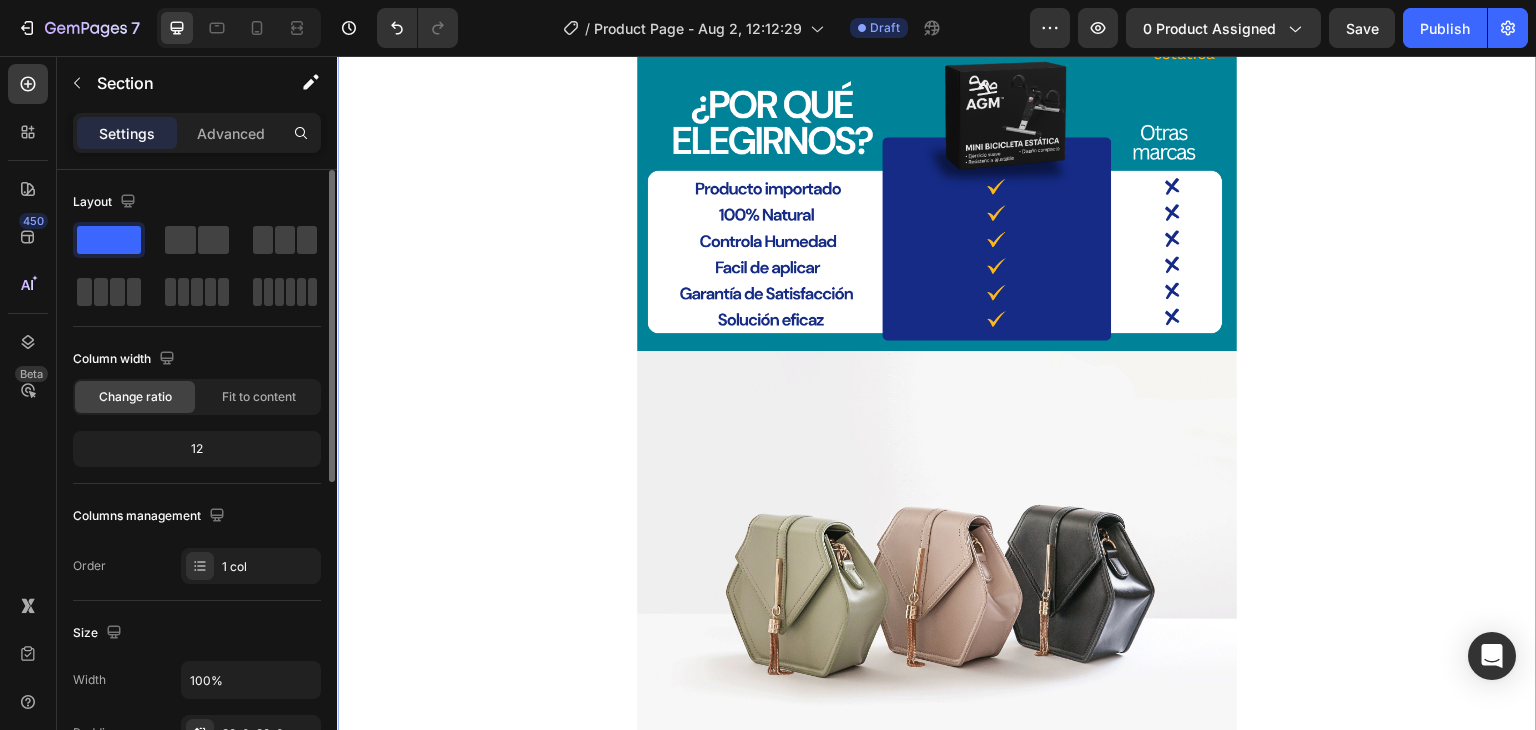scroll, scrollTop: 6523, scrollLeft: 0, axis: vertical 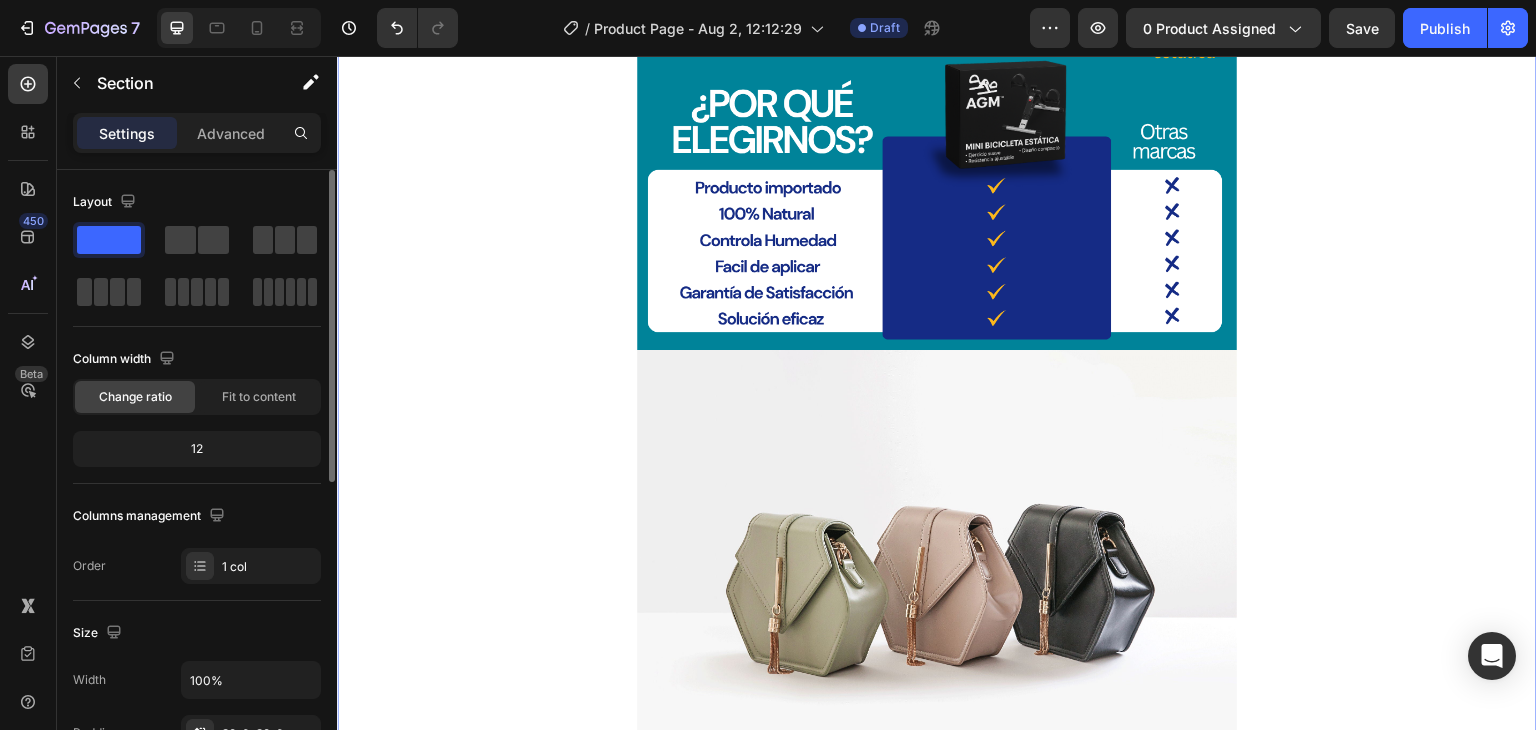click at bounding box center [937, 575] 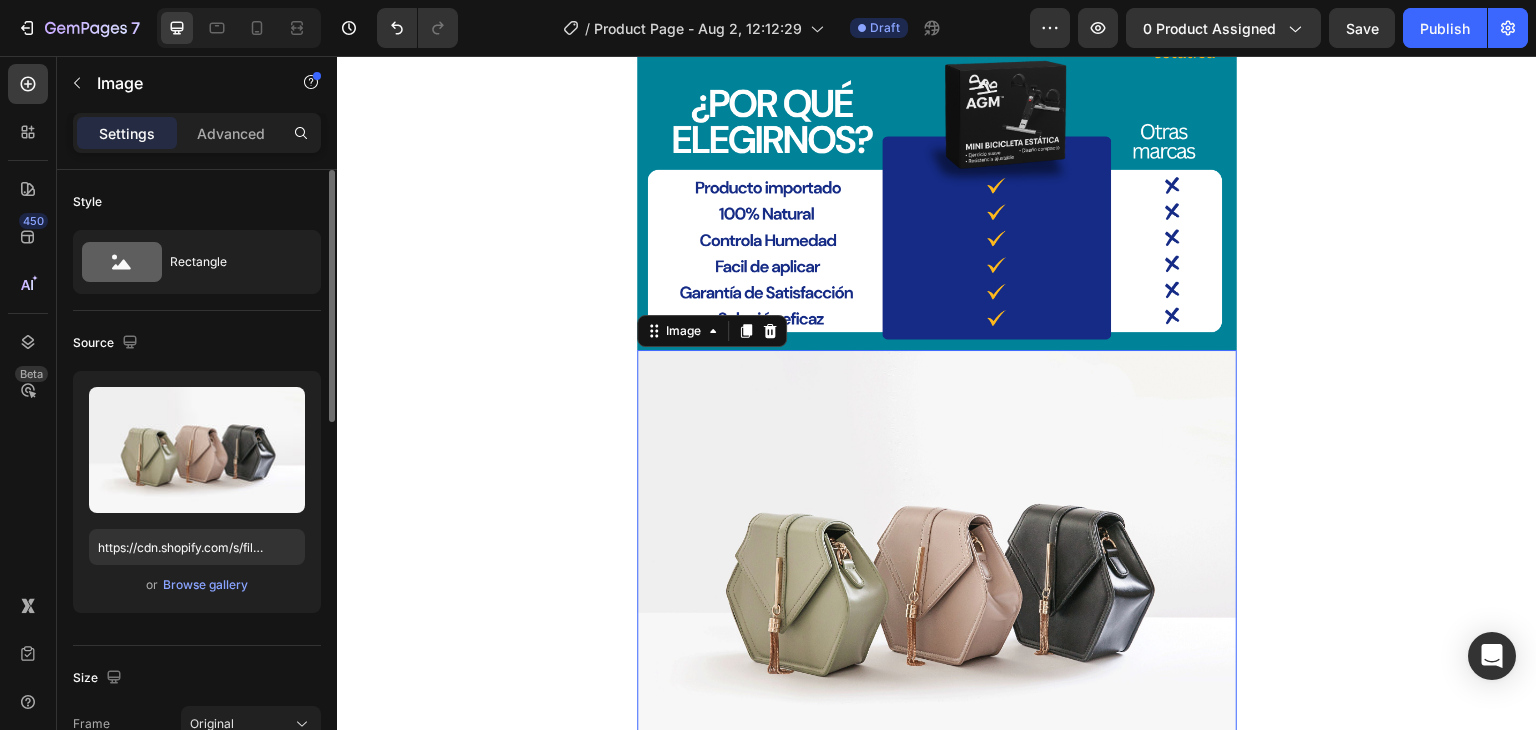 click at bounding box center (937, 575) 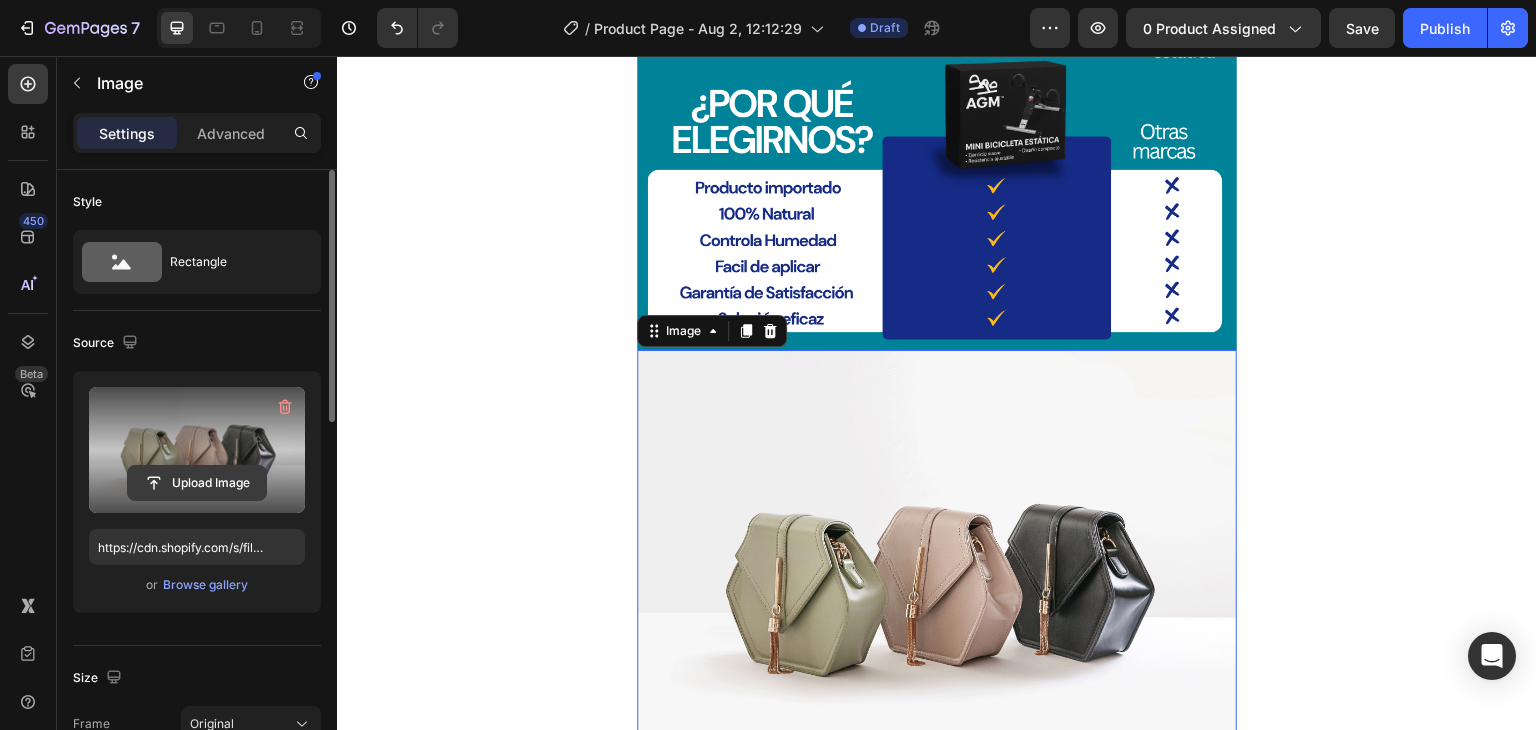 click 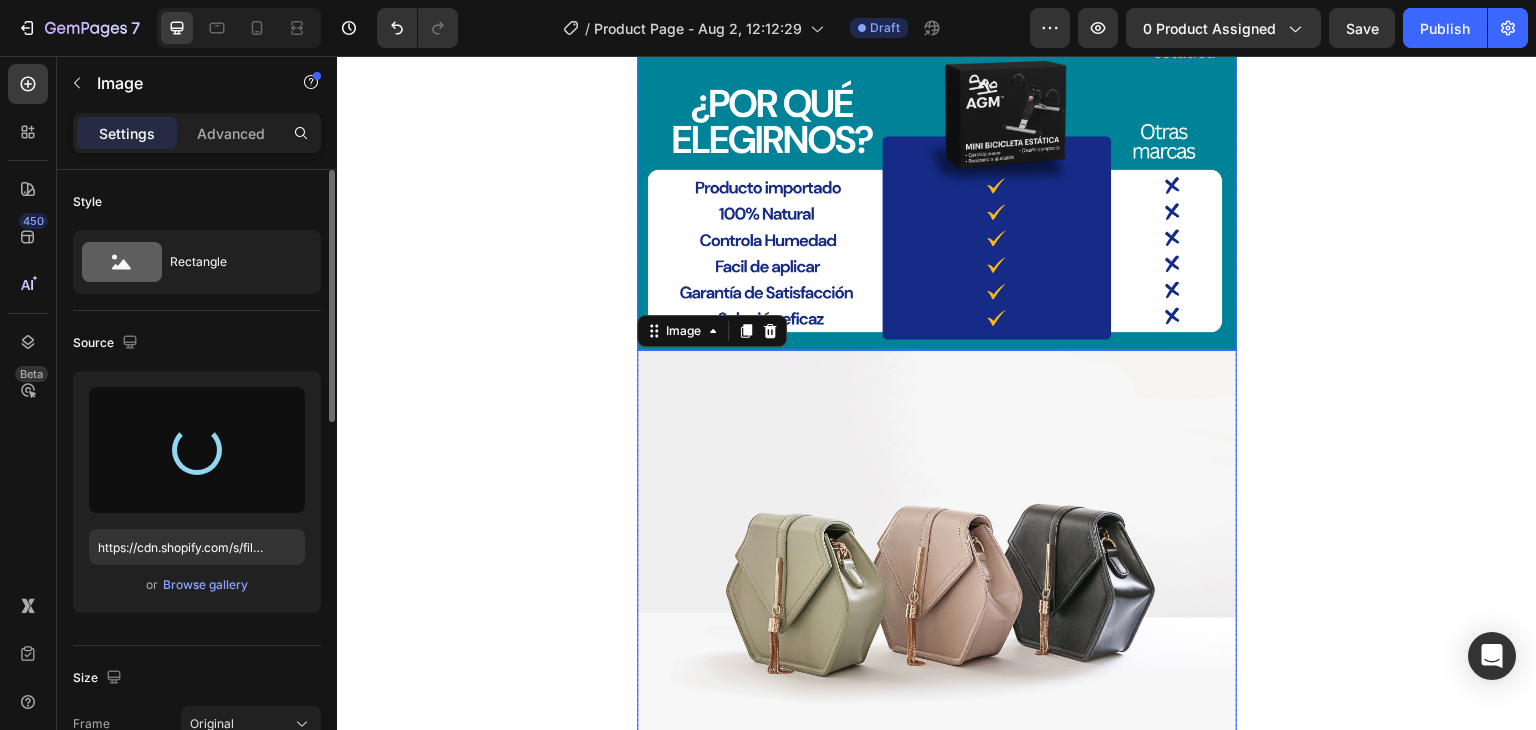 type on "https://cdn.shopify.com/s/files/1/0631/7883/4106/files/gempages_484857481676194700-0cedf162-9fc1-49f0-9ed4-75fa60d034b7.png" 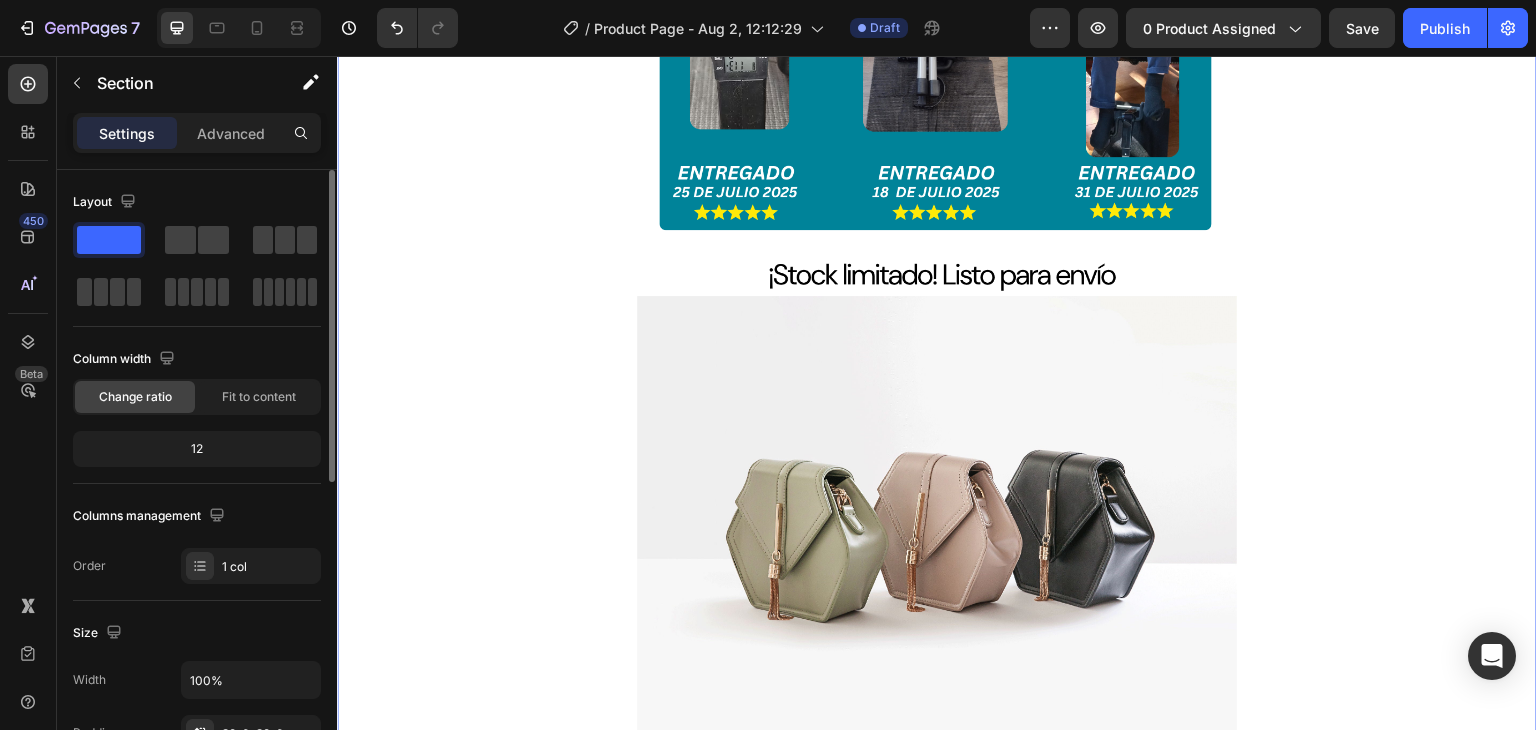 scroll, scrollTop: 7644, scrollLeft: 0, axis: vertical 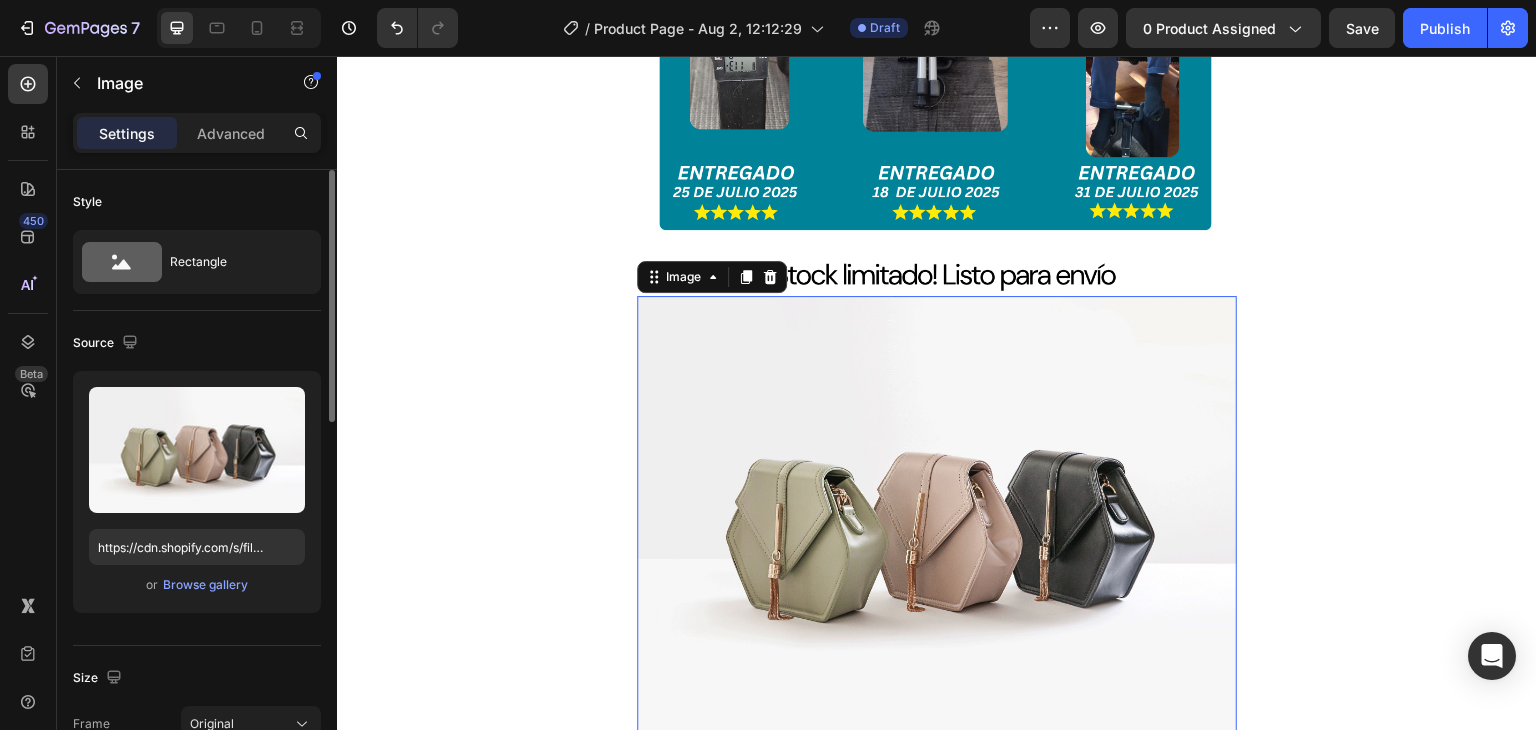 click at bounding box center (937, 521) 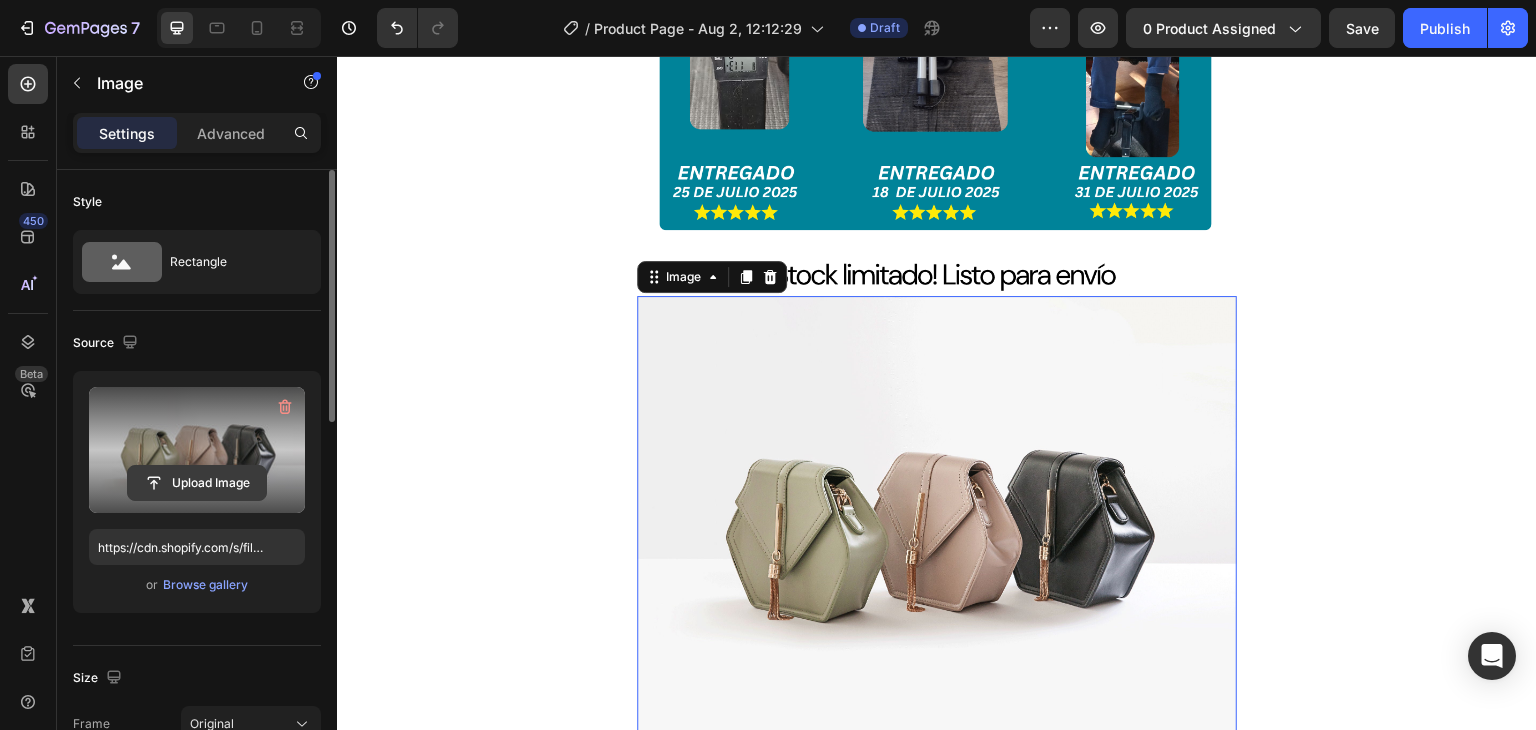 click 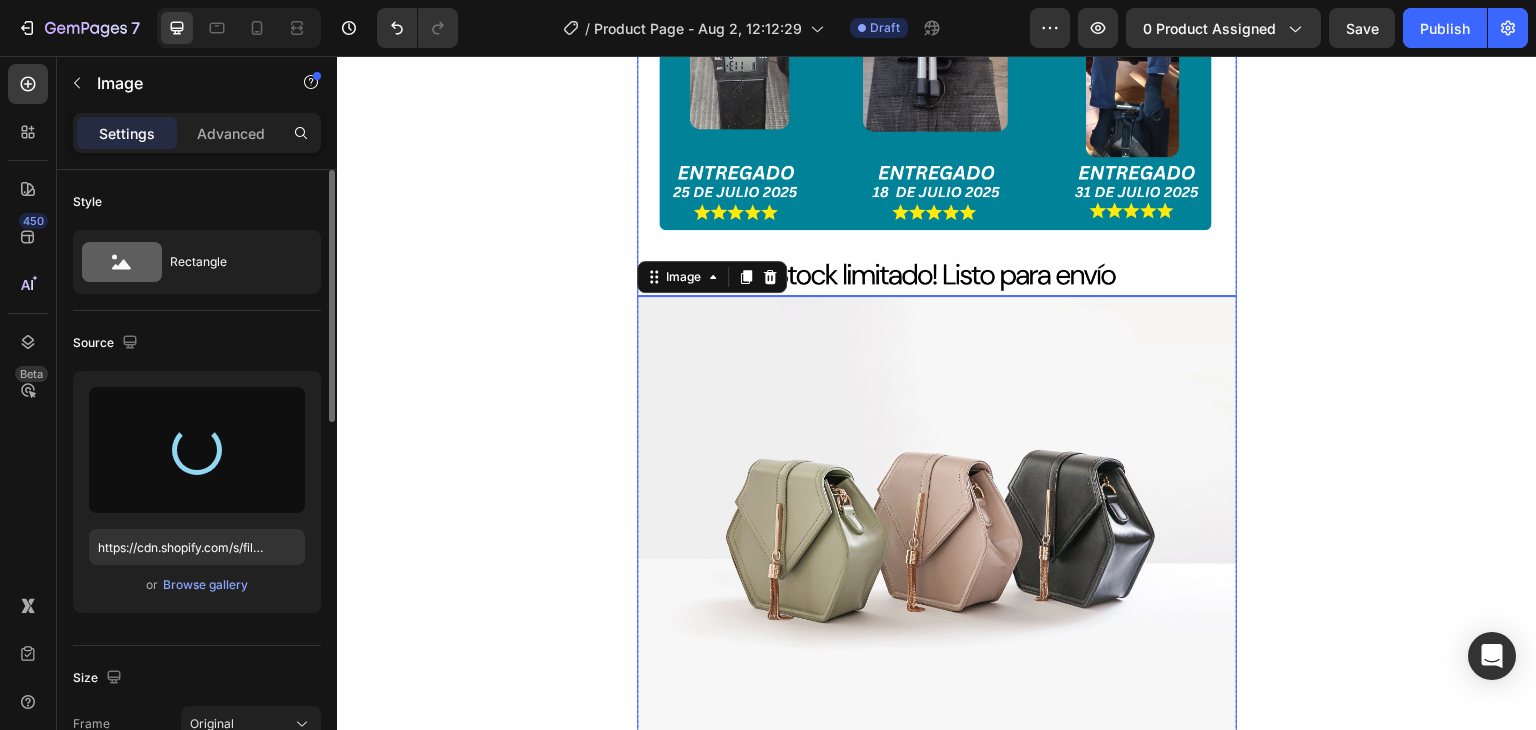 type on "https://cdn.shopify.com/s/files/1/0631/7883/4106/files/gempages_484857481676194700-4cd17289-735e-4aa9-90b5-4d02c3e19fe5.png" 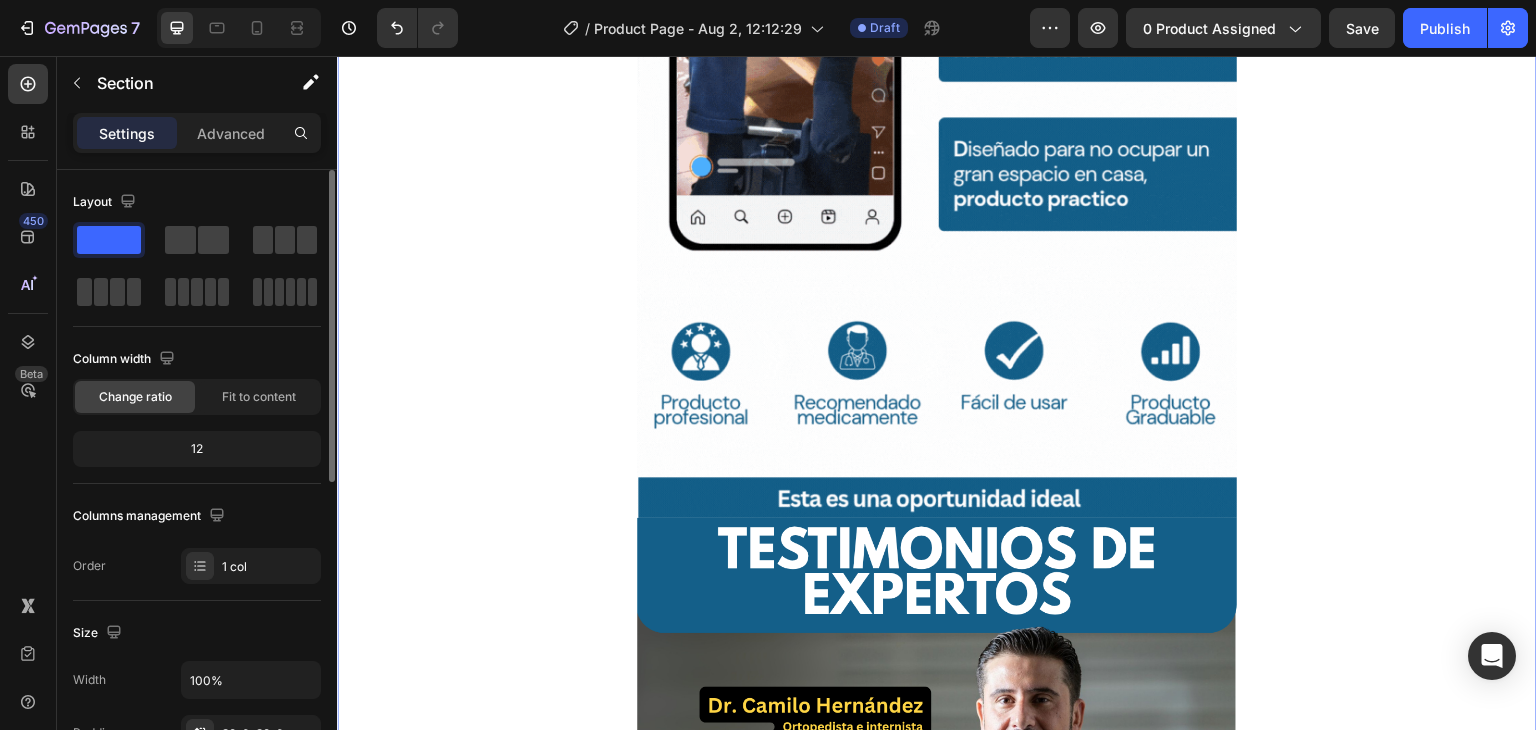scroll, scrollTop: 4212, scrollLeft: 0, axis: vertical 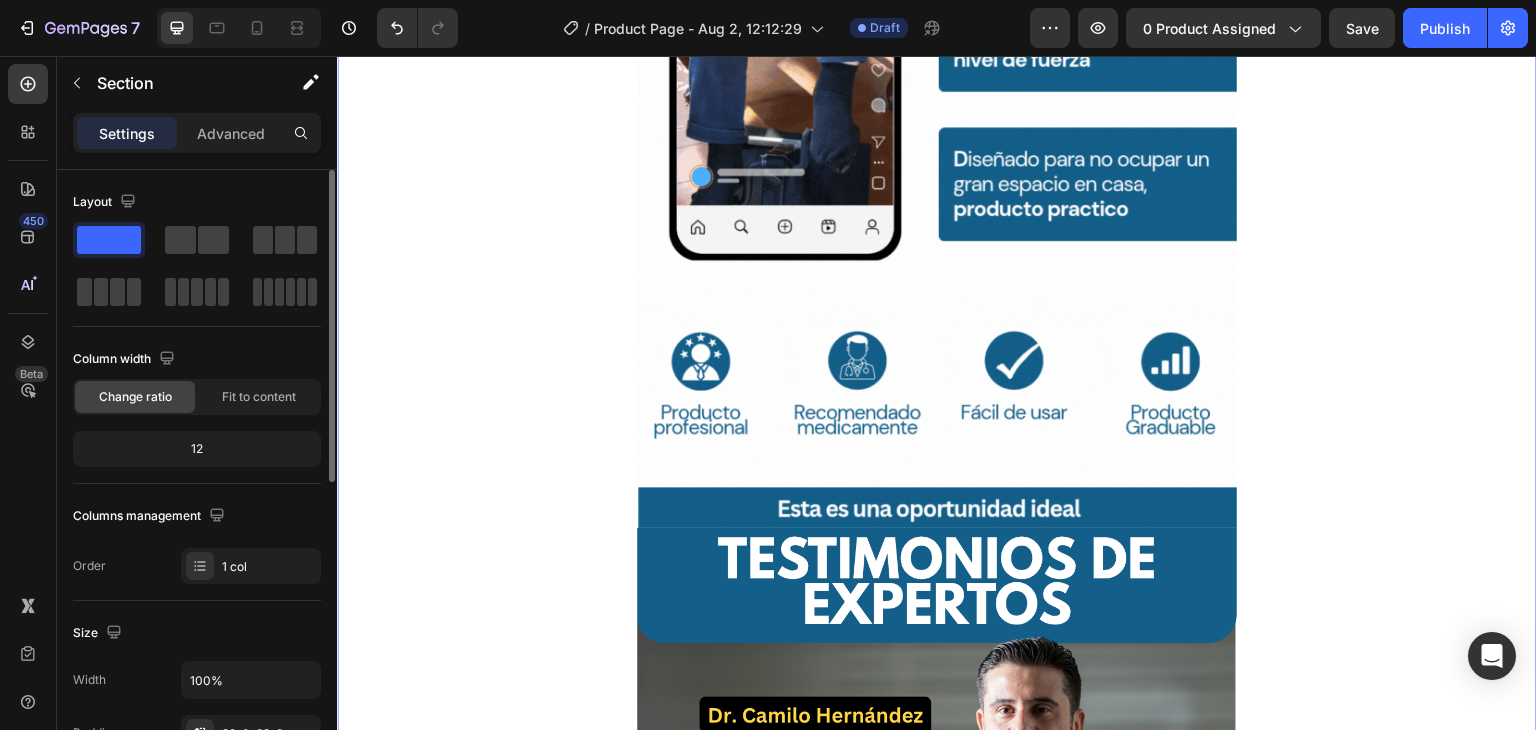 click on "Image Image [BRAND] [PRODUCT] [BRAND] [PRODUCT] Image Image Image Image Image Image Image Image Image
Drop element here Product" at bounding box center (937, 851) 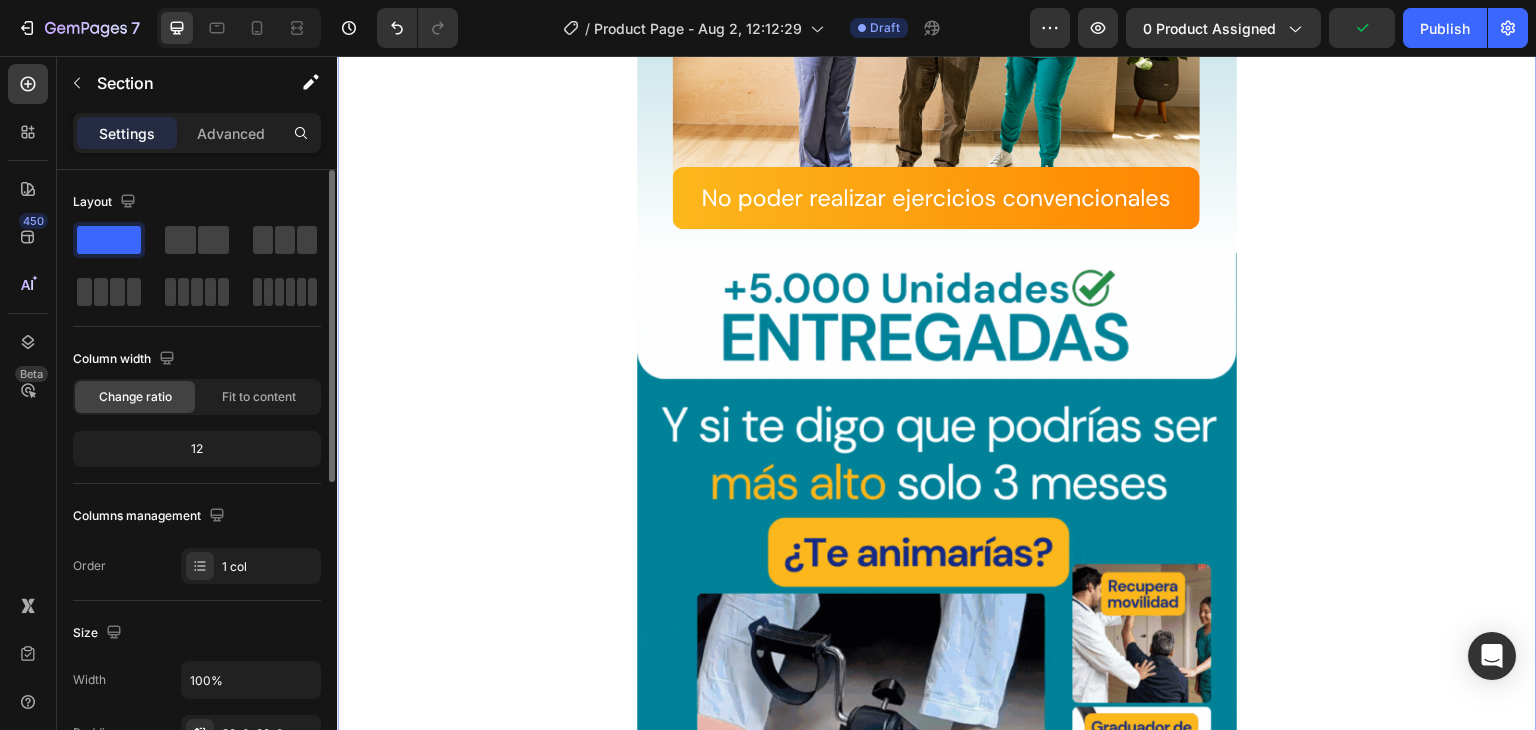scroll, scrollTop: 2345, scrollLeft: 0, axis: vertical 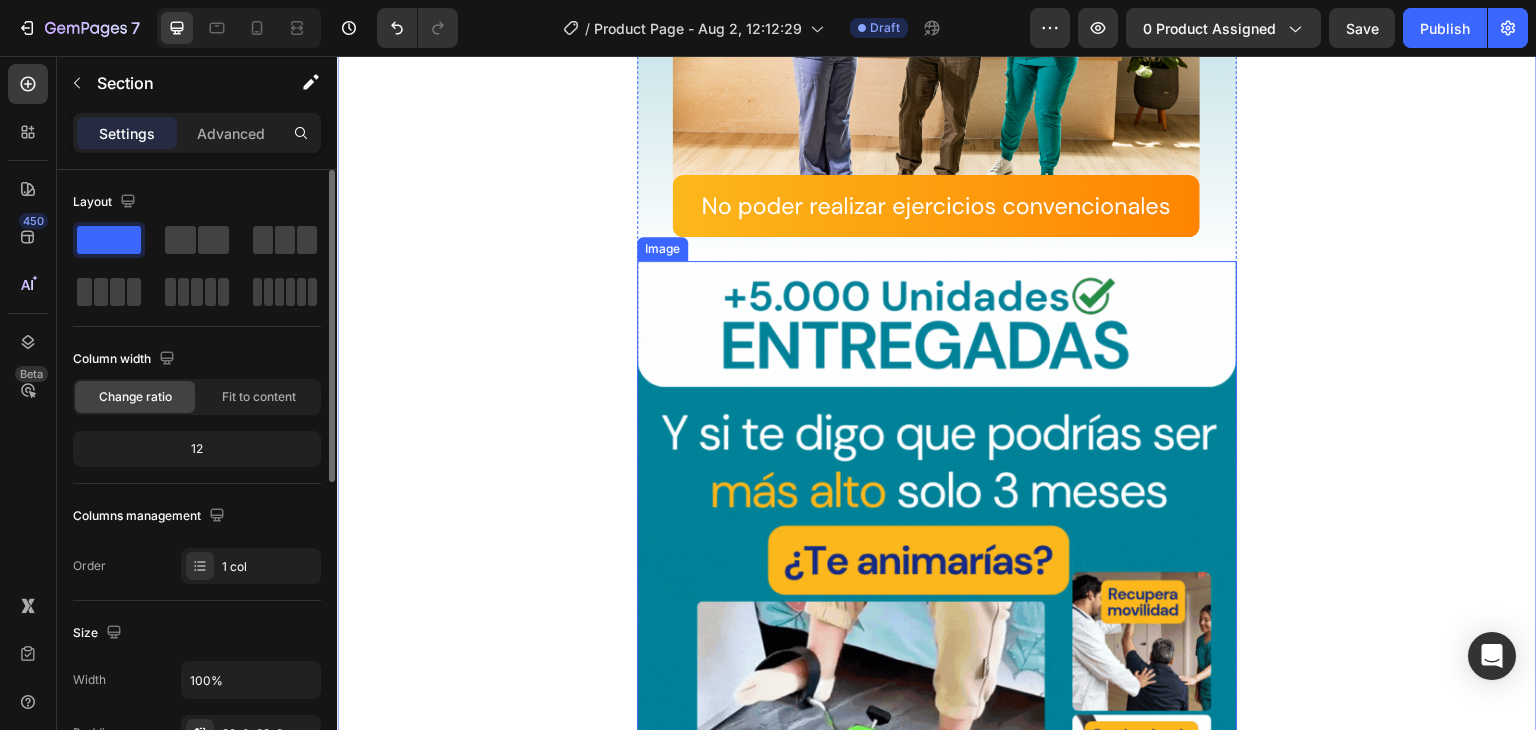 click at bounding box center [937, 794] 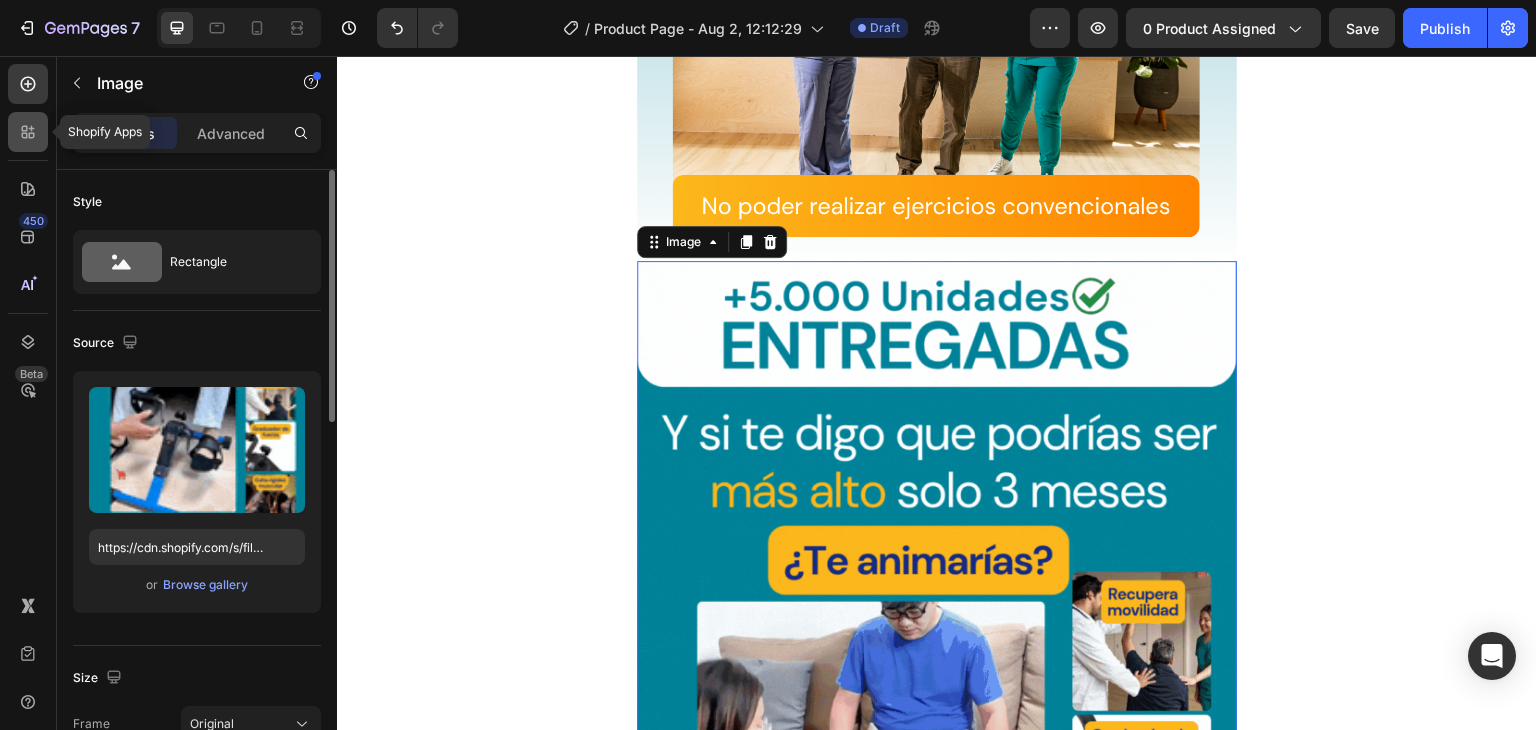 click 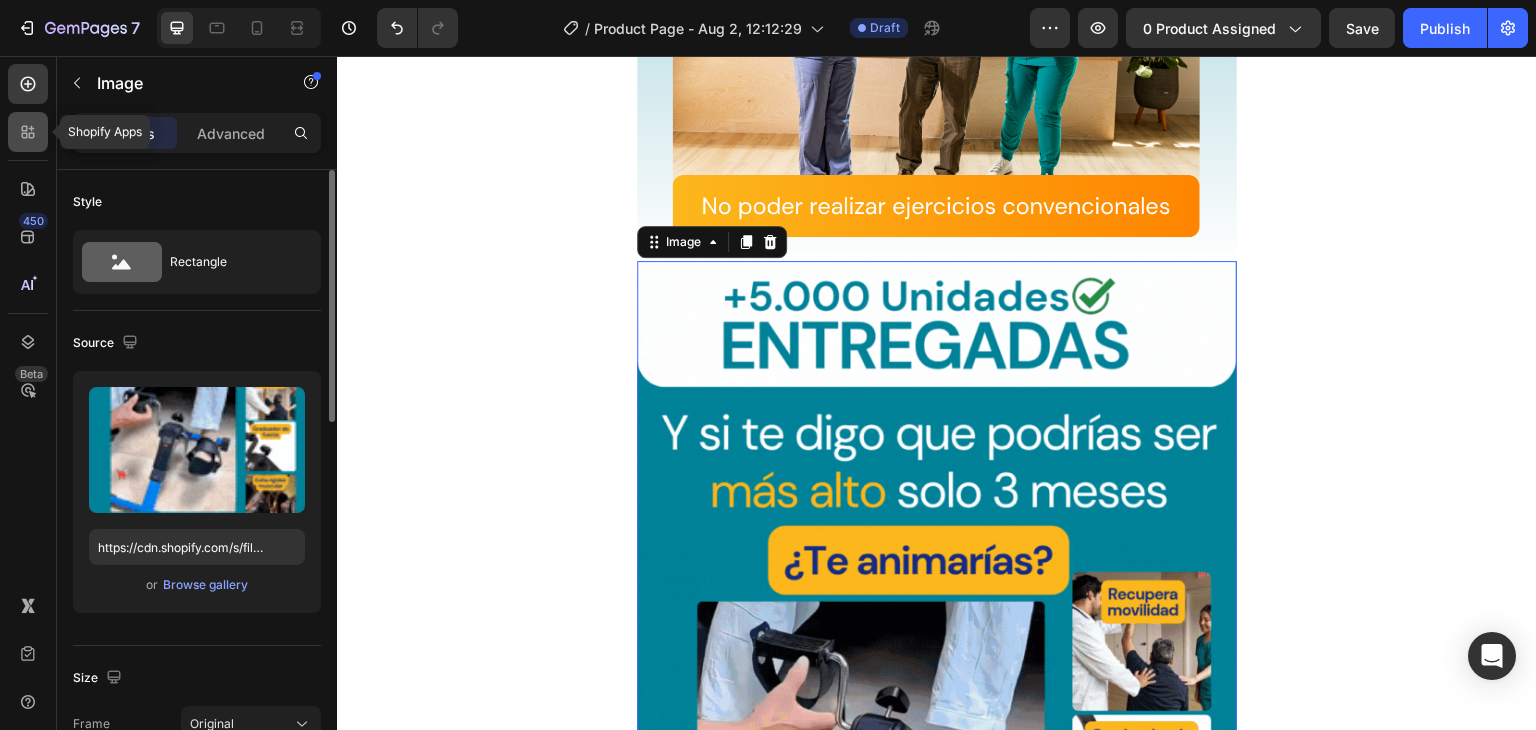 type 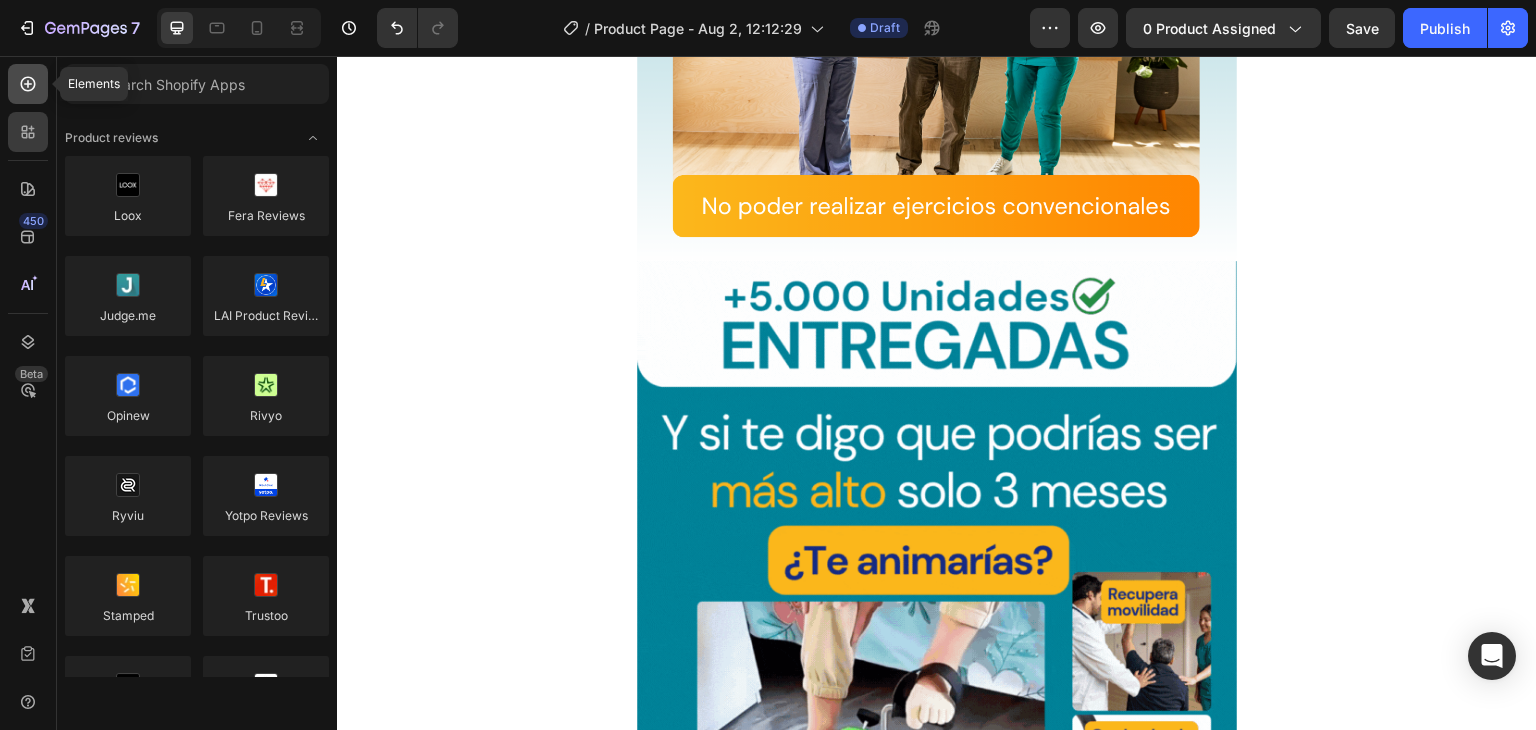 click 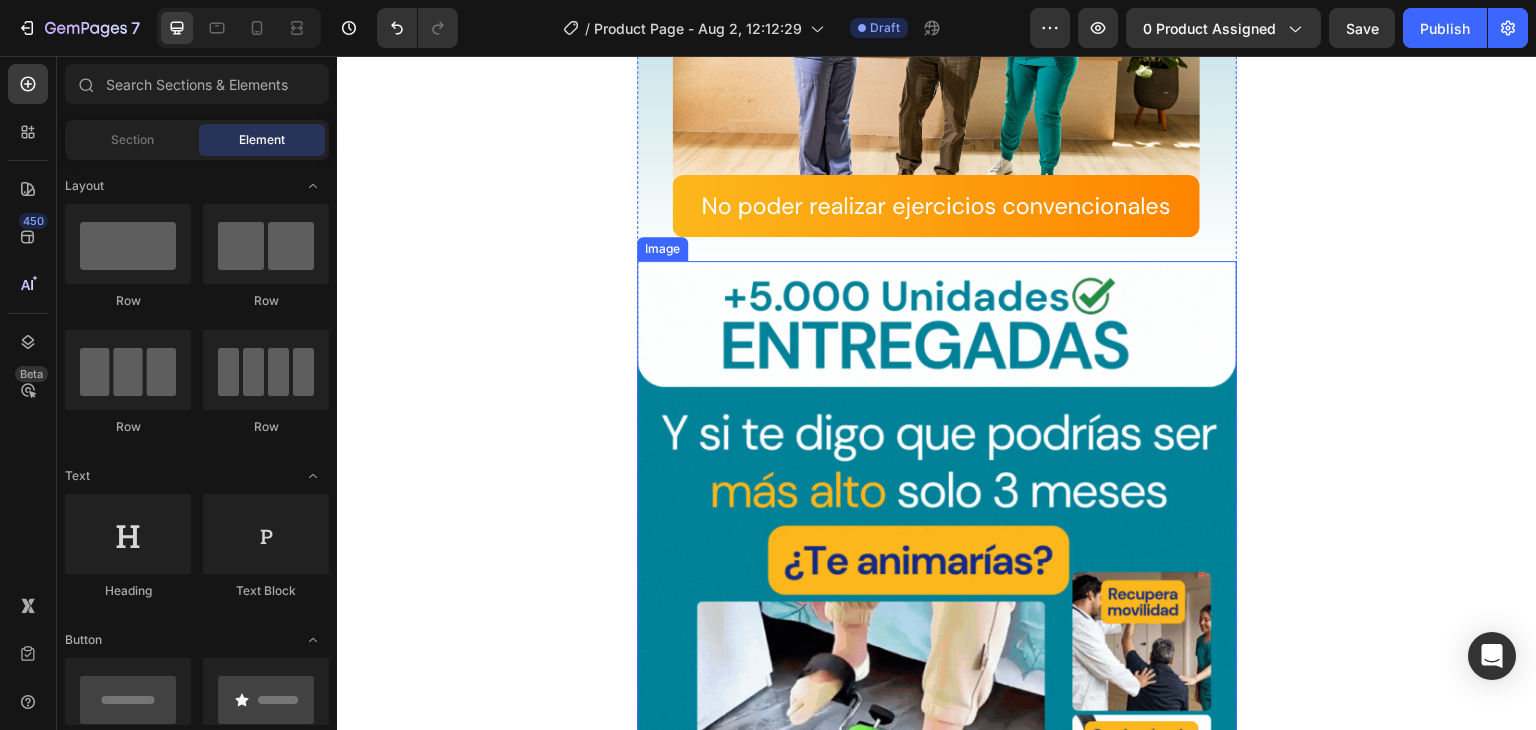 click at bounding box center [937, 794] 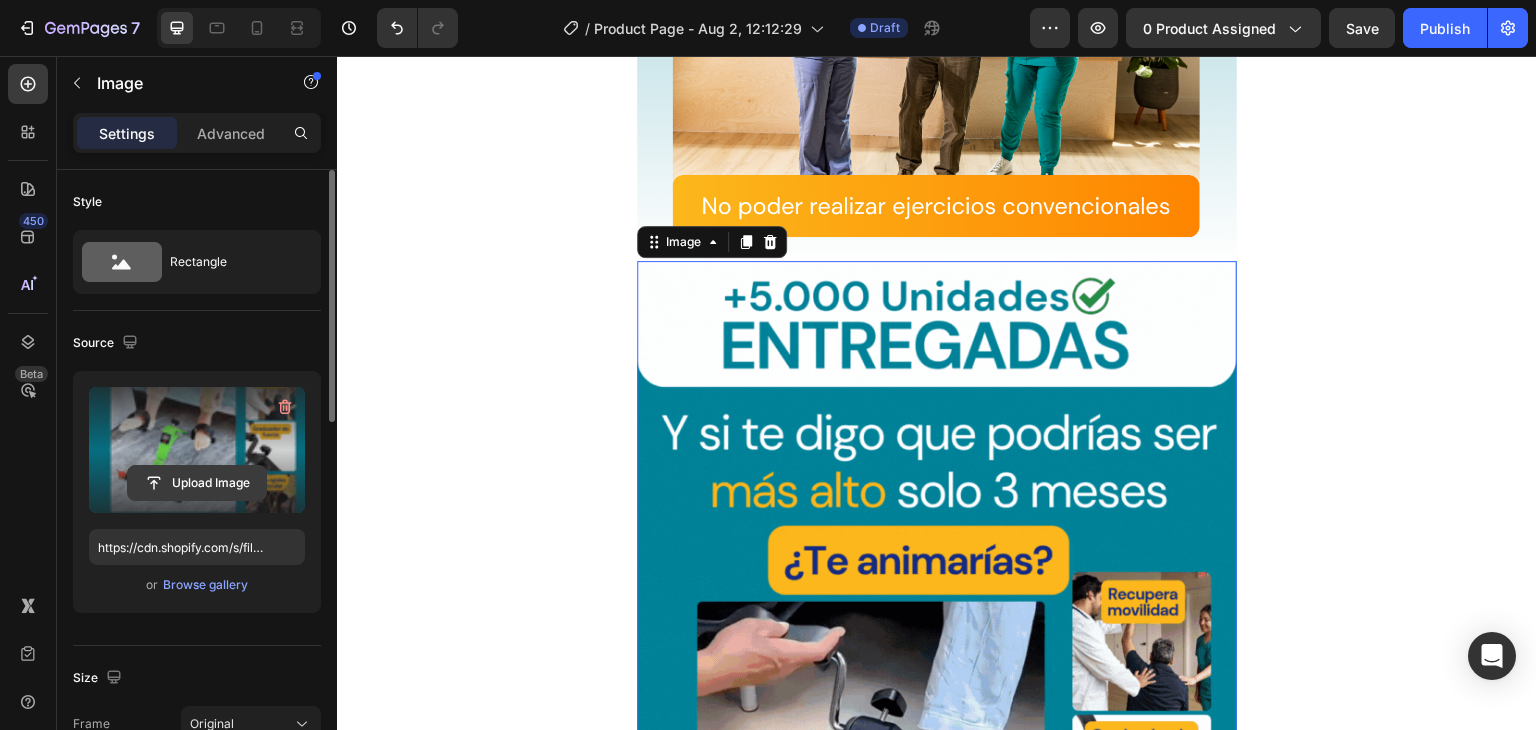 click 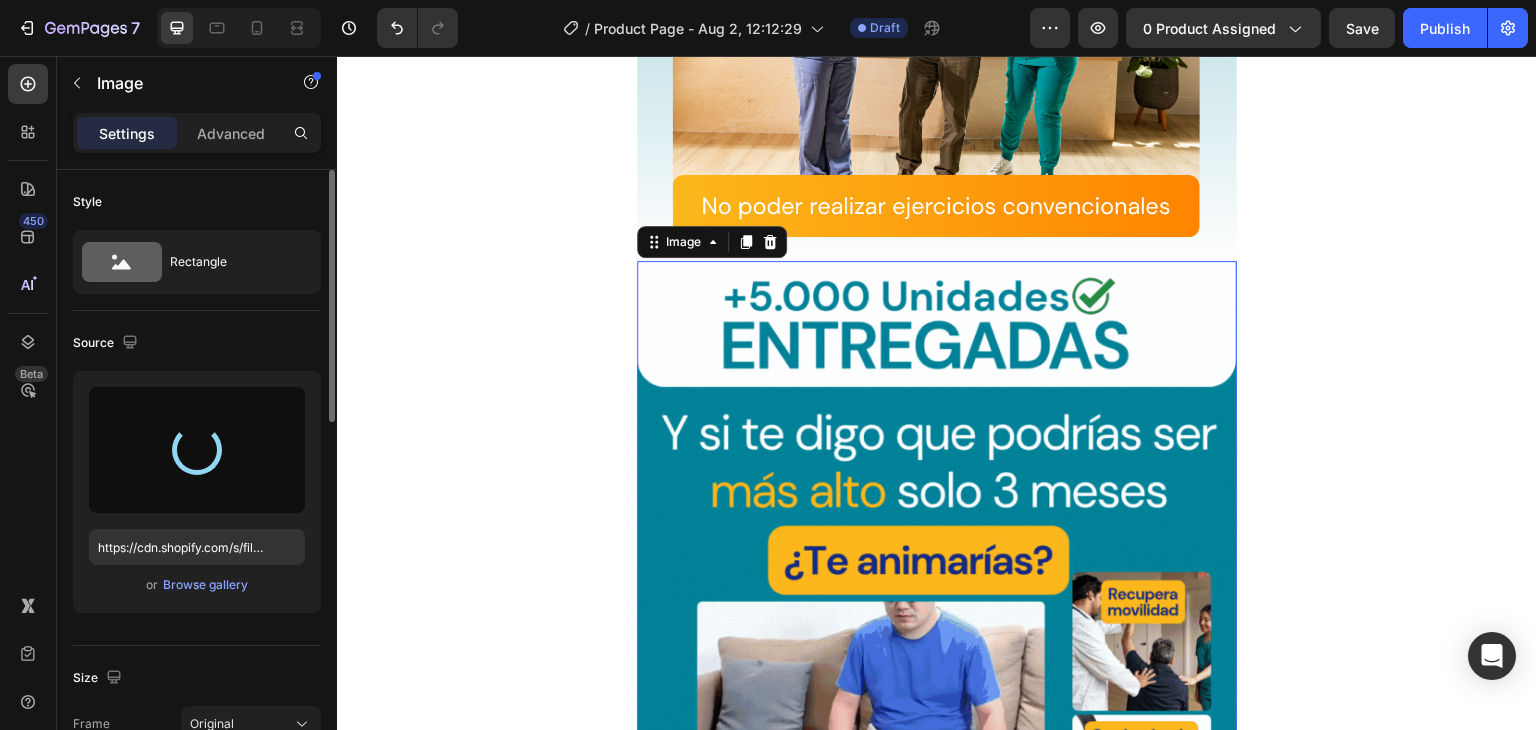 type on "https://cdn.shopify.com/s/files/1/0631/7883/4106/files/gempages_484857481676194700-a16a4131-3bd3-4f3b-bbd0-57d3c28f6c9b.gif" 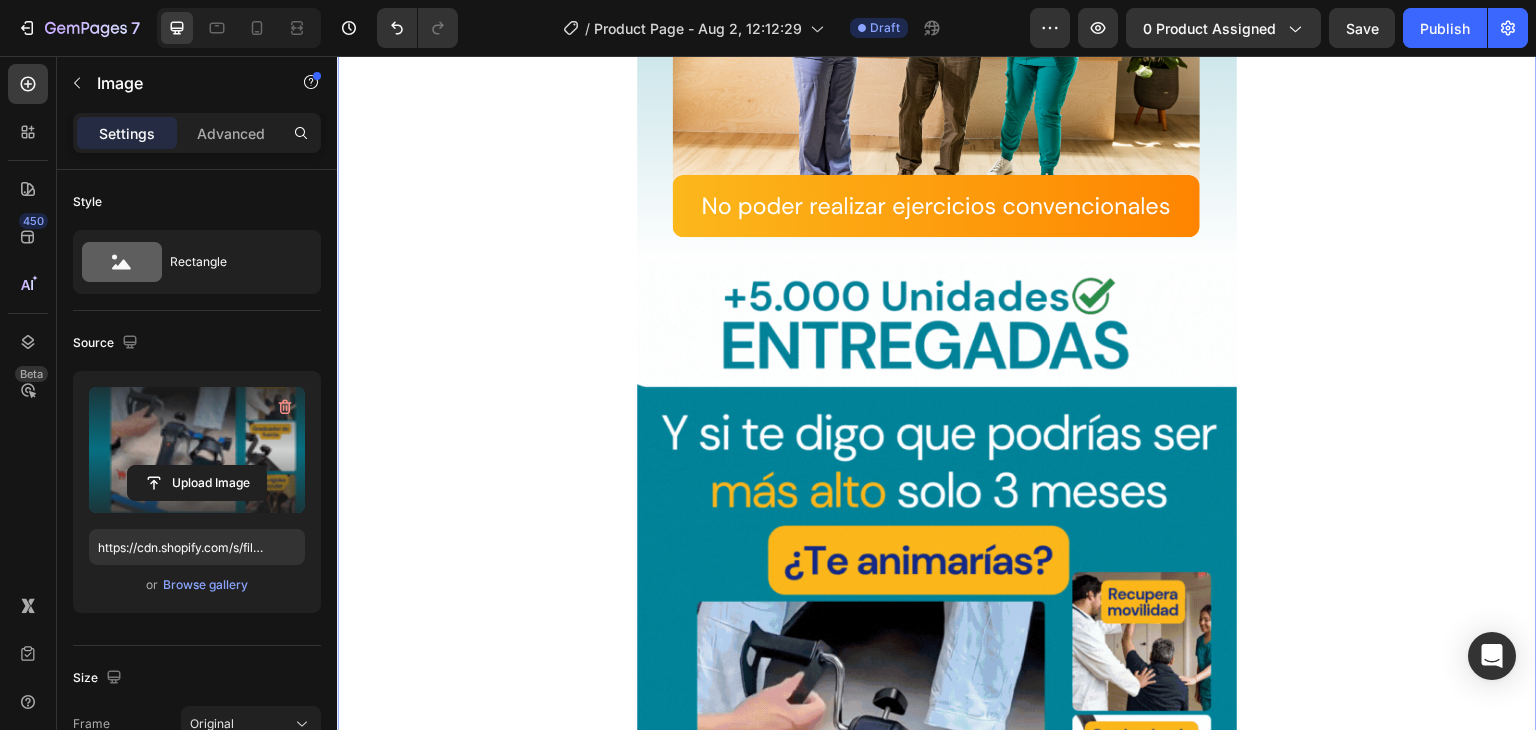 click on "Image Image [BRAND] [PRODUCT] [BRAND] [PRODUCT] Image Image   0 Image Image Image Image Image Image Image
Drop element here Product" at bounding box center (937, 2718) 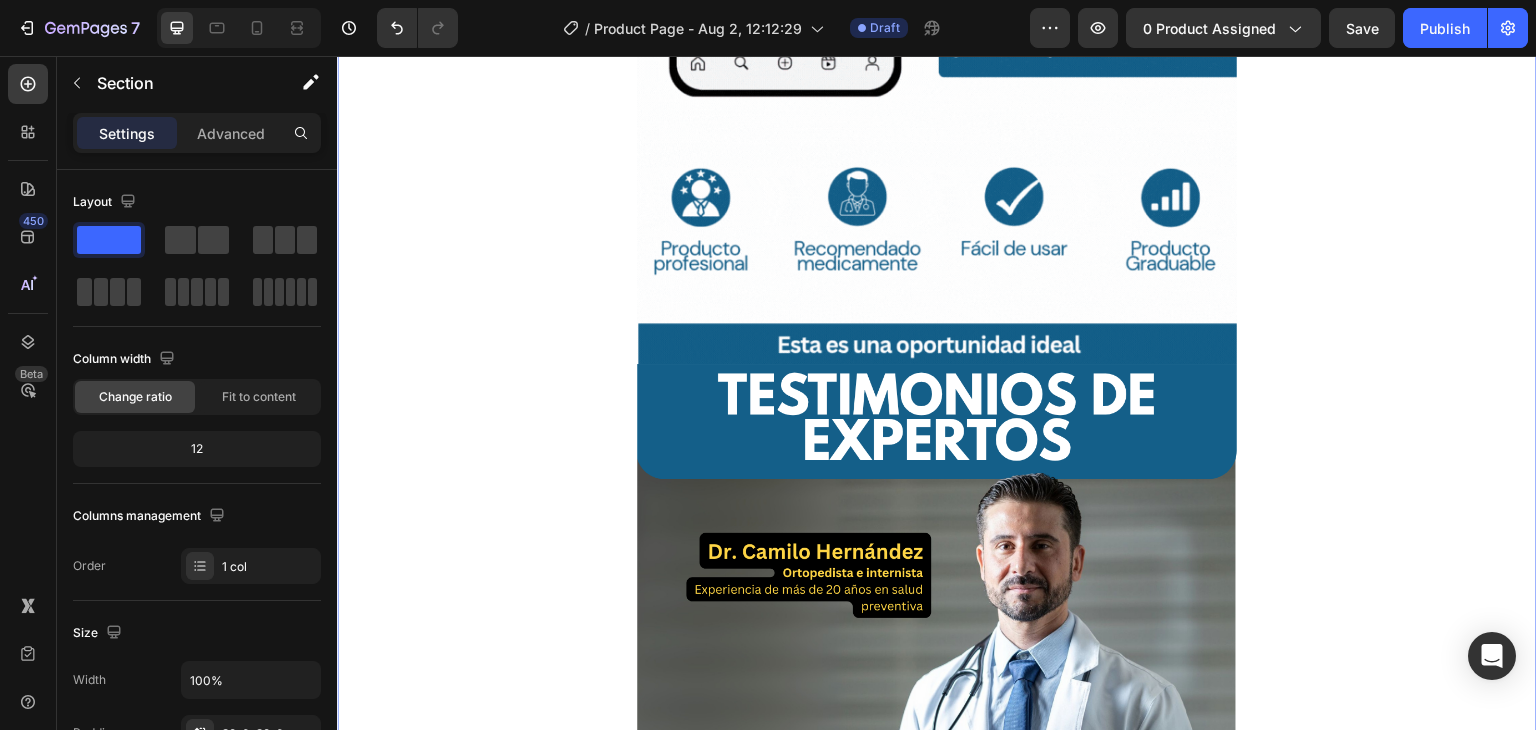 scroll, scrollTop: 4383, scrollLeft: 0, axis: vertical 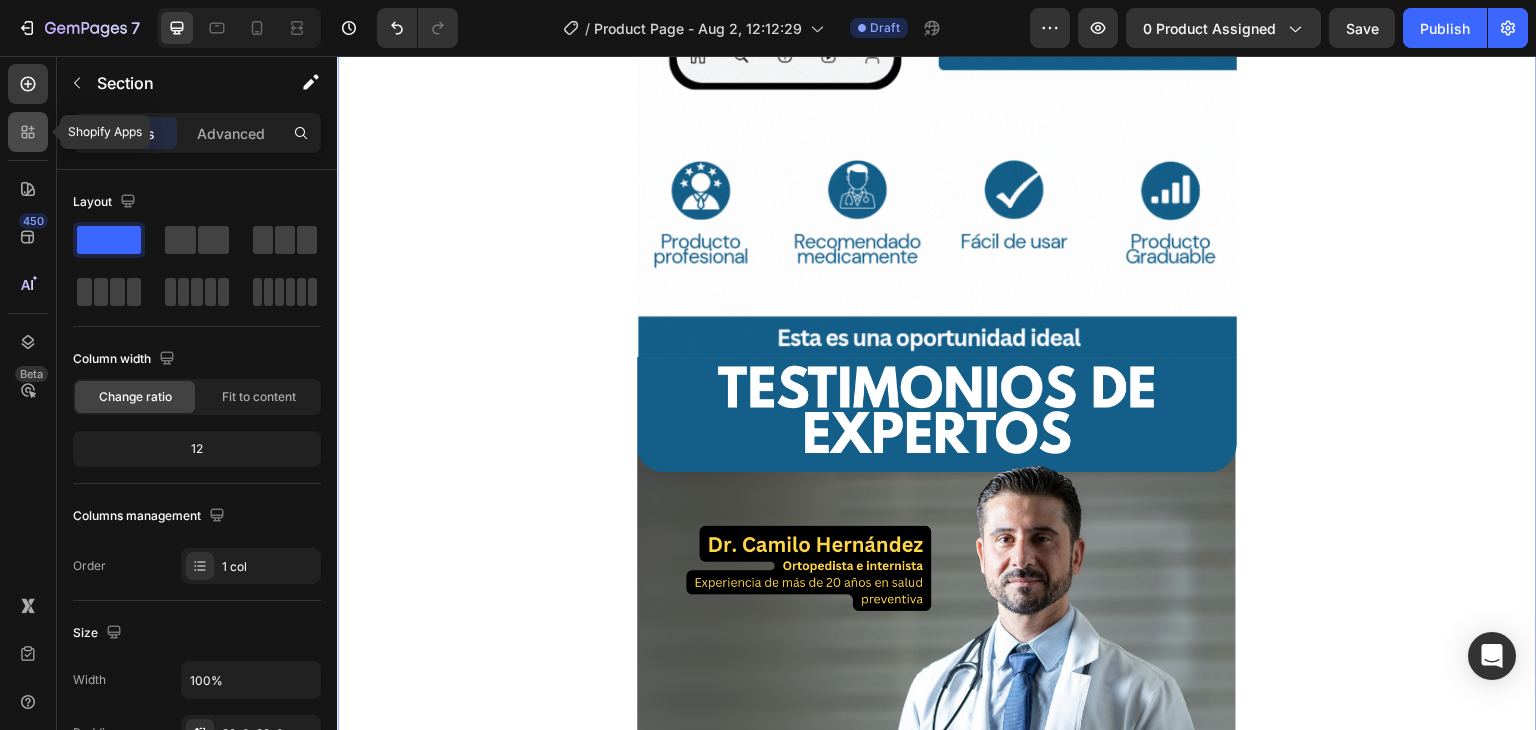 click 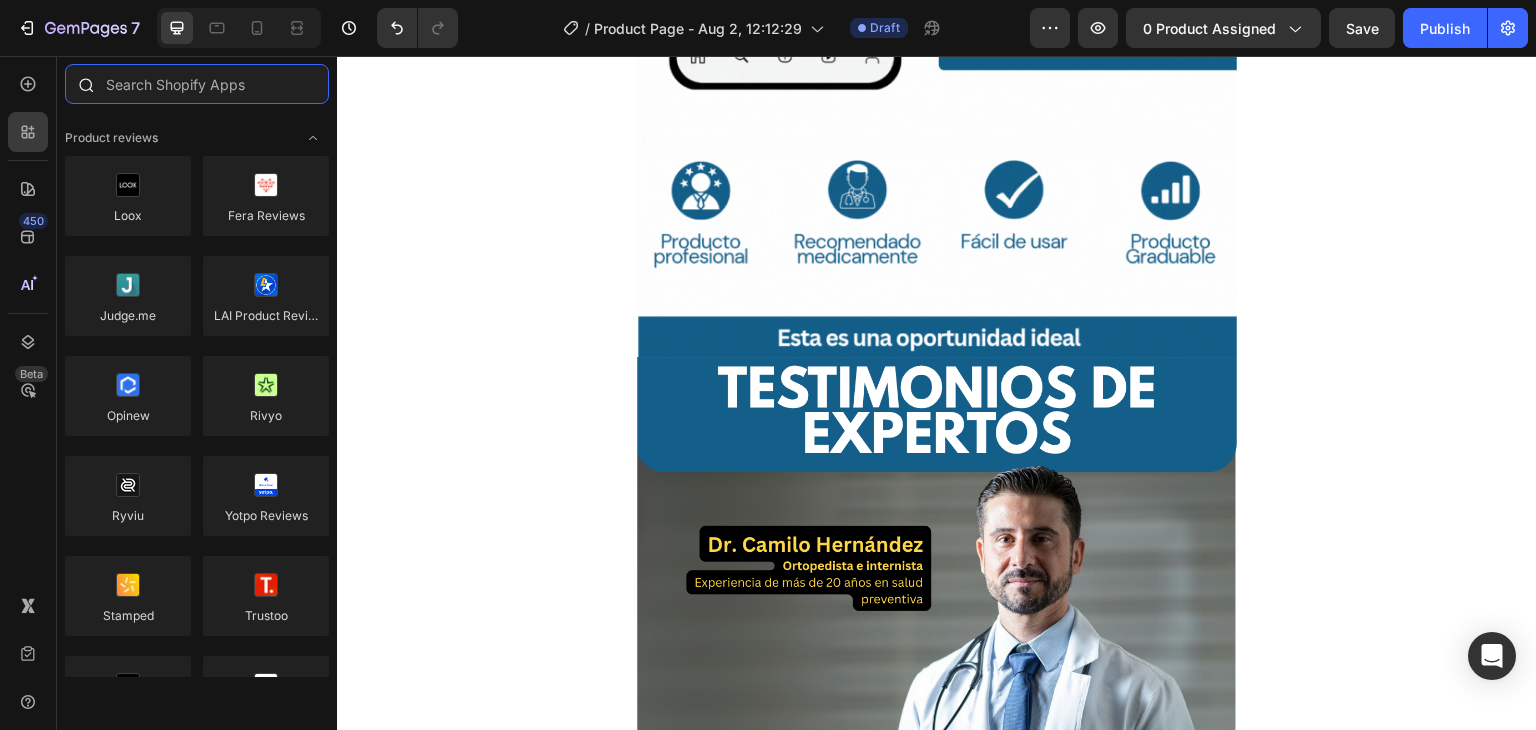 click at bounding box center (197, 84) 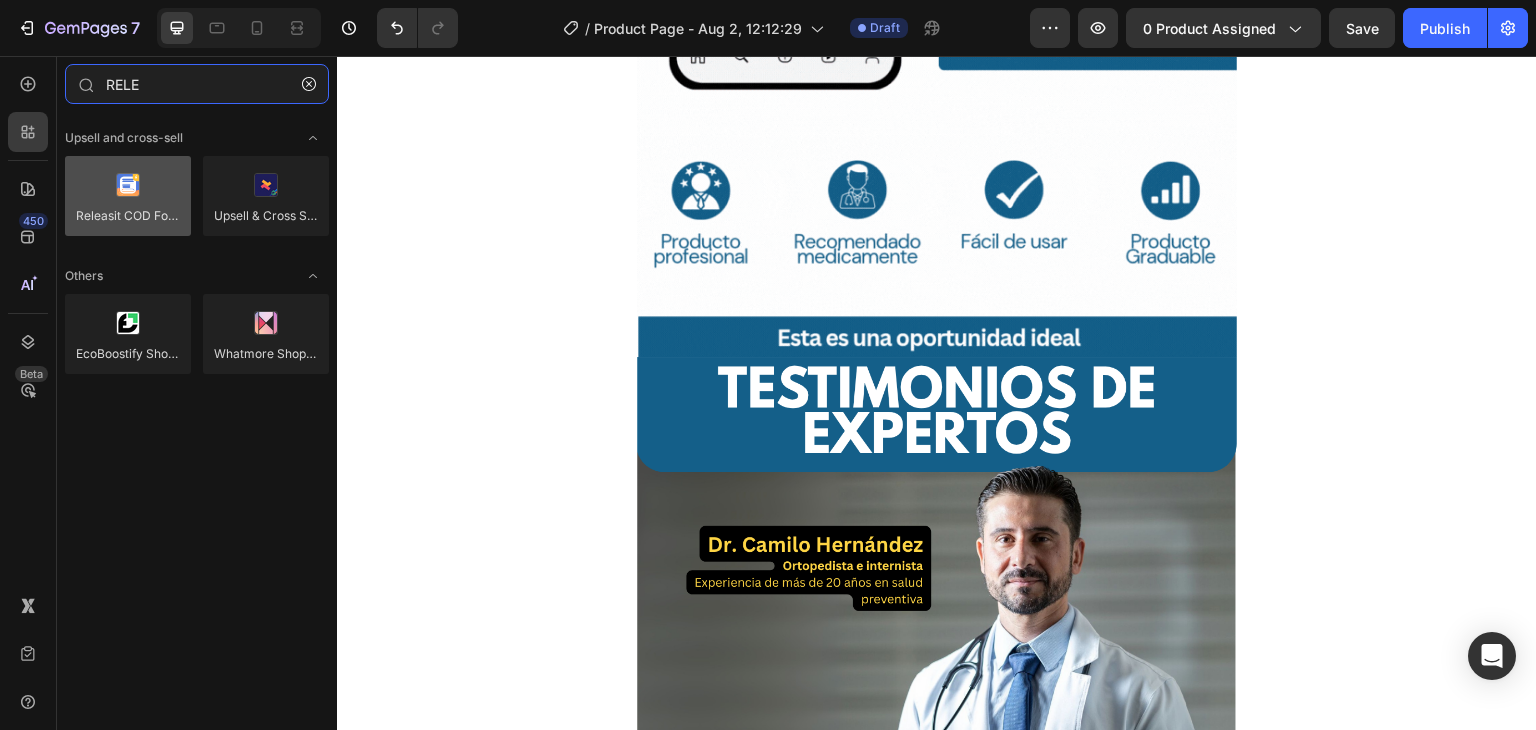 type on "RELE" 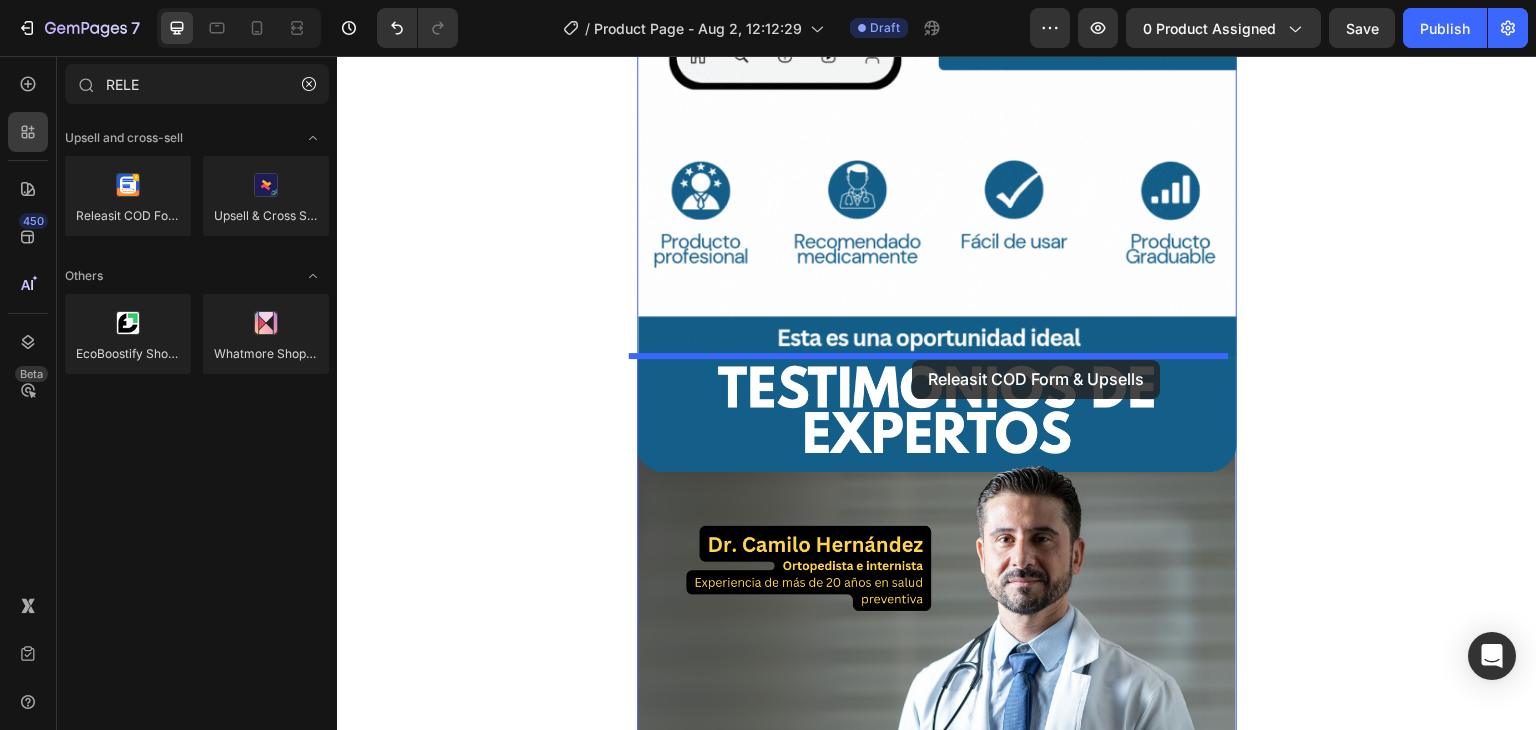 drag, startPoint x: 485, startPoint y: 262, endPoint x: 912, endPoint y: 360, distance: 438.1016 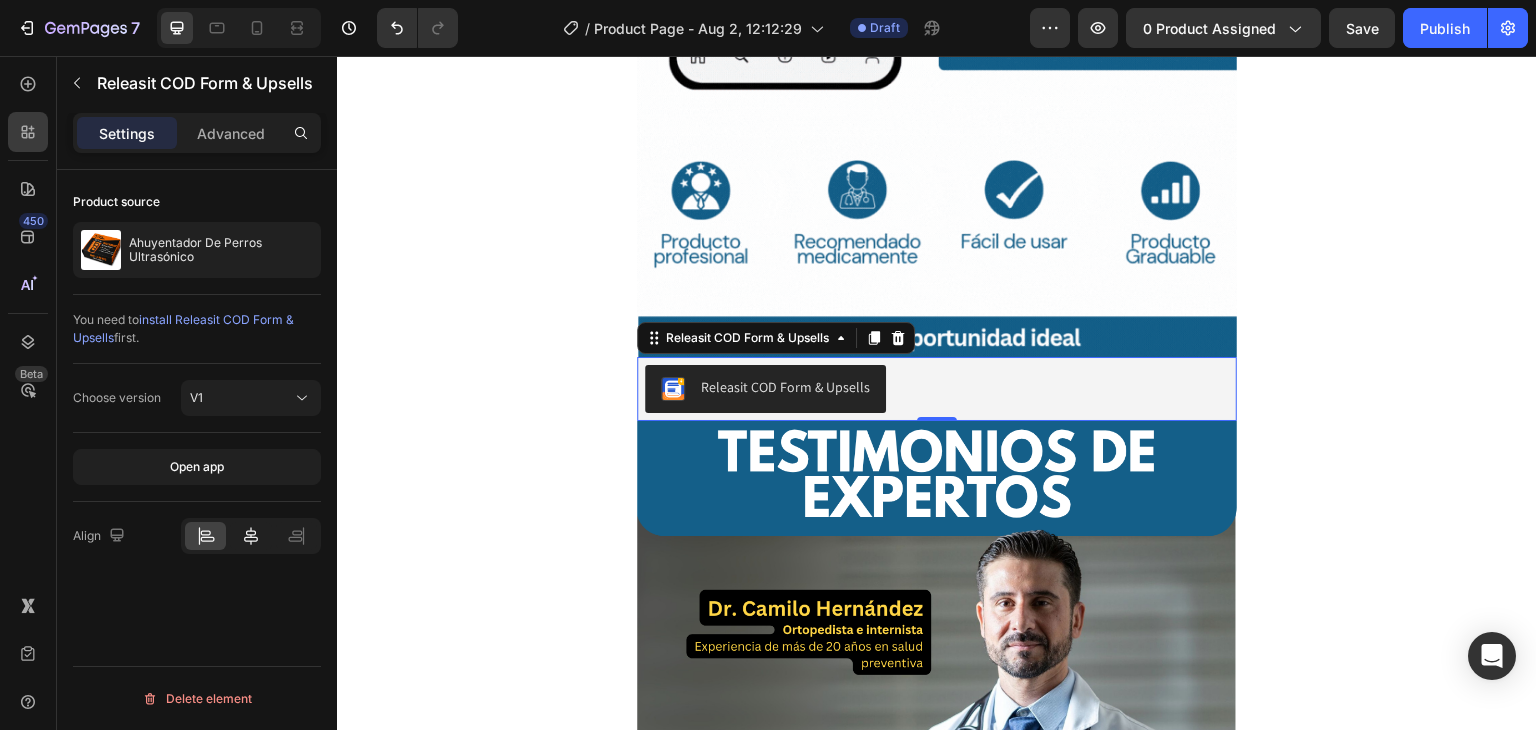 click 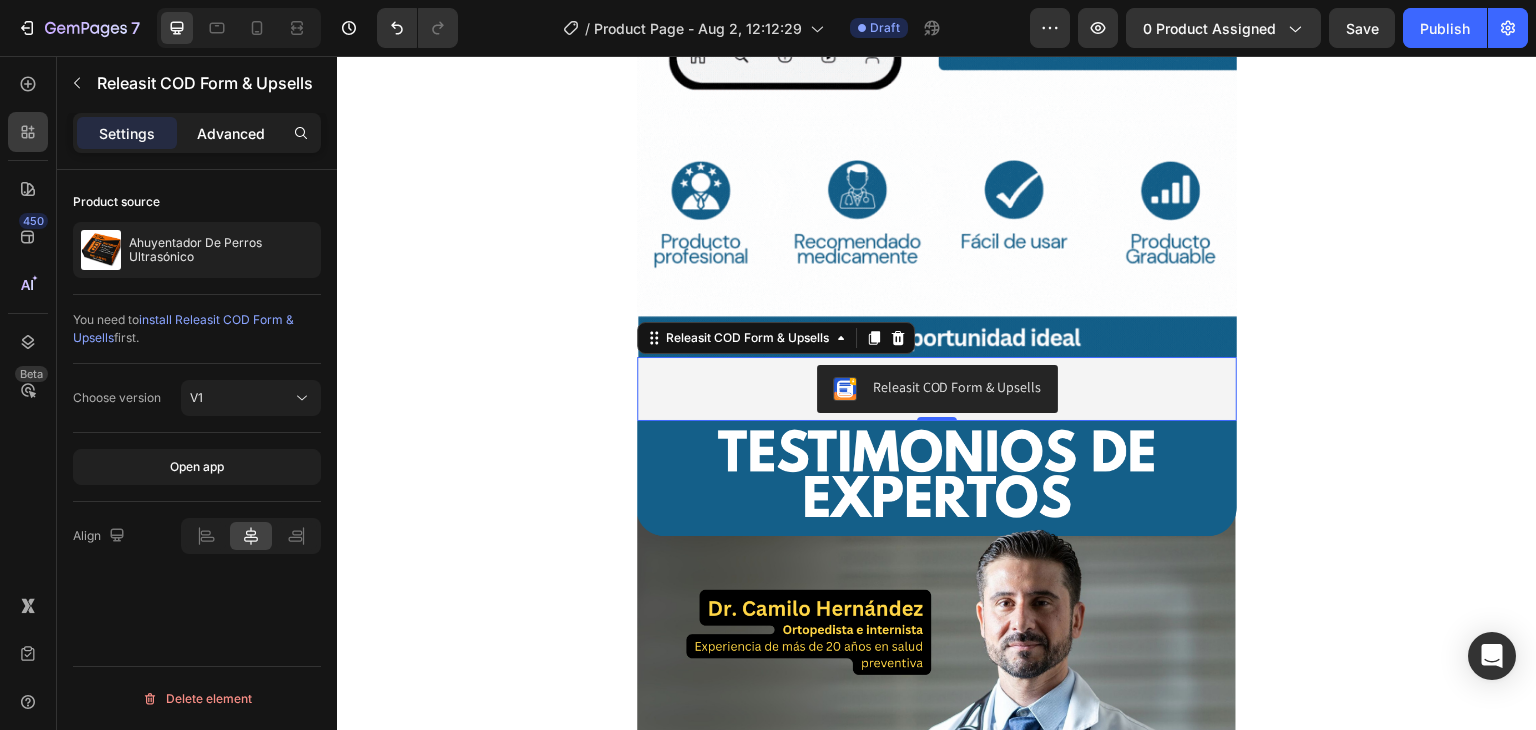 click on "Advanced" at bounding box center (231, 133) 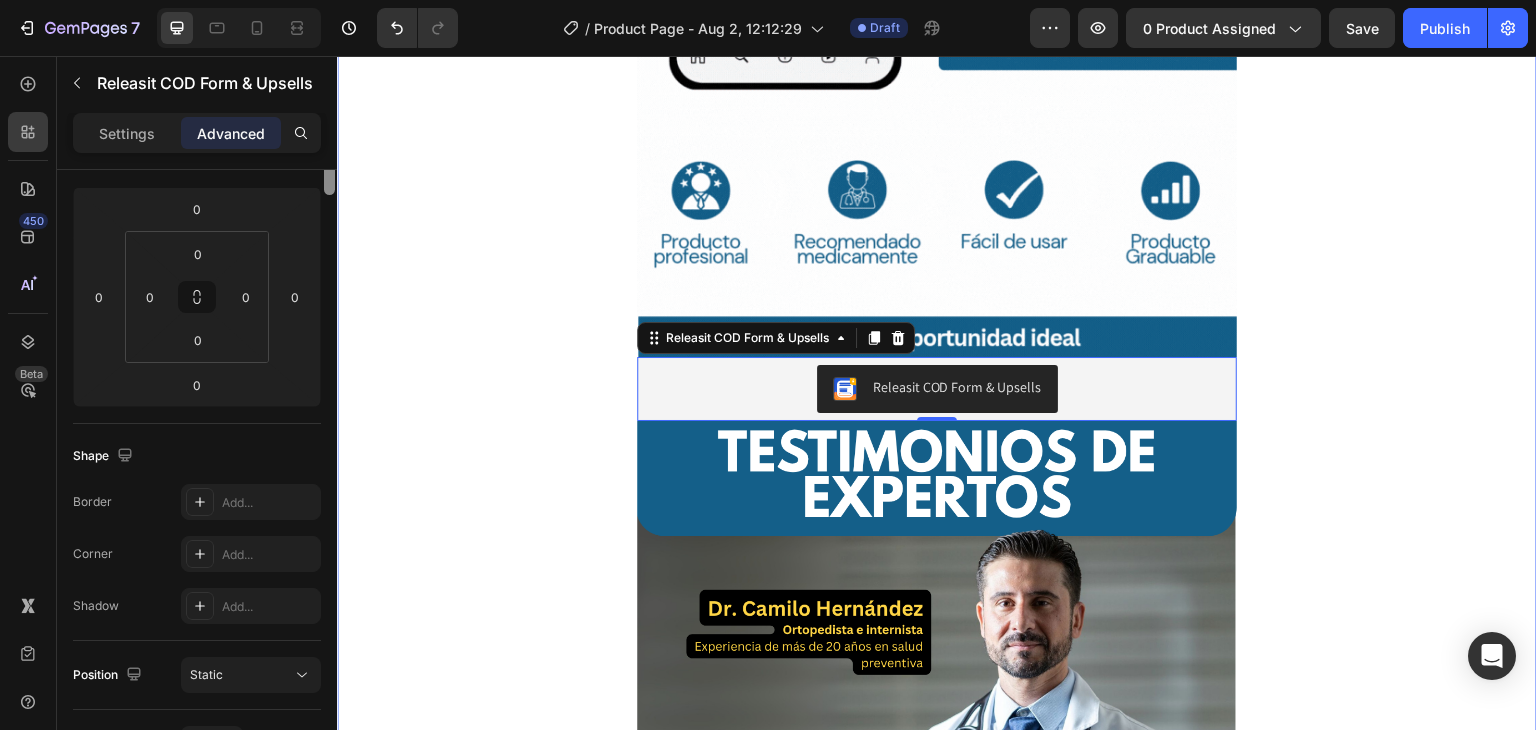 scroll, scrollTop: 0, scrollLeft: 0, axis: both 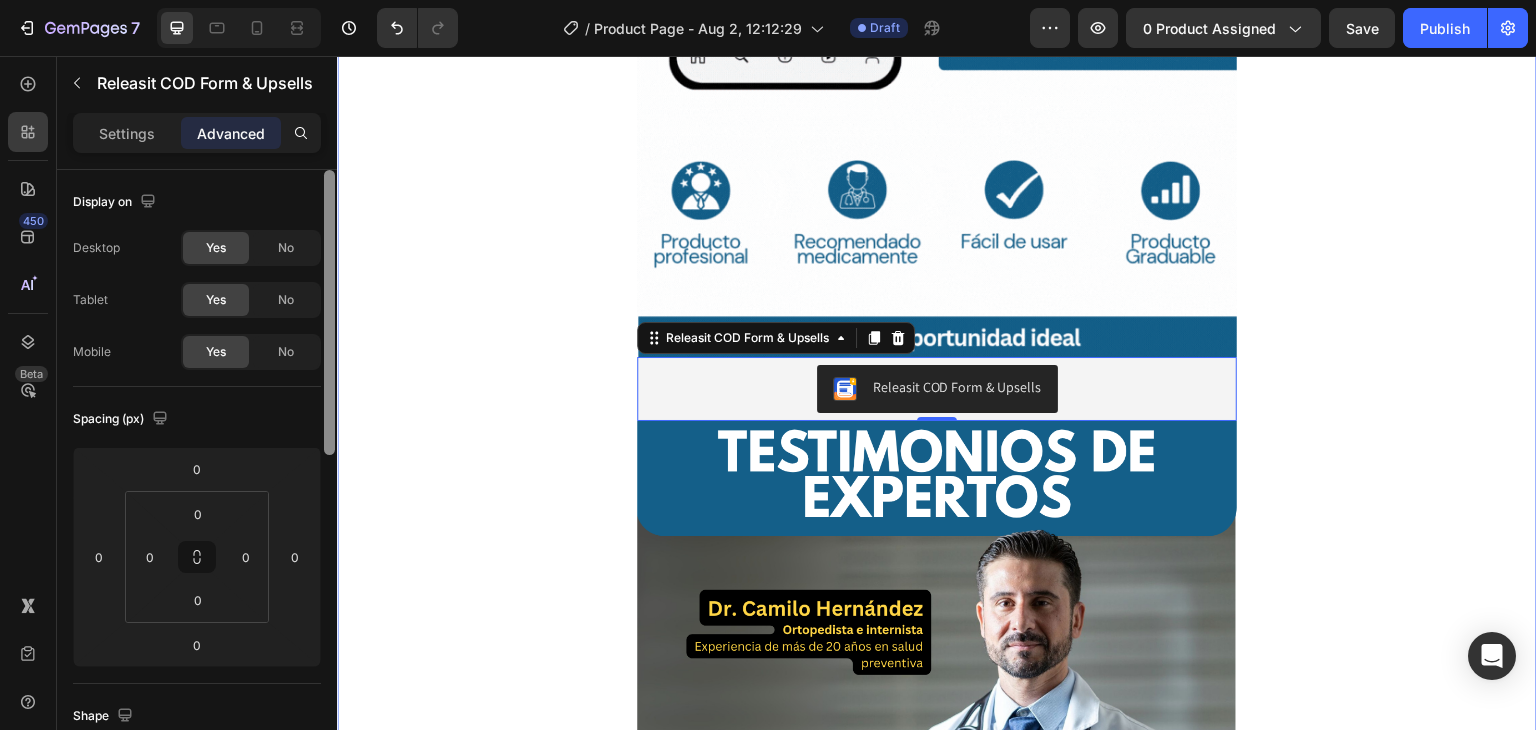 drag, startPoint x: 671, startPoint y: 278, endPoint x: 339, endPoint y: 148, distance: 356.54453 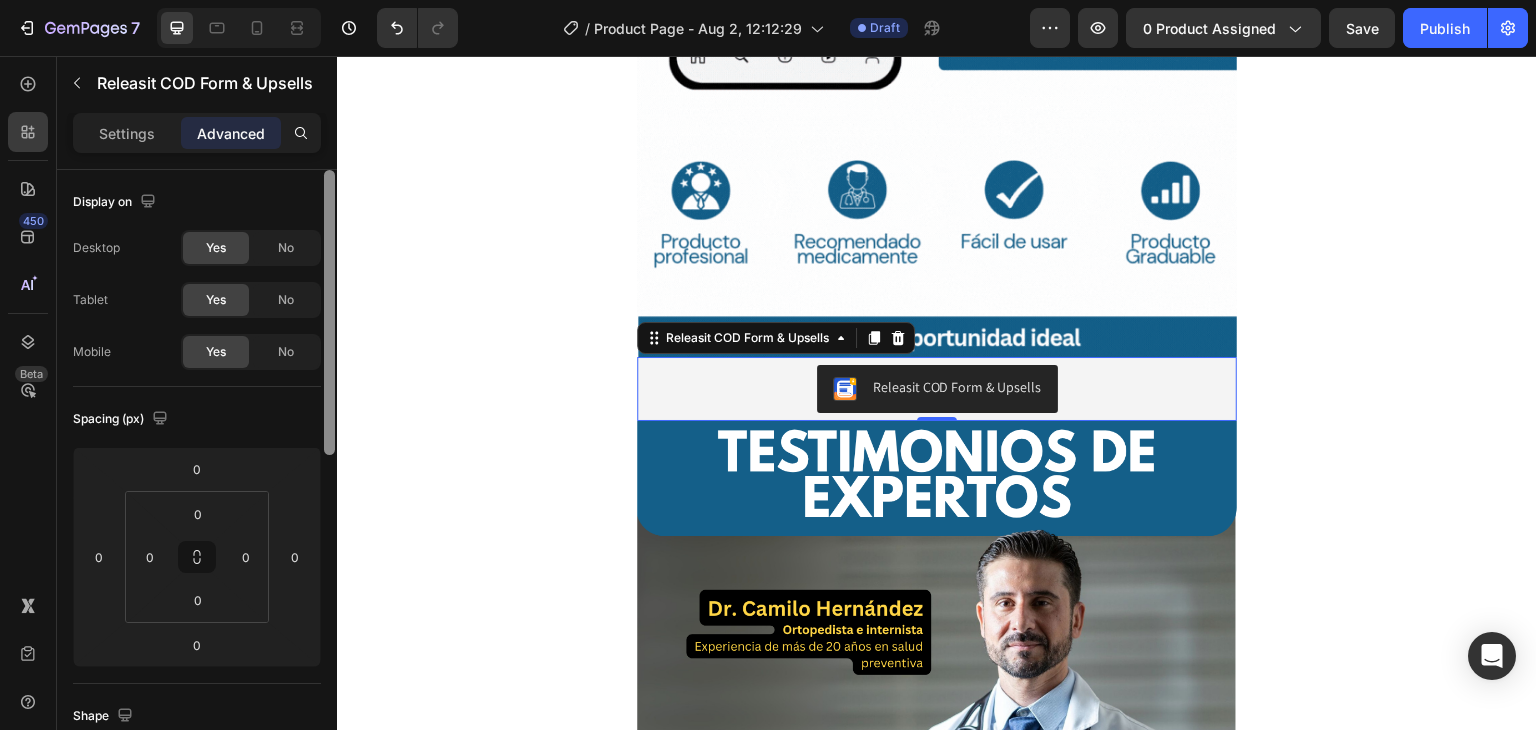 click on "Releasit COD Form & Upsells" at bounding box center [937, 389] 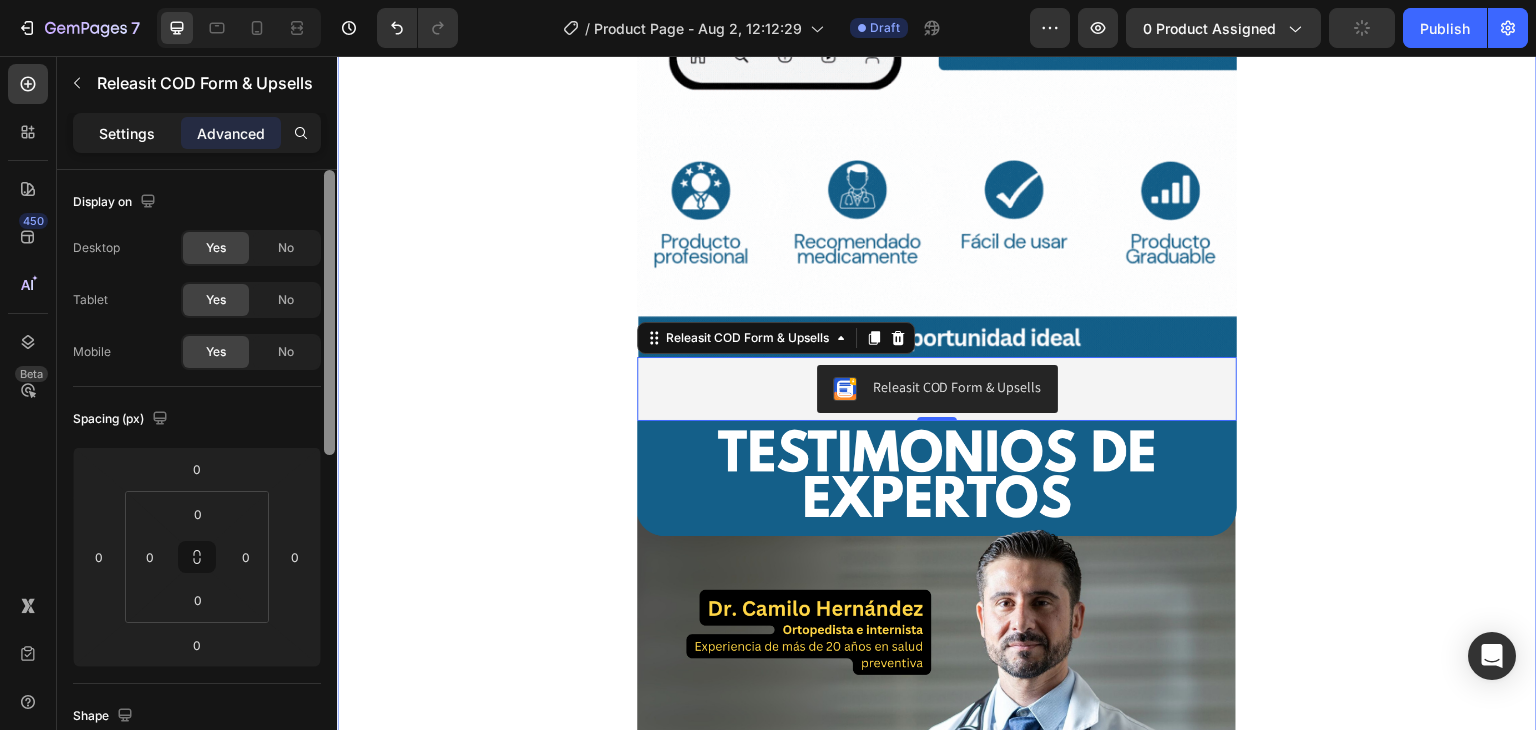 scroll, scrollTop: 0, scrollLeft: 0, axis: both 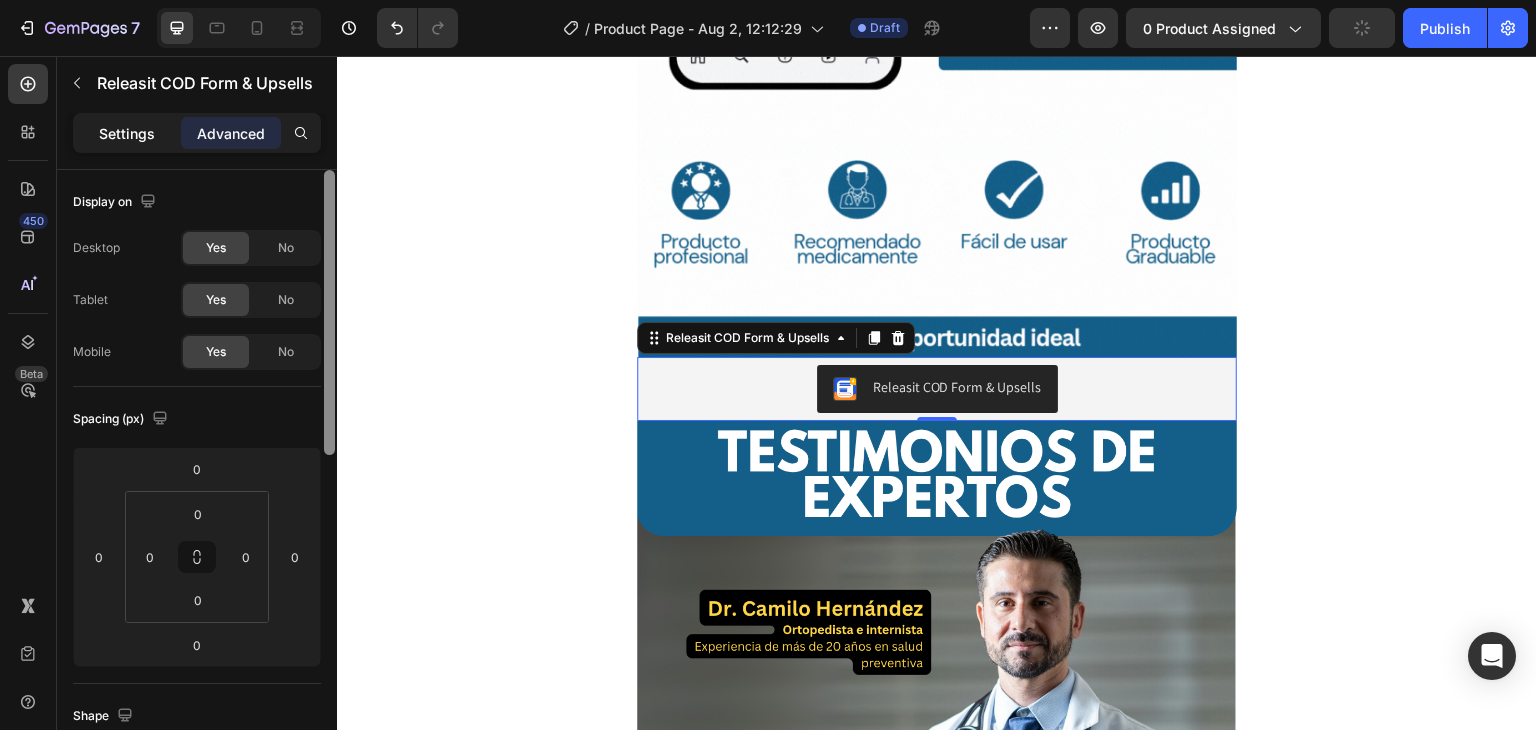click on "Settings" at bounding box center [127, 133] 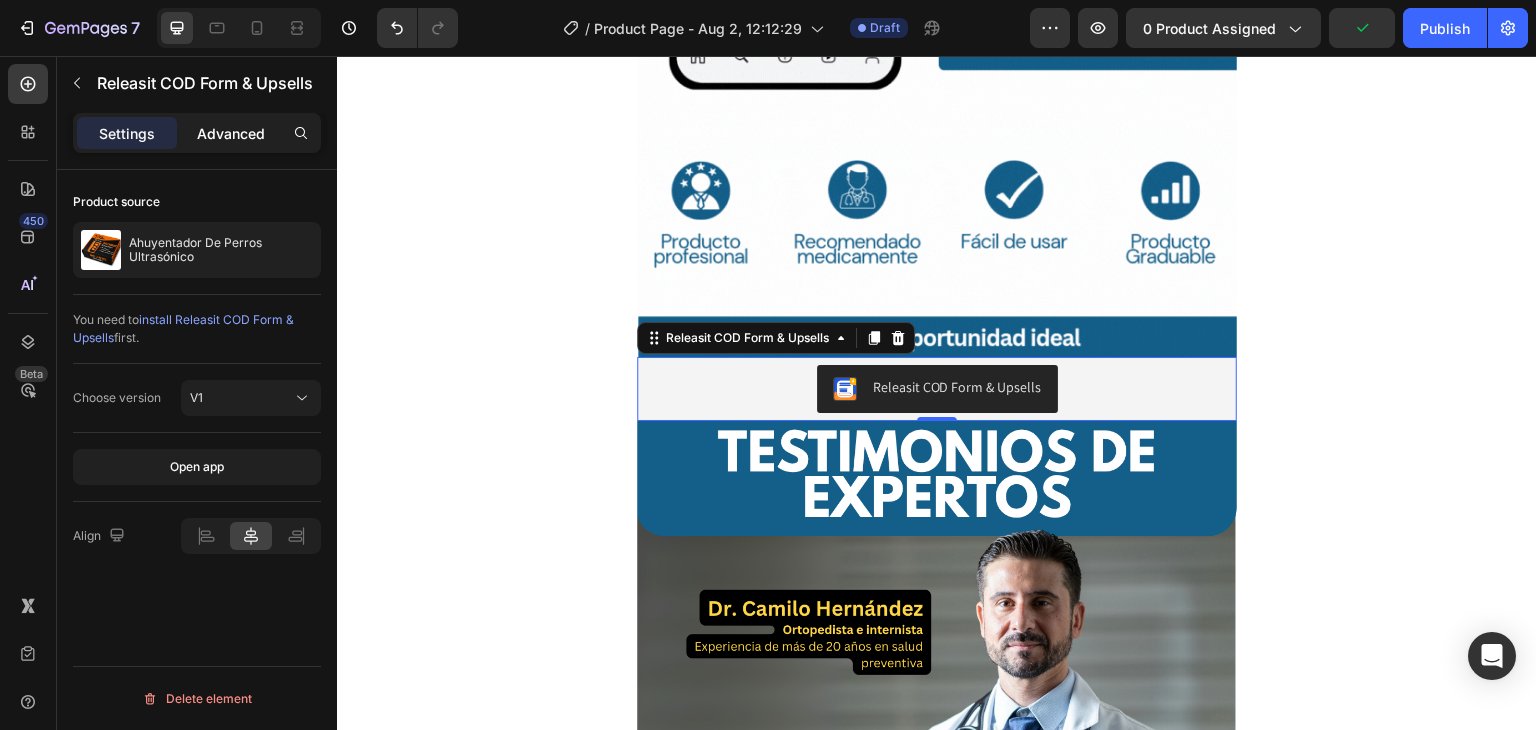 click on "Advanced" at bounding box center [231, 133] 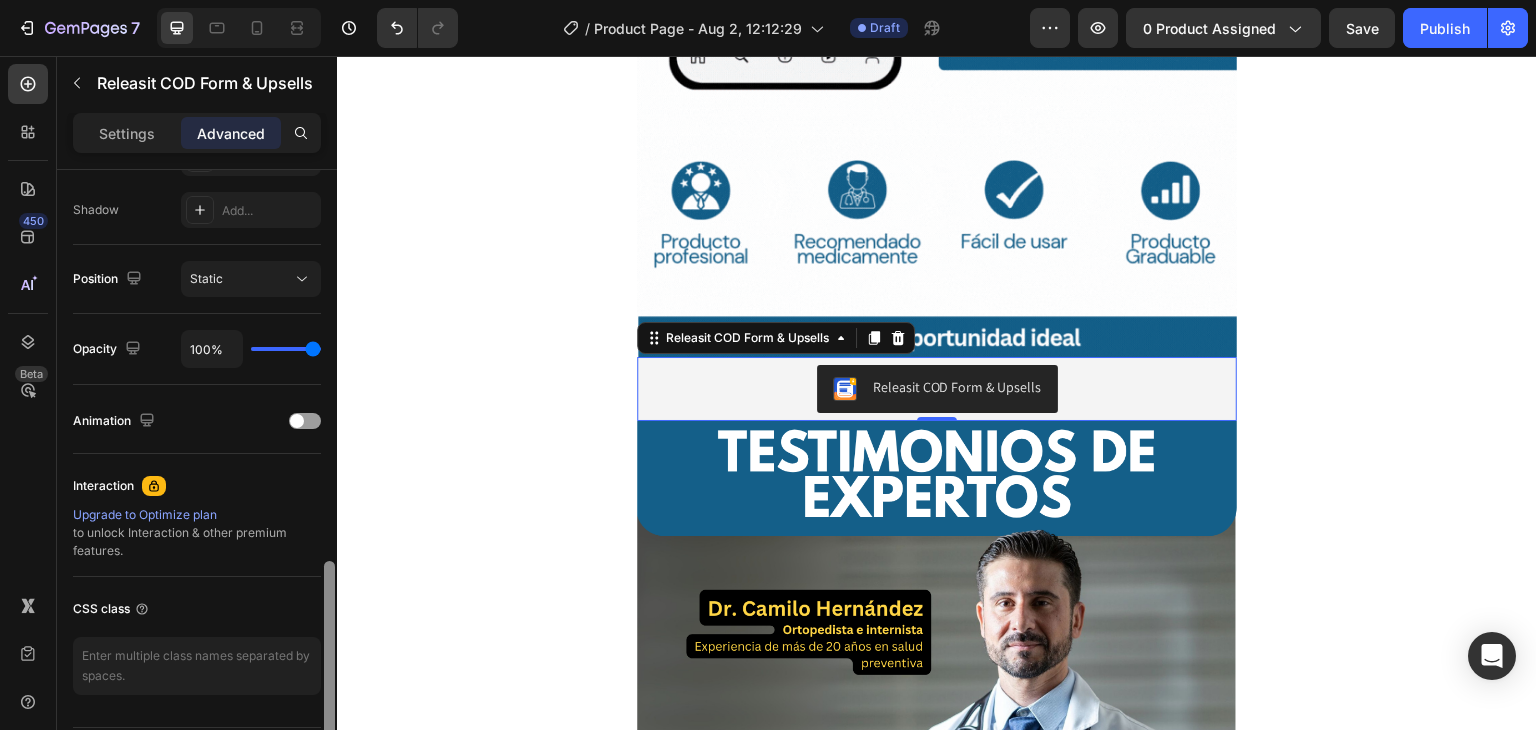 scroll, scrollTop: 715, scrollLeft: 0, axis: vertical 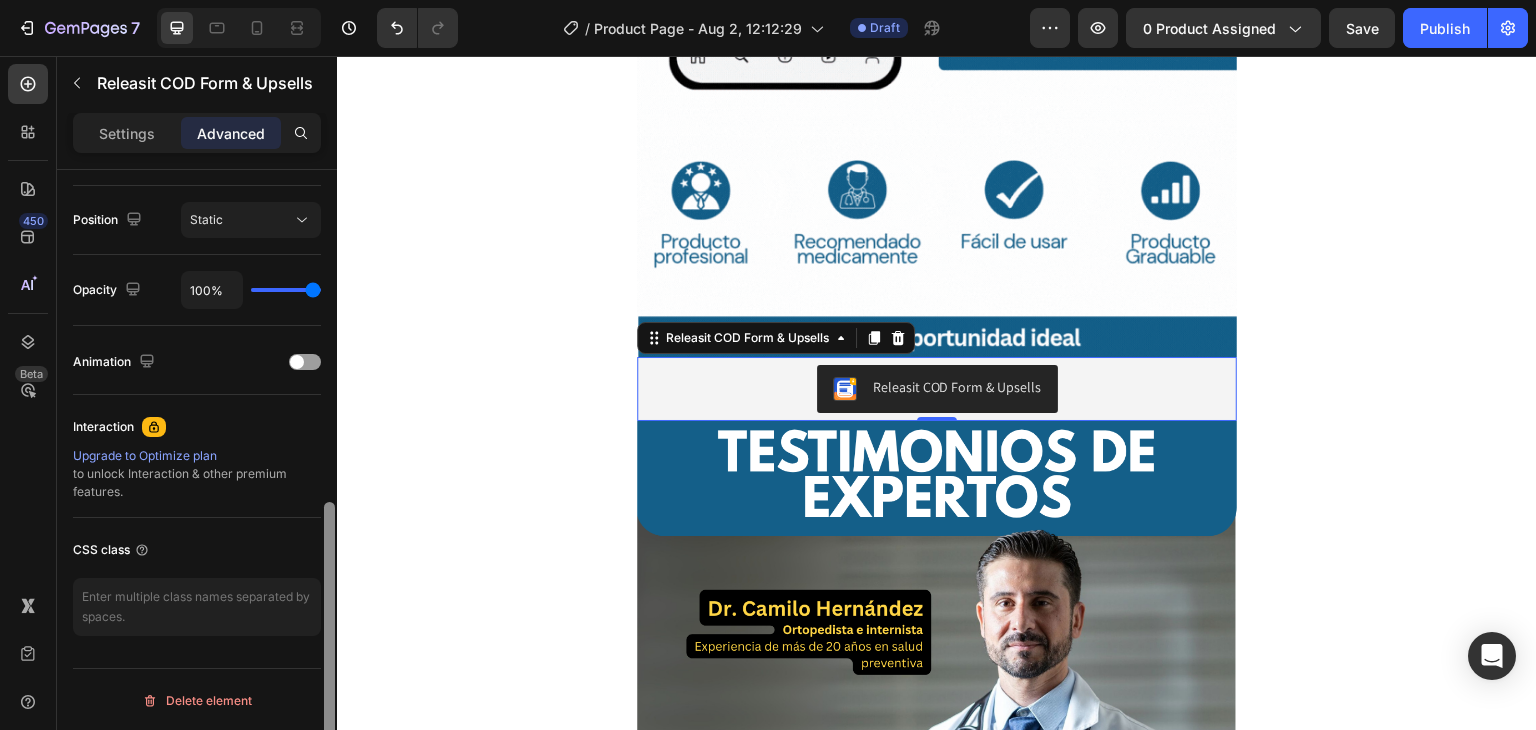 drag, startPoint x: 329, startPoint y: 259, endPoint x: 332, endPoint y: 646, distance: 387.01163 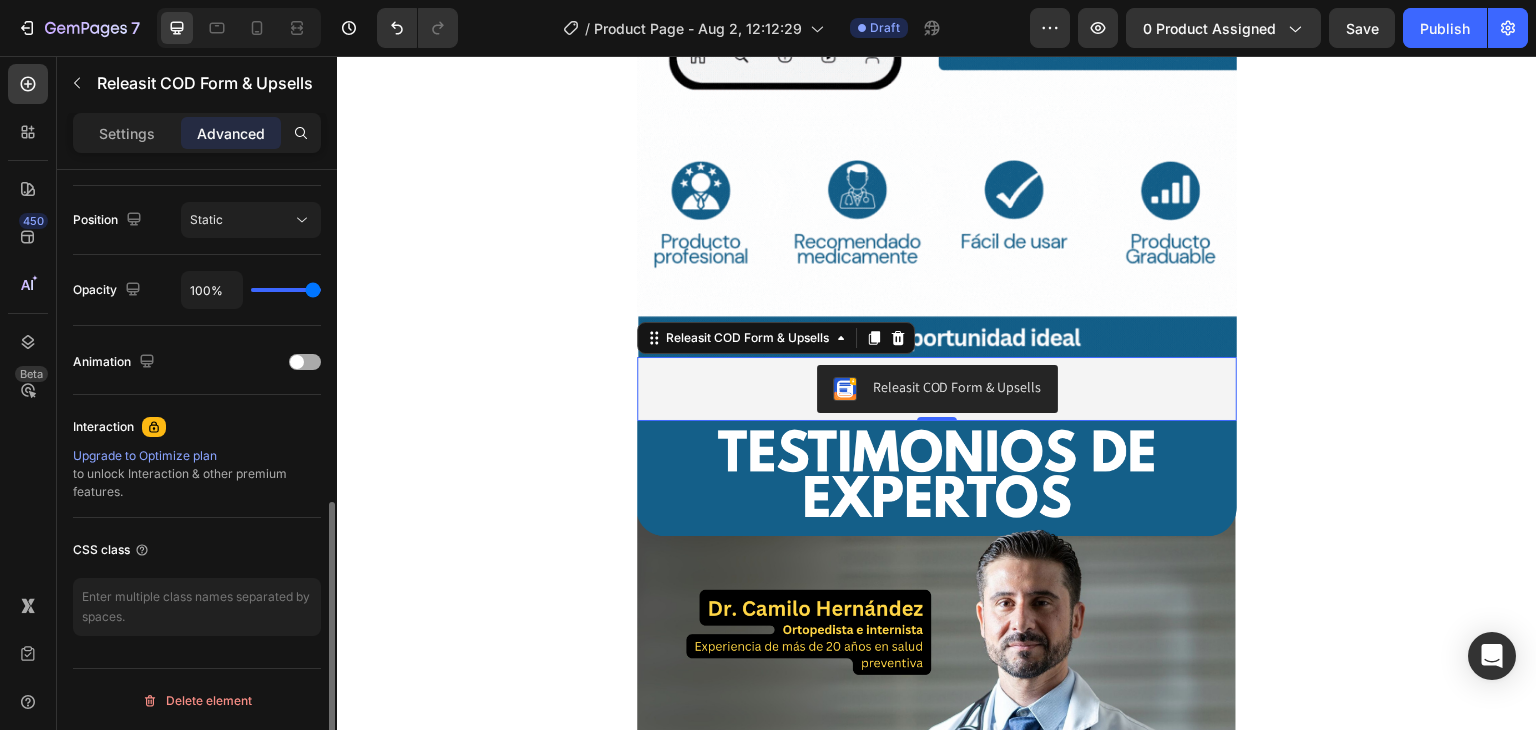 click at bounding box center [305, 362] 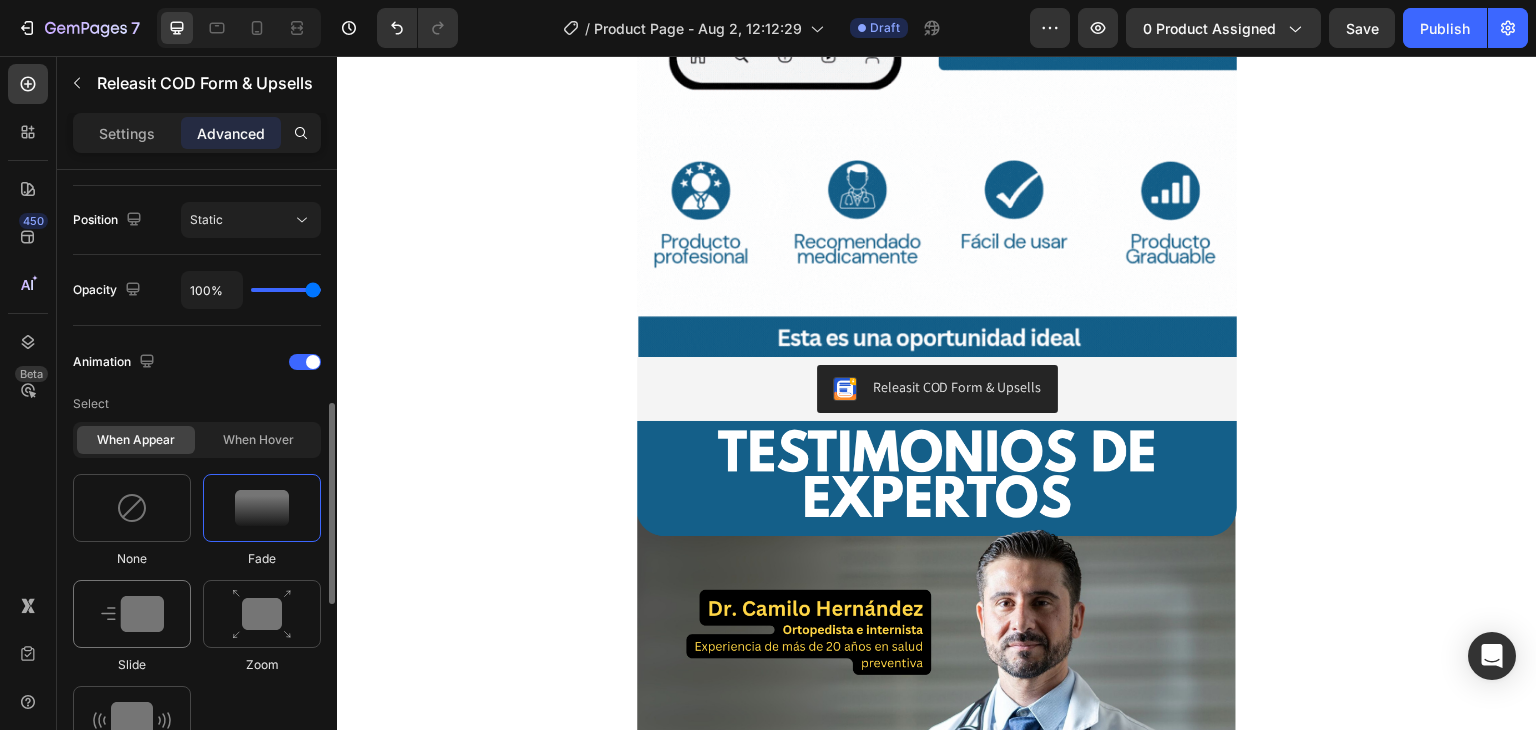 click at bounding box center (132, 614) 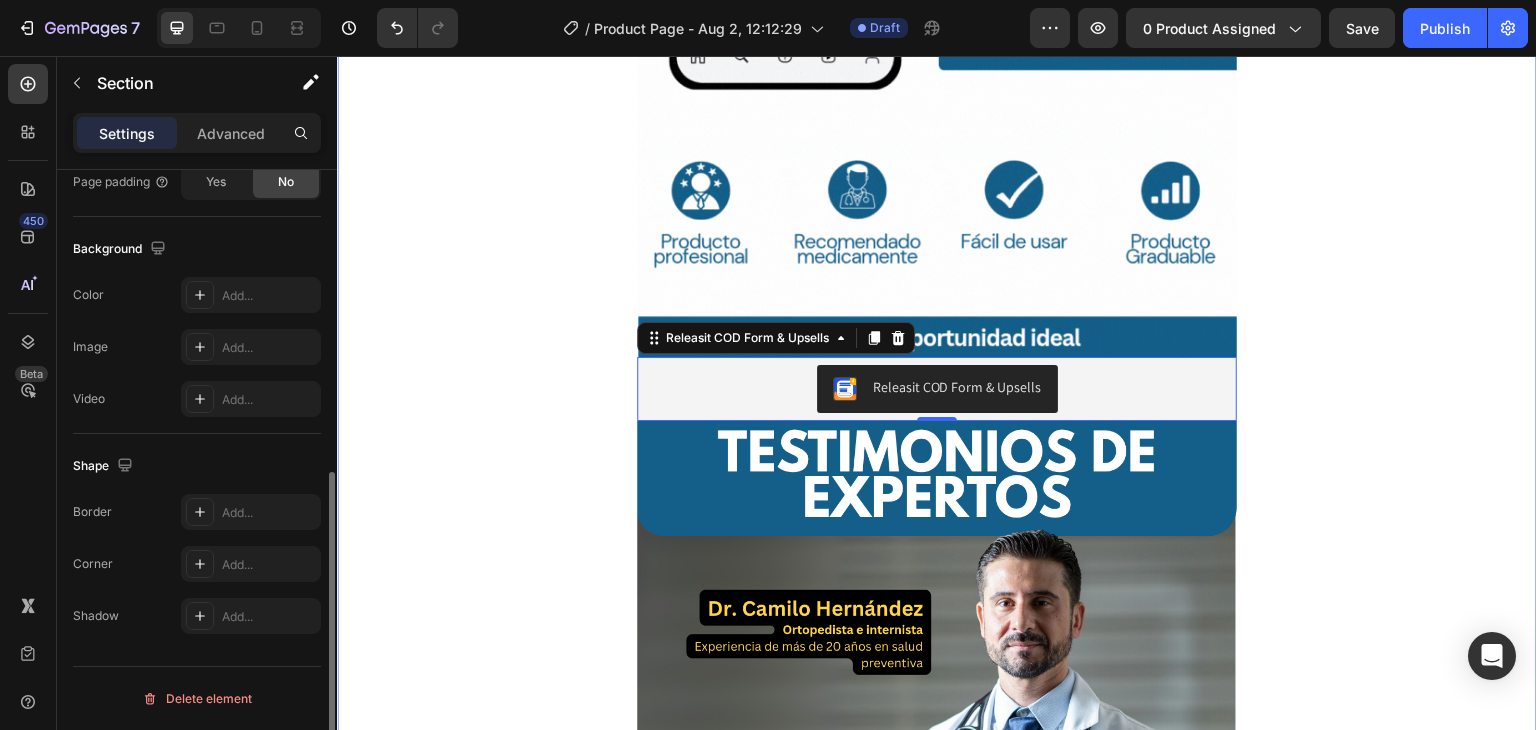 click on "Image Image [BRAND] [PRODUCT] [BRAND] [PRODUCT] Image Image Image Image Image Image
Drop element here Product" at bounding box center [937, 712] 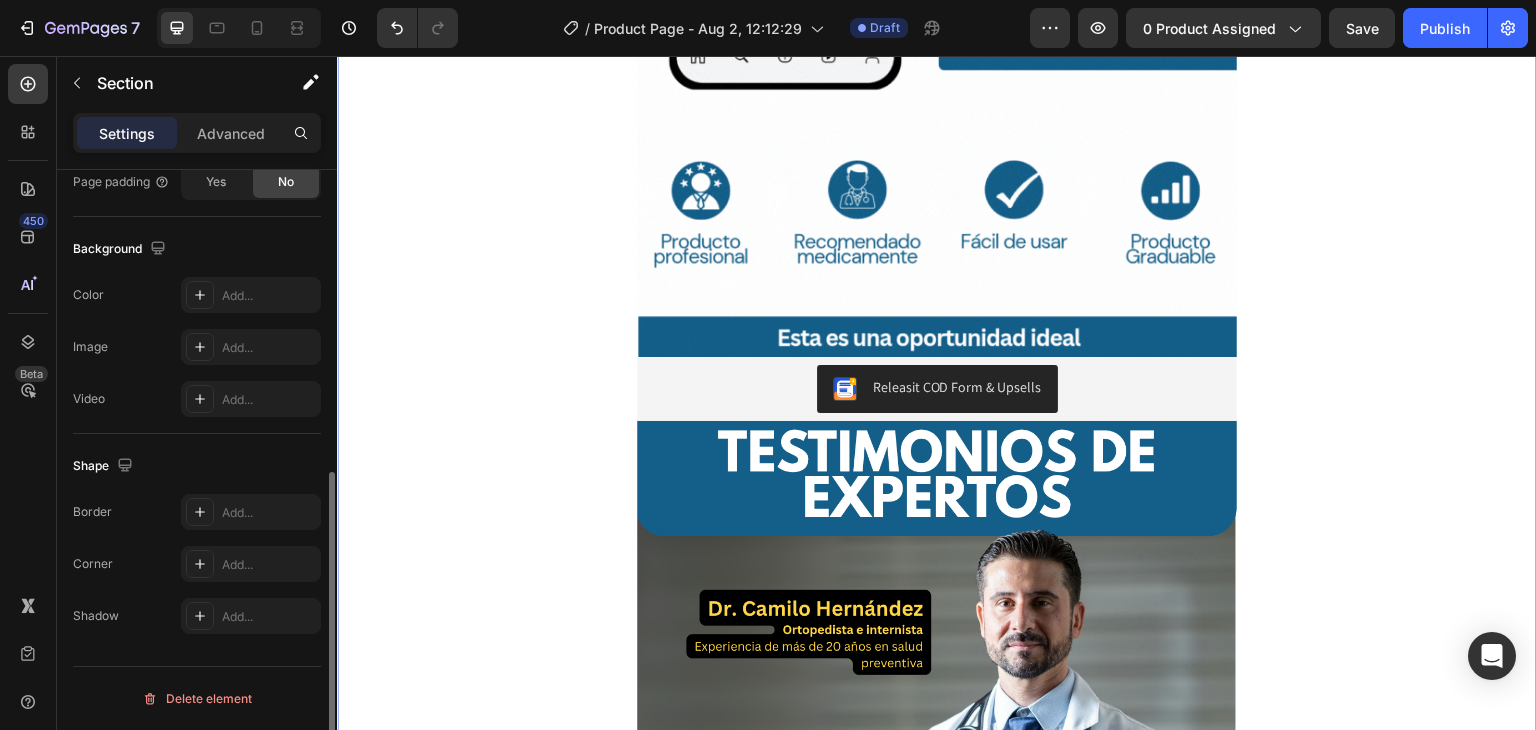 scroll, scrollTop: 0, scrollLeft: 0, axis: both 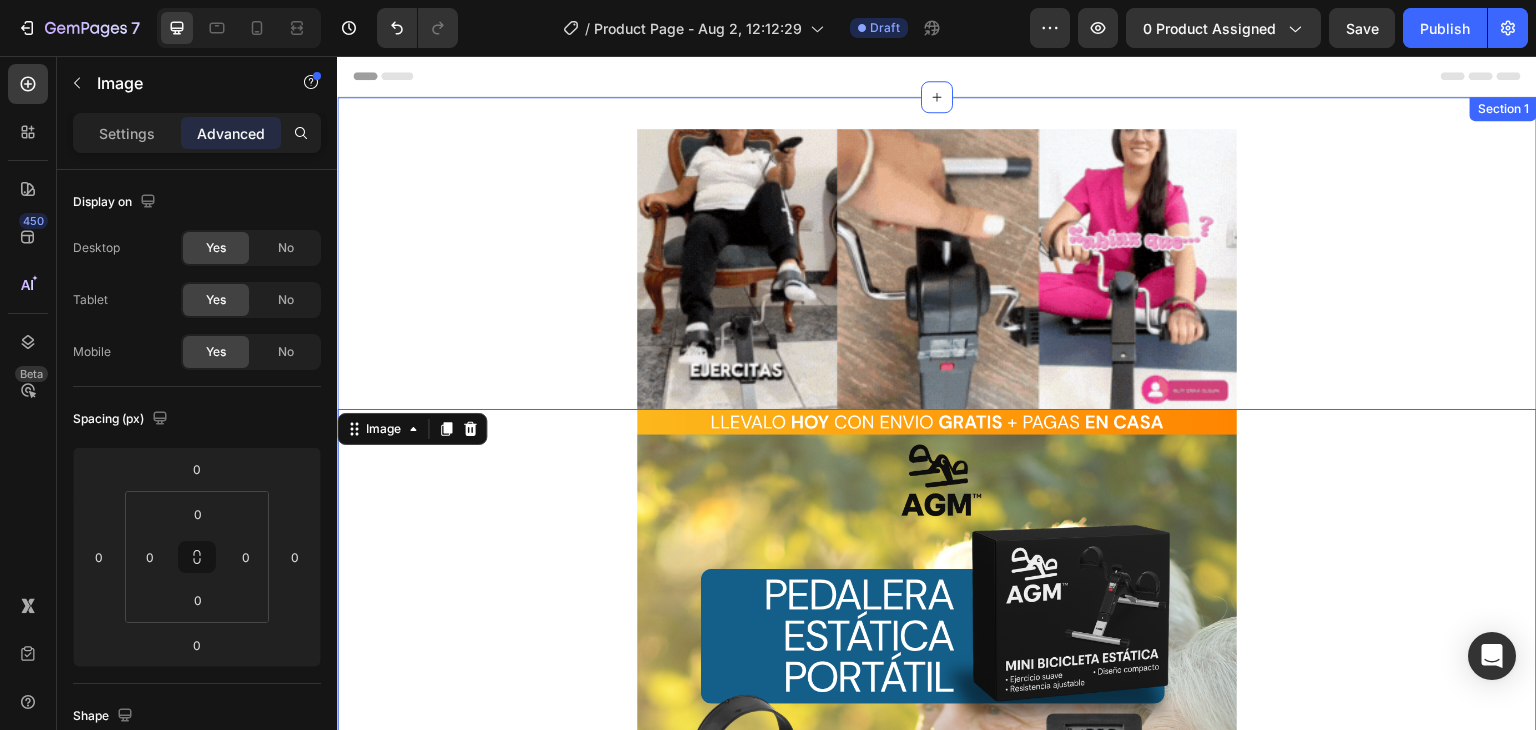 click on "Image Image   0 [BRAND] [PRODUCT] [BRAND] [PRODUCT] Image Image Image [BRAND] [PRODUCT] [BRAND] [PRODUCT] Image Image Image Image Image Image
Drop element here Product Section 1" at bounding box center [937, 5095] 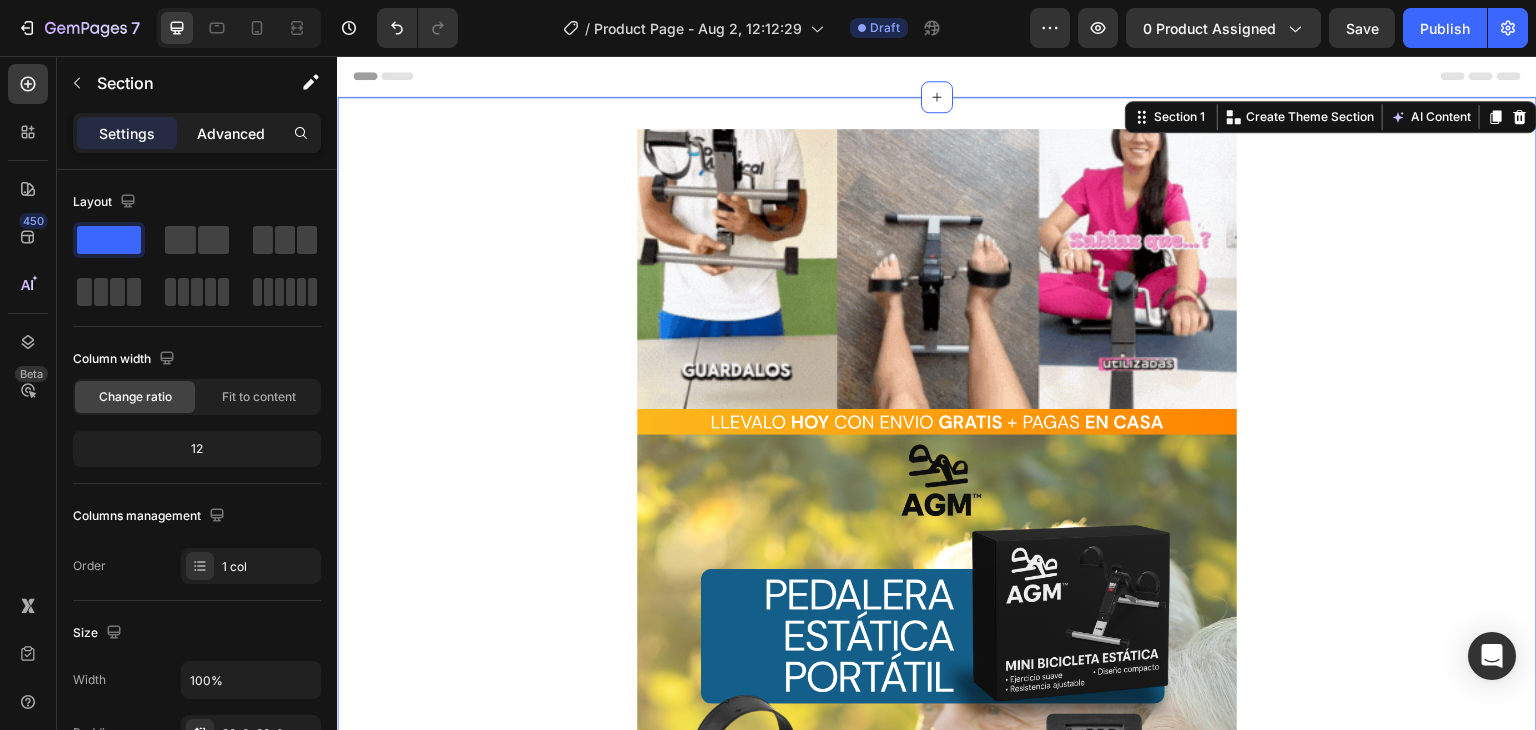 click on "Advanced" at bounding box center (231, 133) 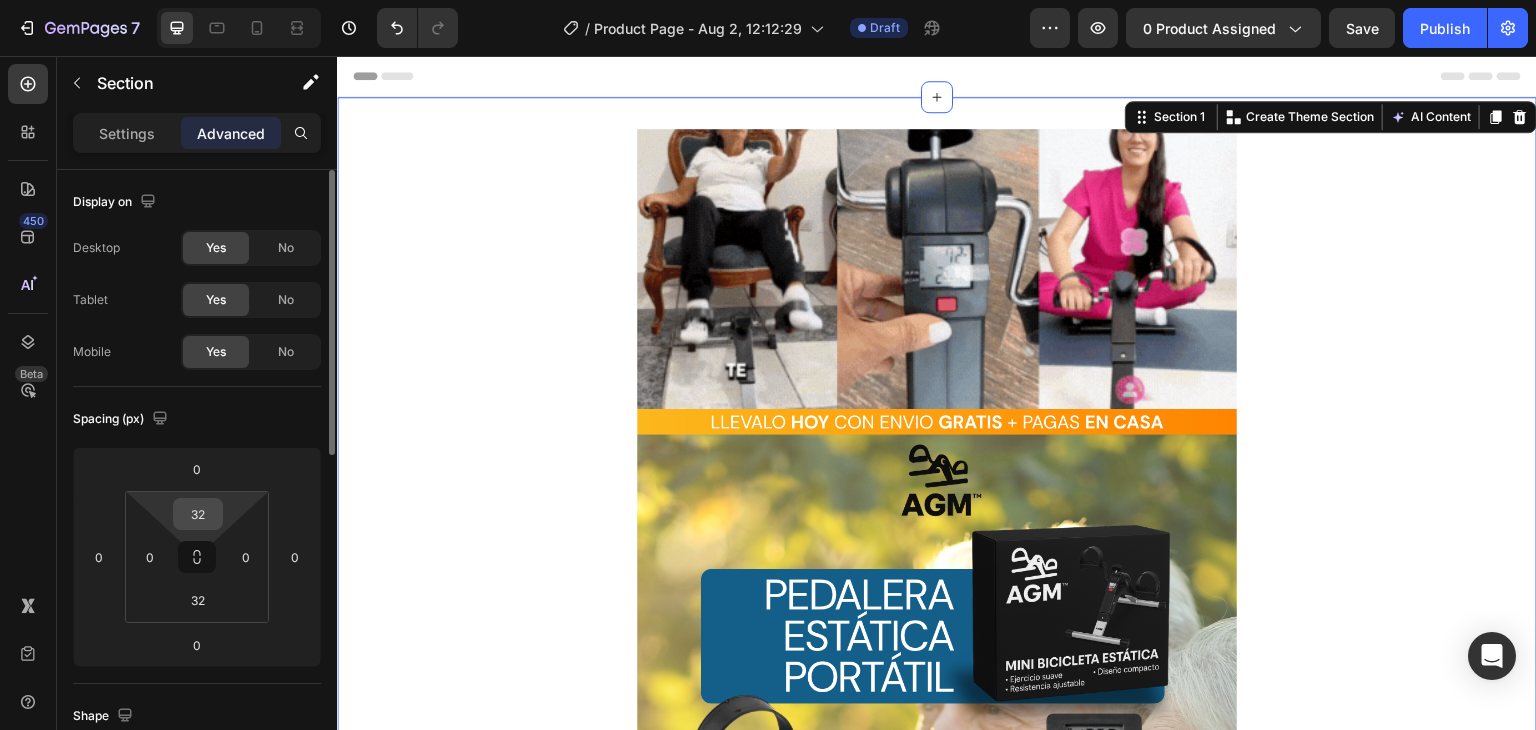 click on "32" at bounding box center [198, 514] 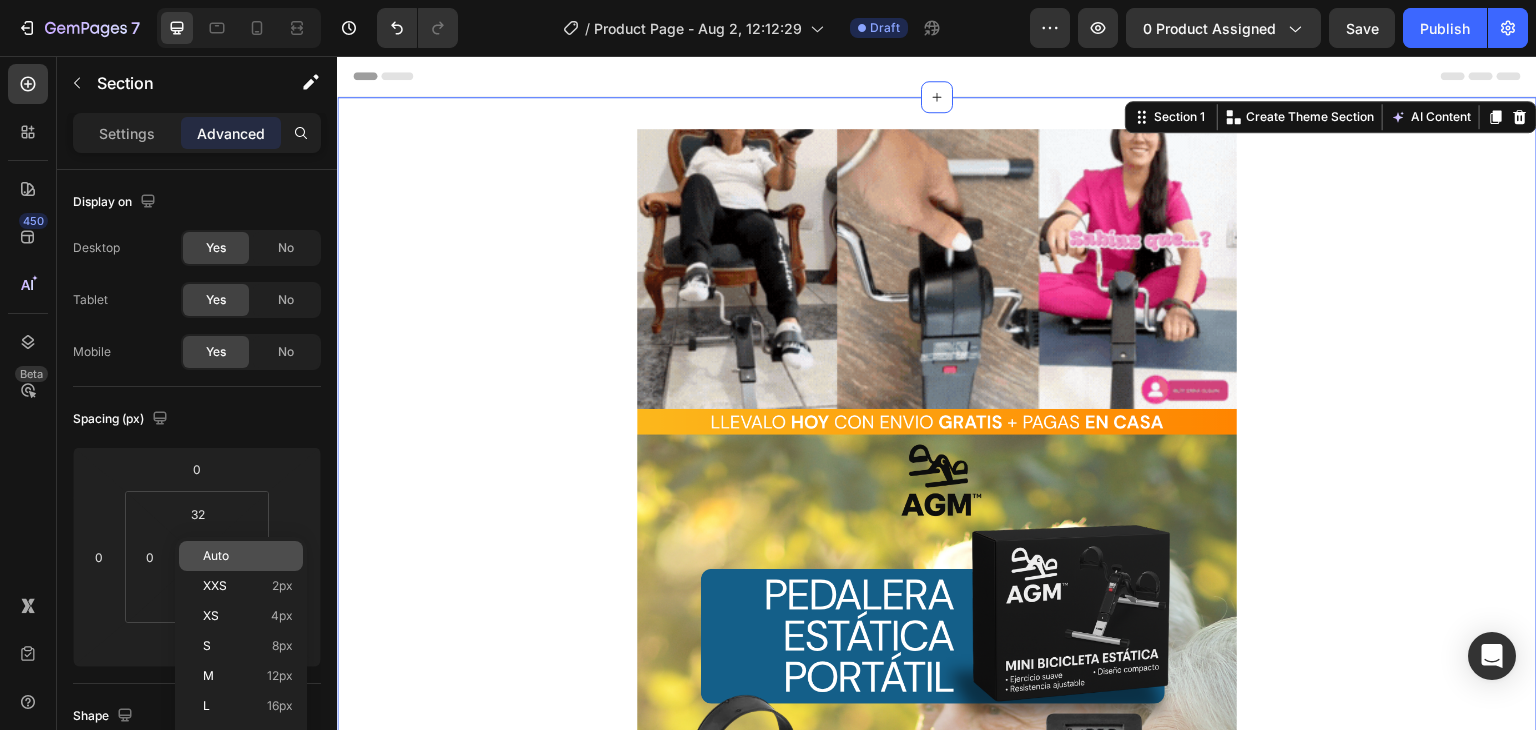 click on "Auto" 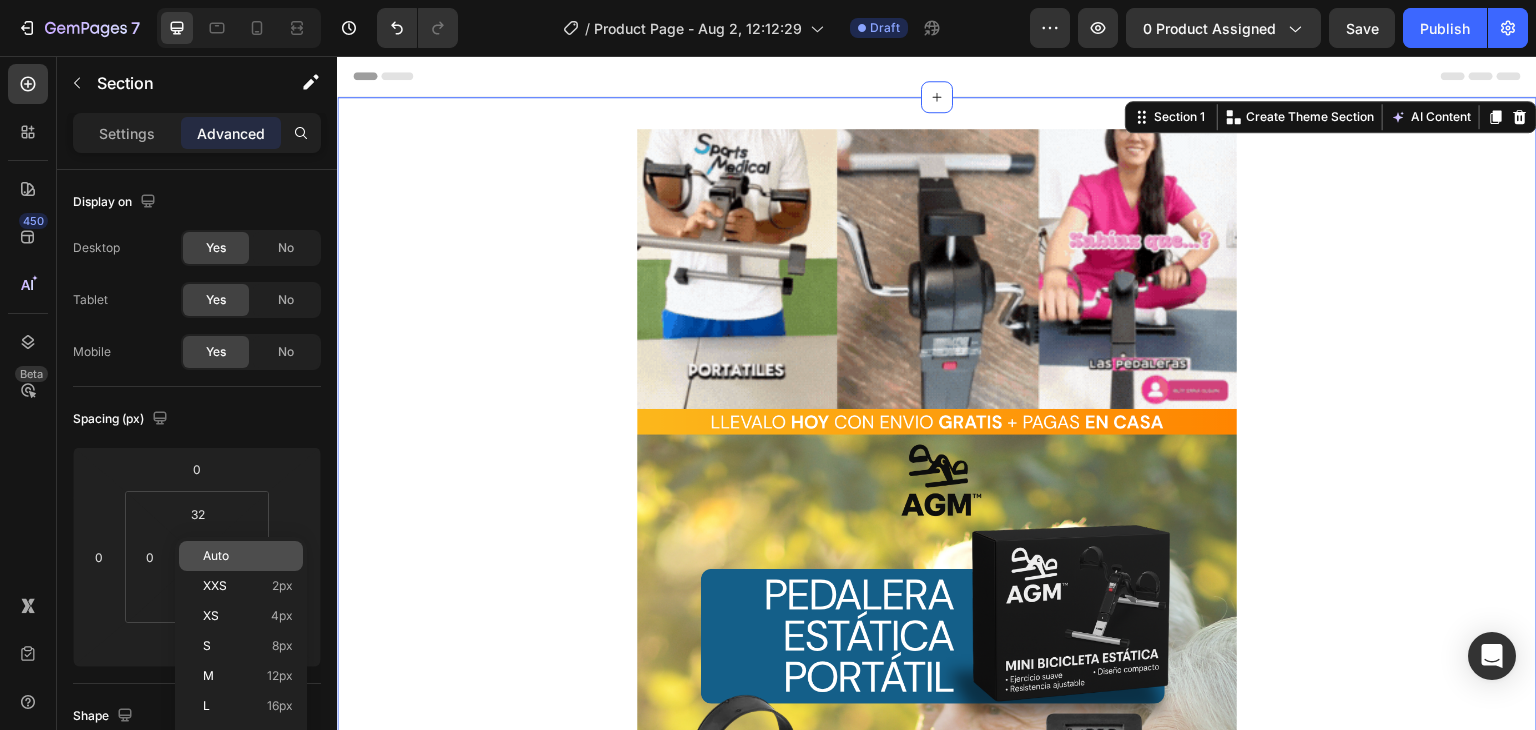type on "Auto" 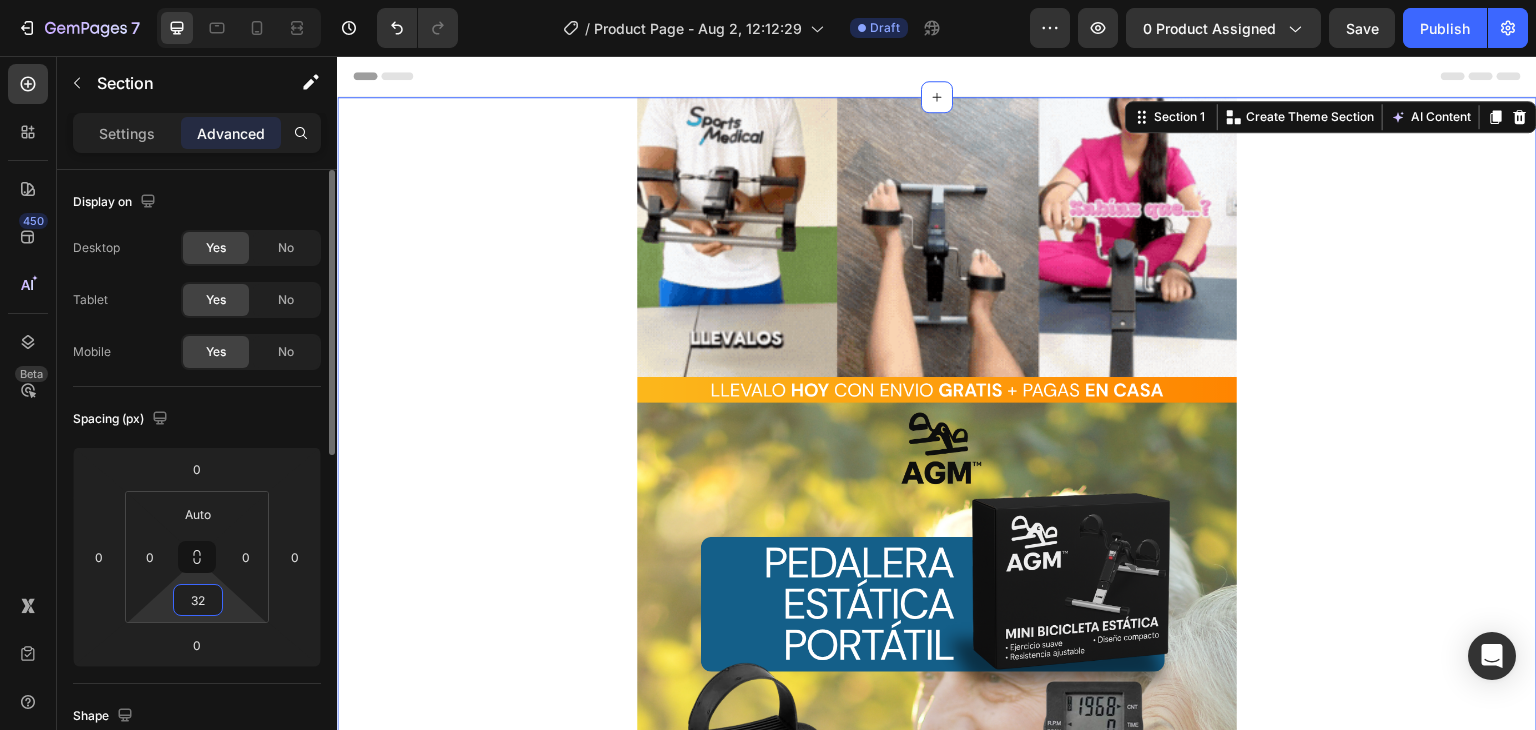 click on "32" at bounding box center [198, 600] 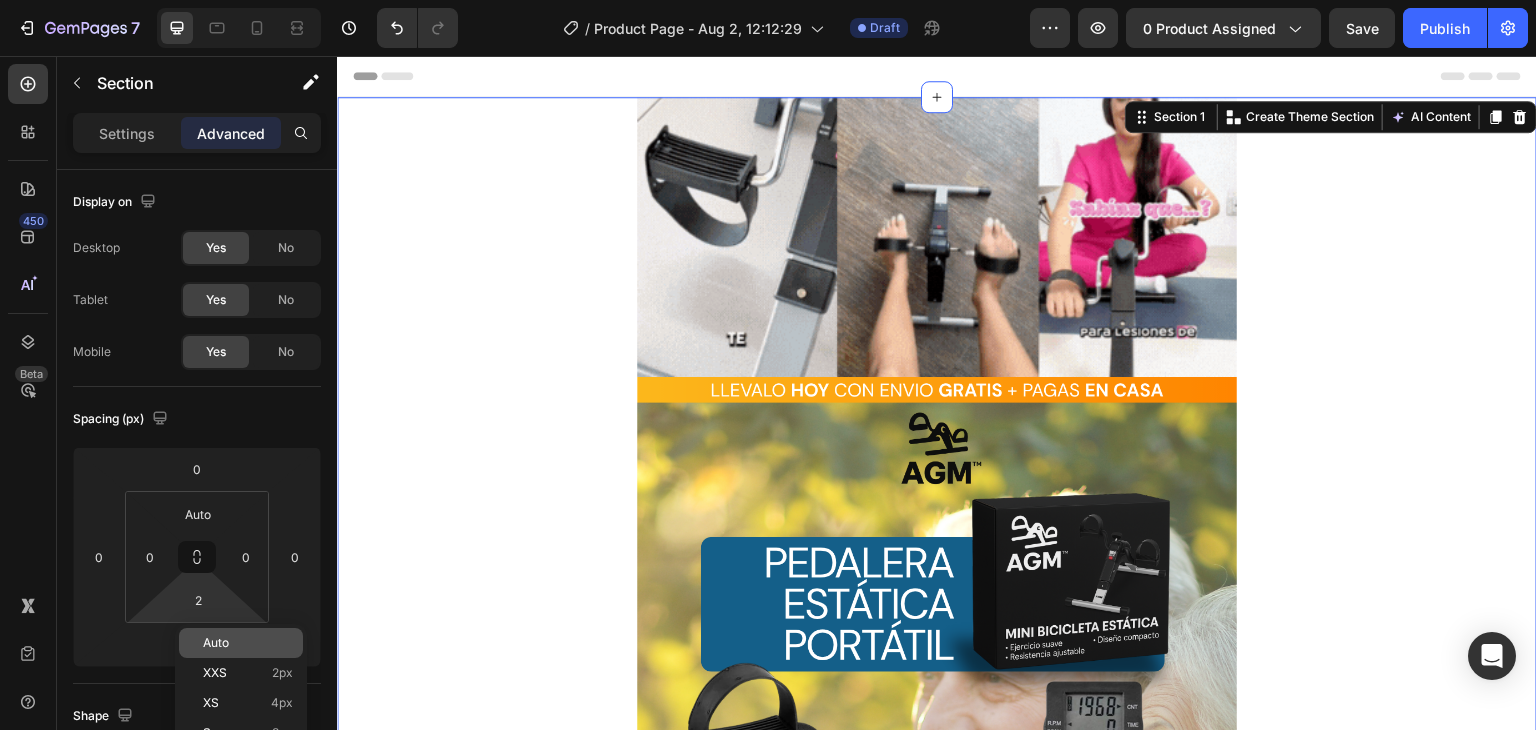 click on "Auto" at bounding box center (216, 643) 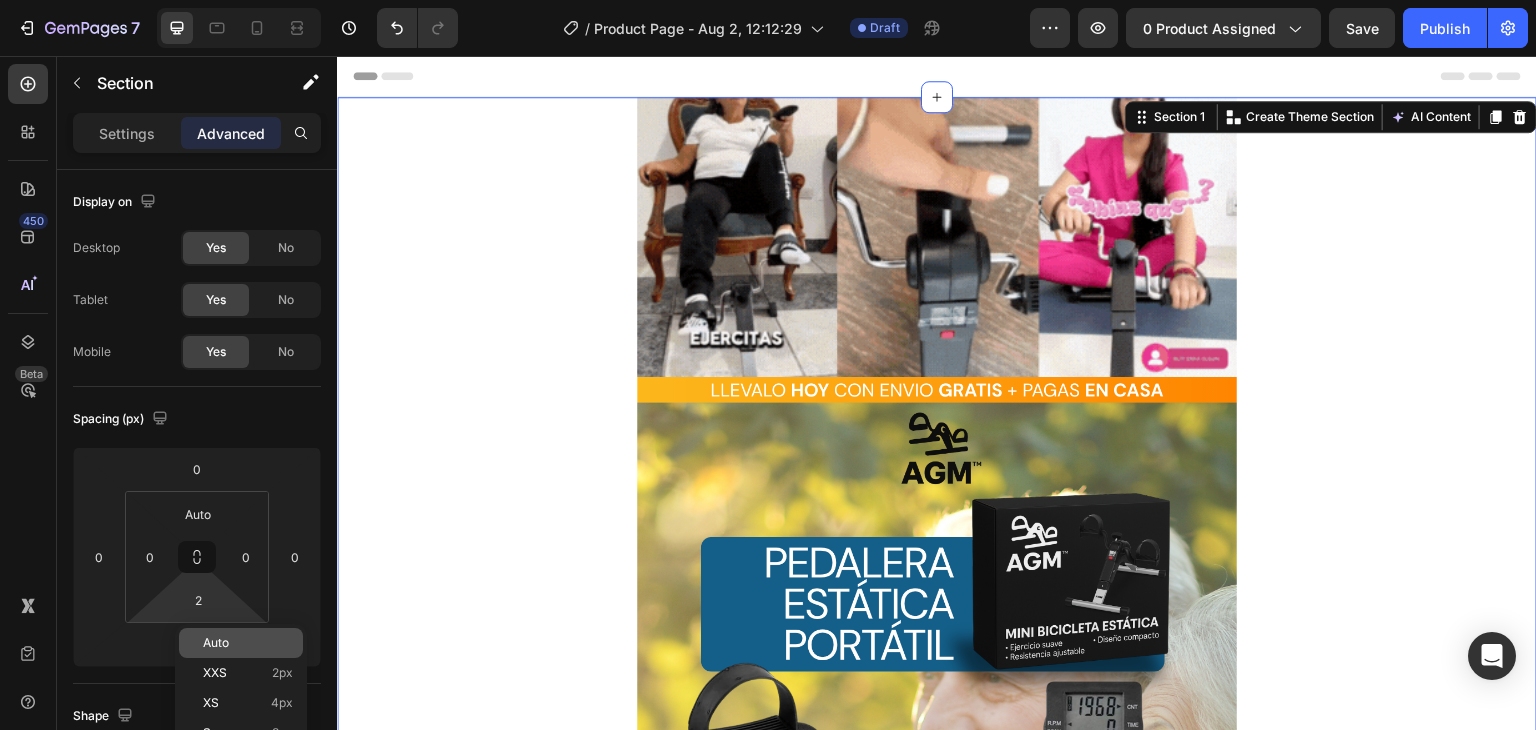 type on "Auto" 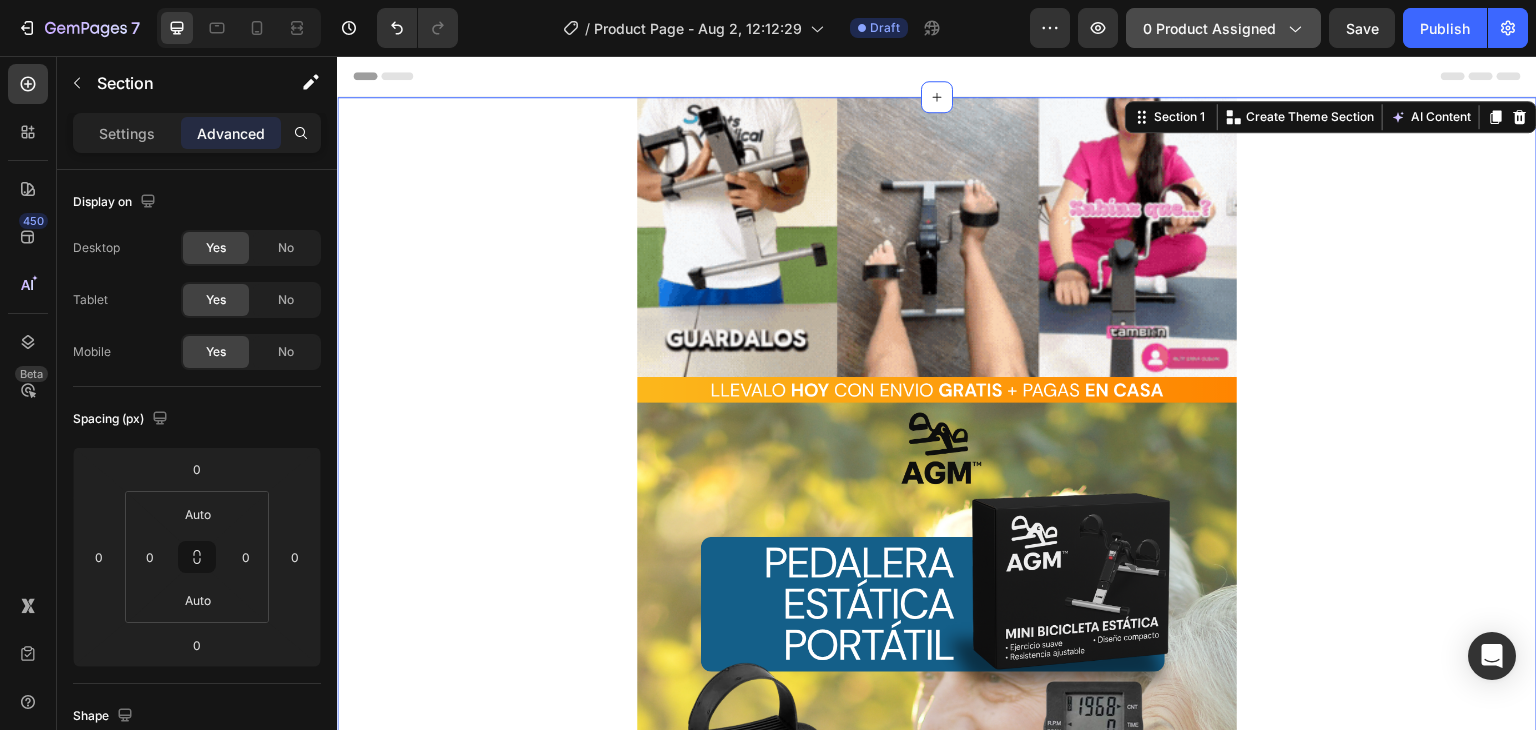 click on "0 product assigned" 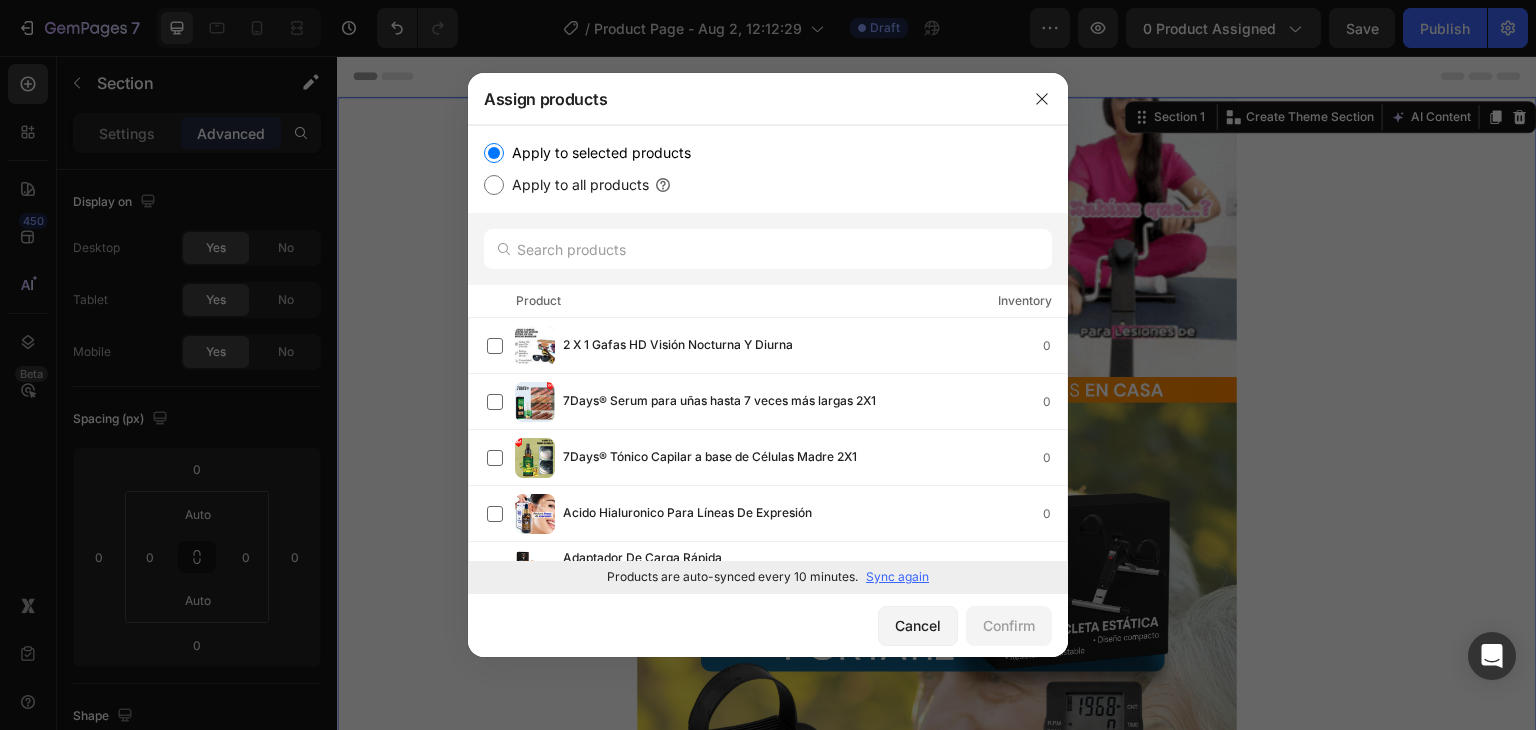 click on "Sync again" at bounding box center (897, 577) 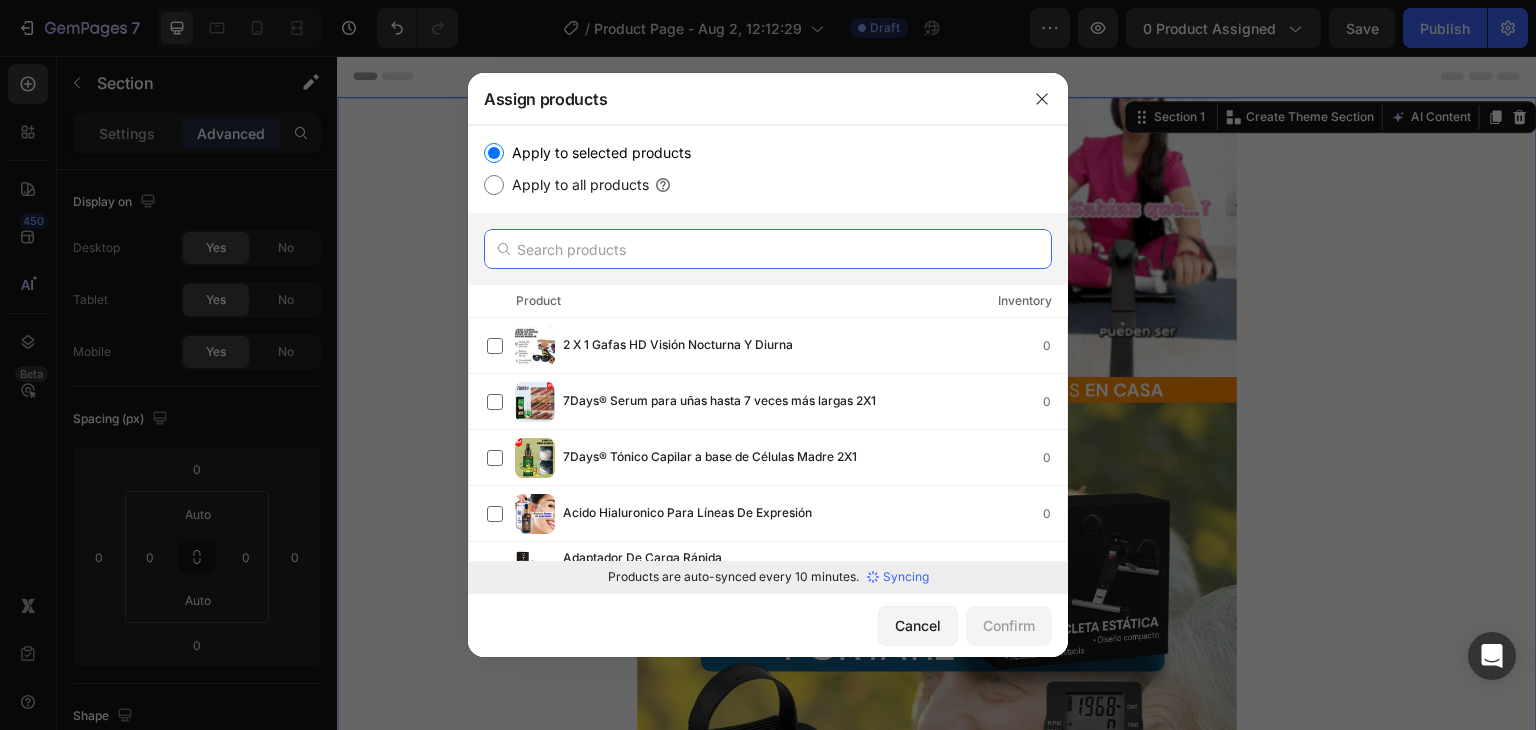 click at bounding box center [768, 249] 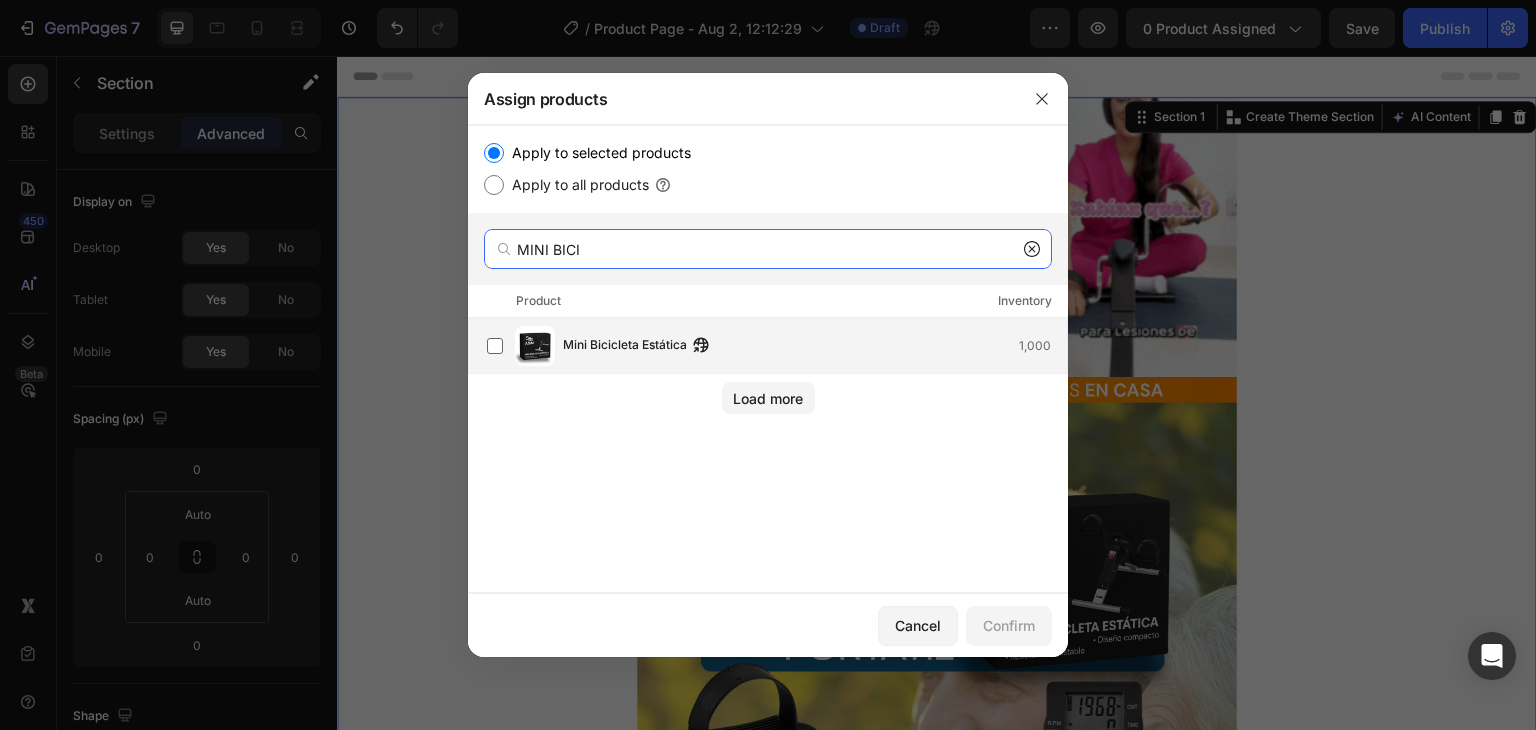 type on "MINI BICI" 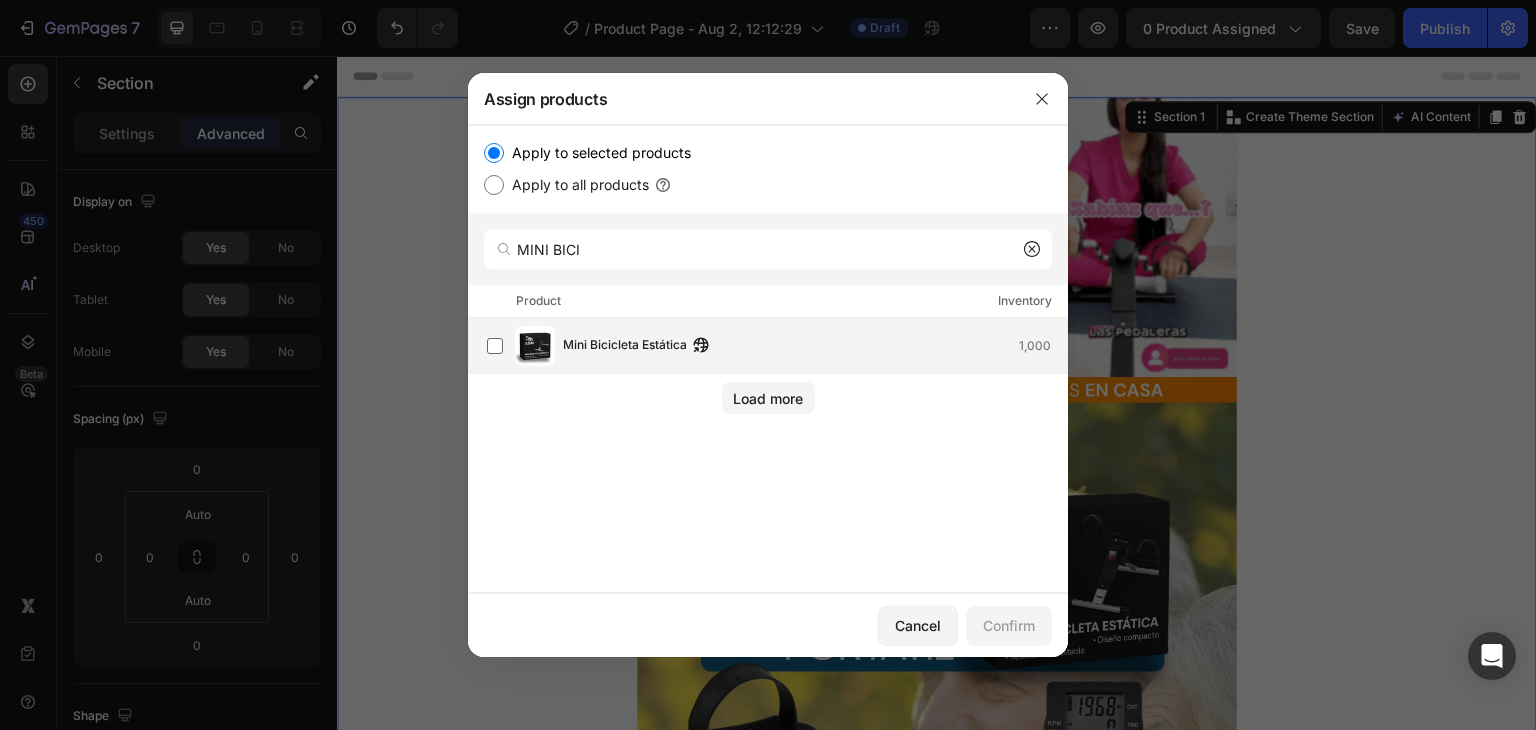 click on "Mini Bicicleta Estática" at bounding box center [625, 346] 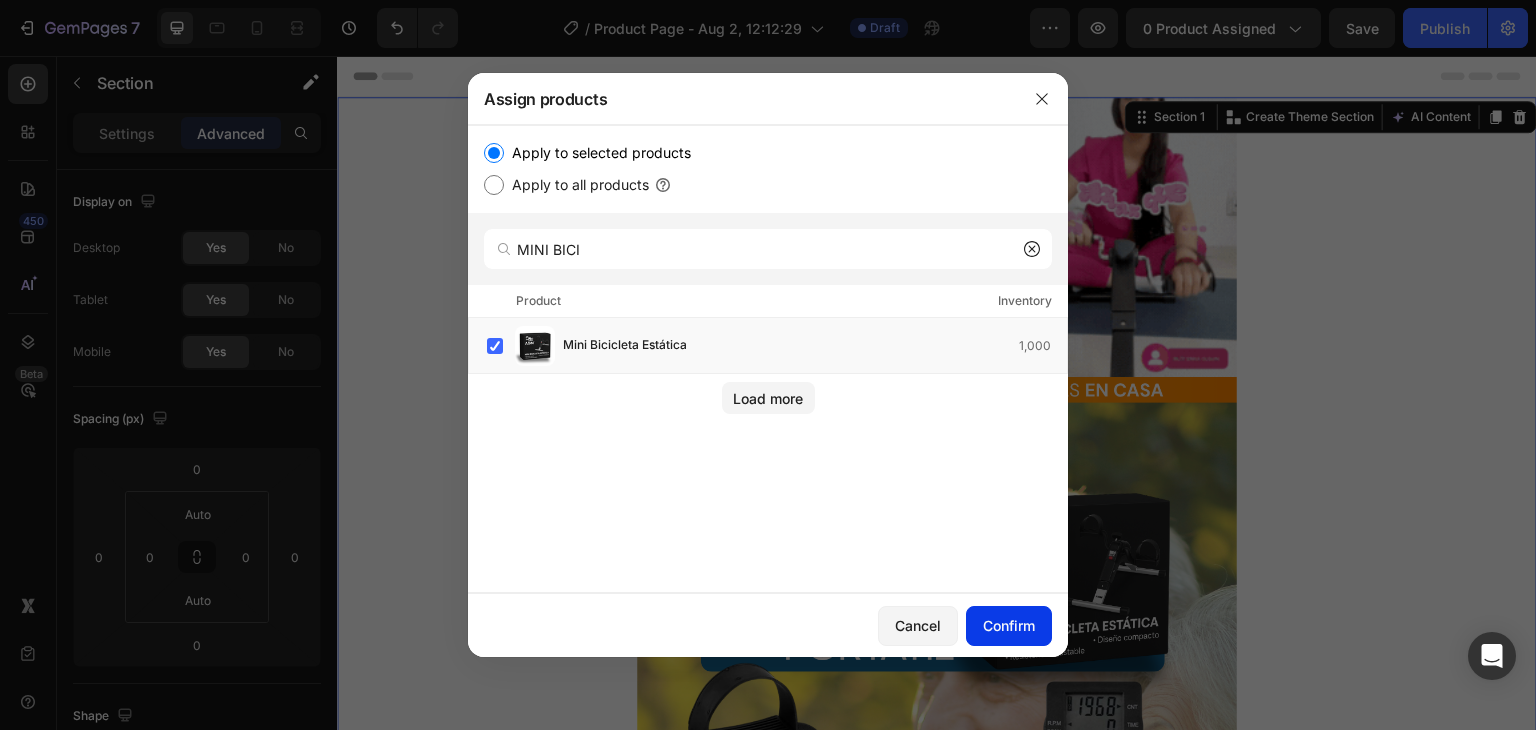 click on "Confirm" at bounding box center (1009, 625) 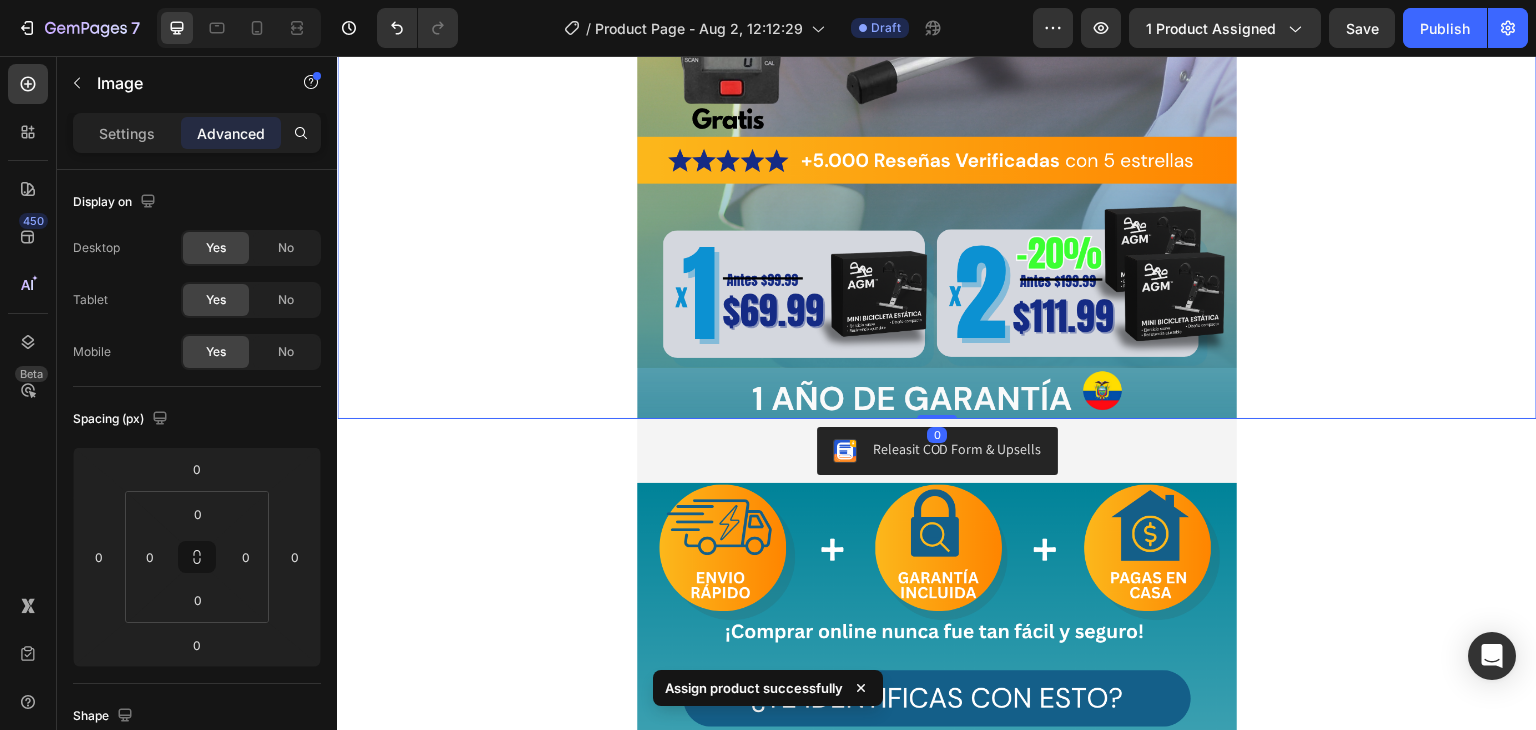scroll, scrollTop: 1042, scrollLeft: 0, axis: vertical 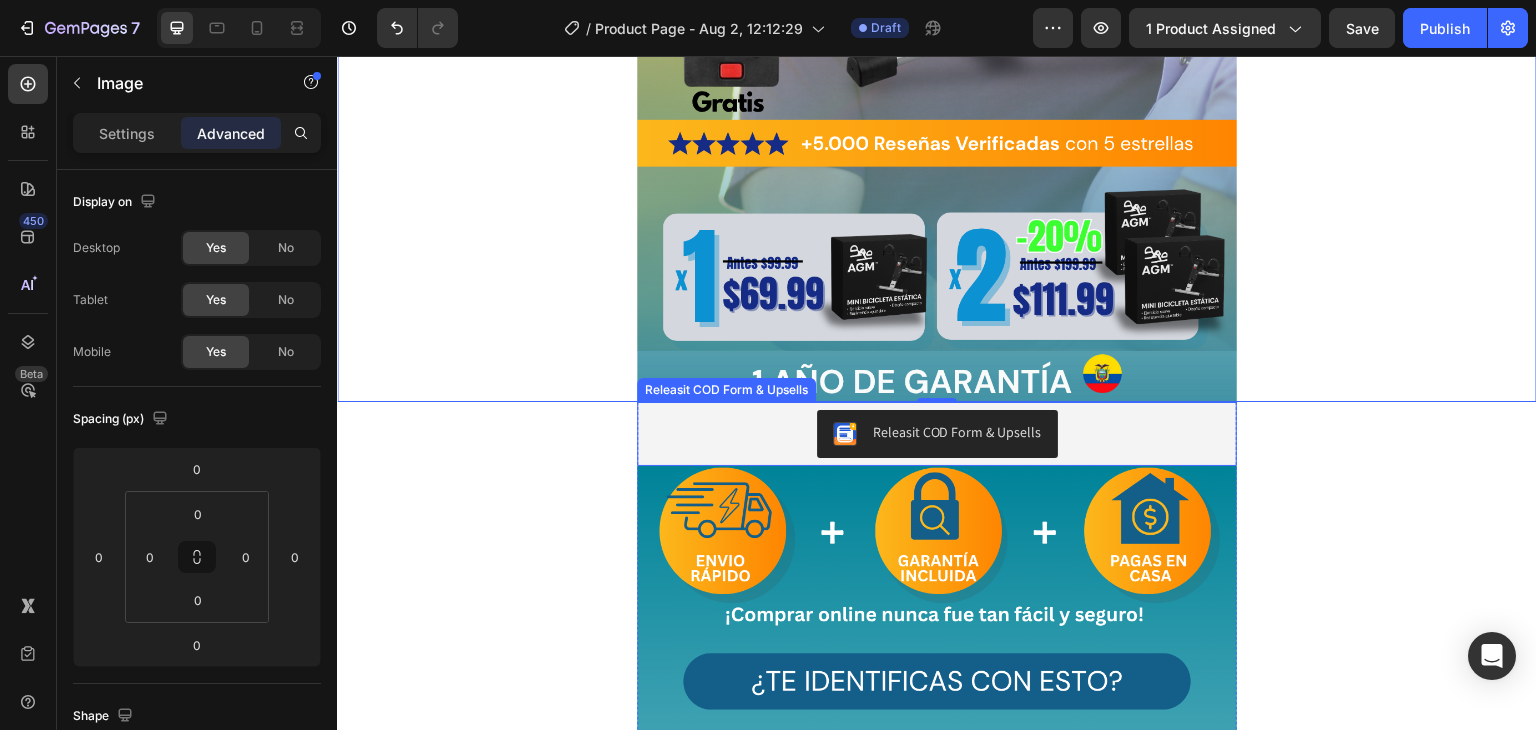 click on "Releasit COD Form & Upsells" at bounding box center (937, 434) 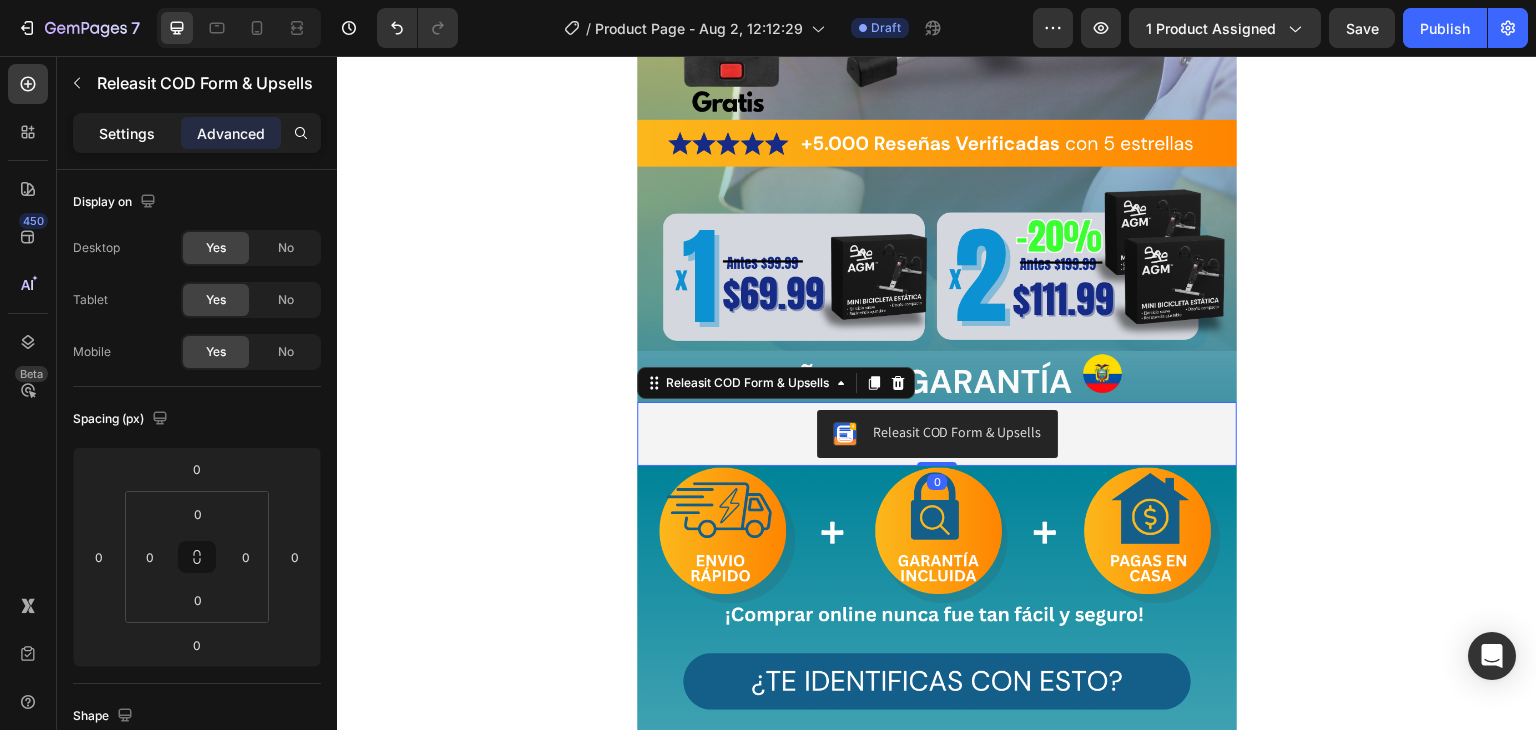click on "Settings" at bounding box center (127, 133) 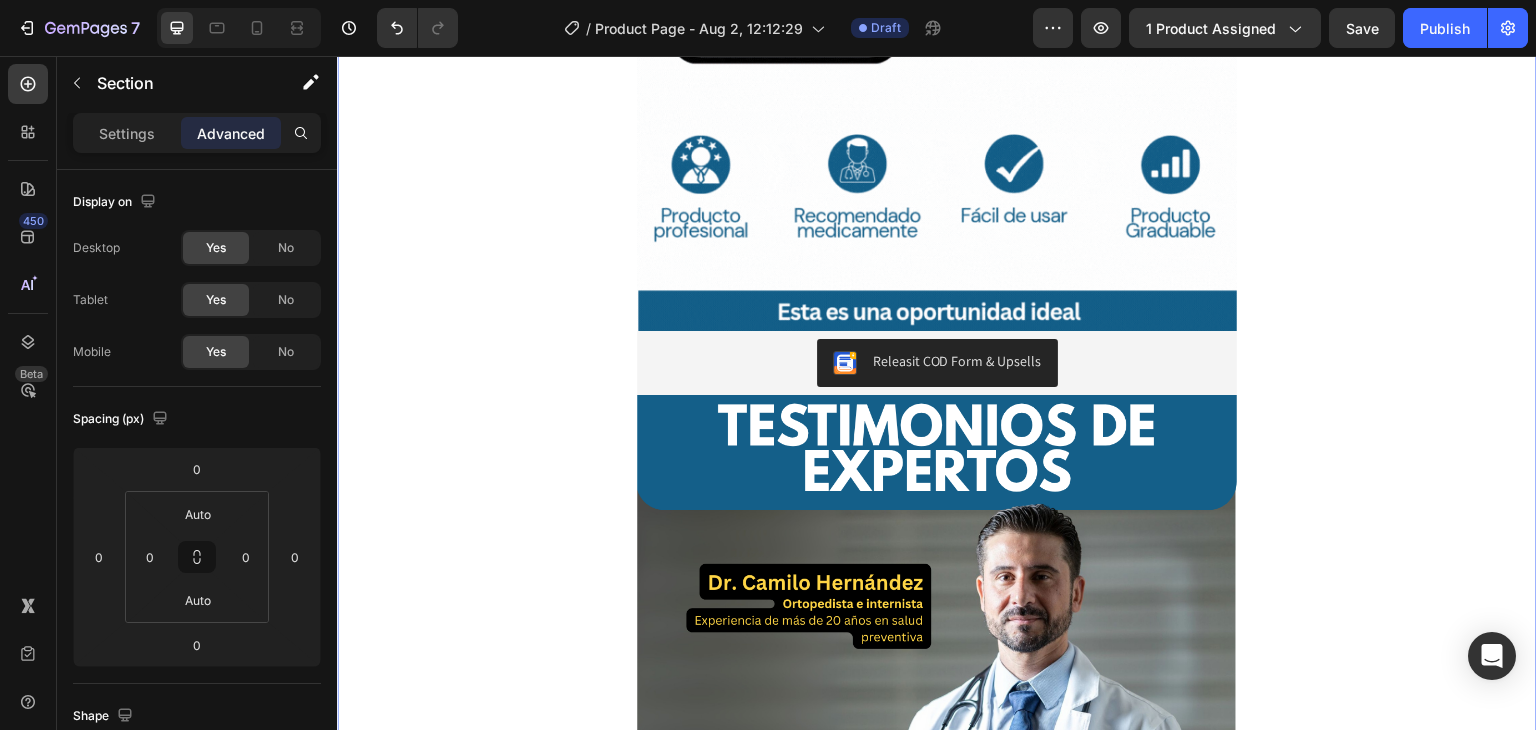 scroll, scrollTop: 4397, scrollLeft: 0, axis: vertical 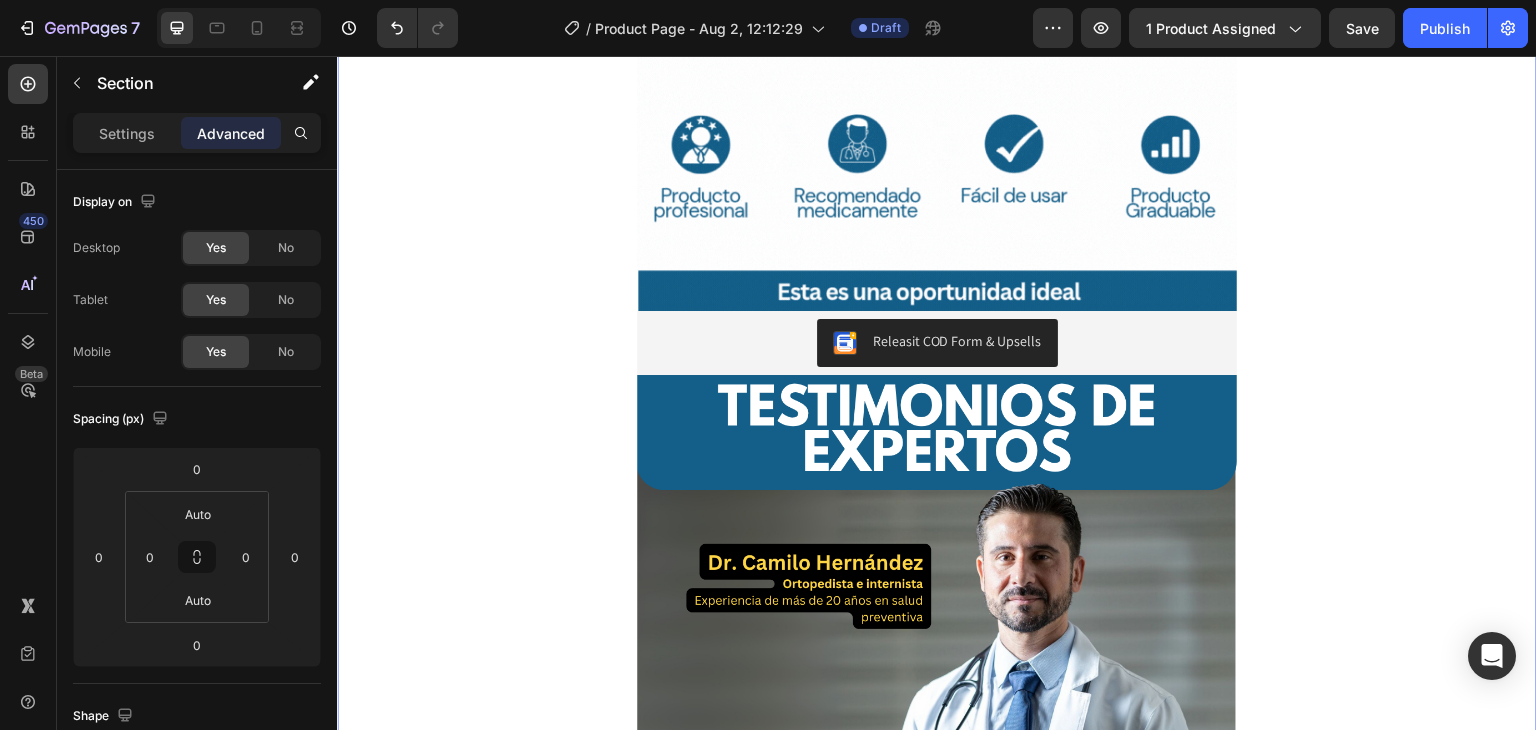 click on "Releasit COD Form & Upsells" at bounding box center (937, 343) 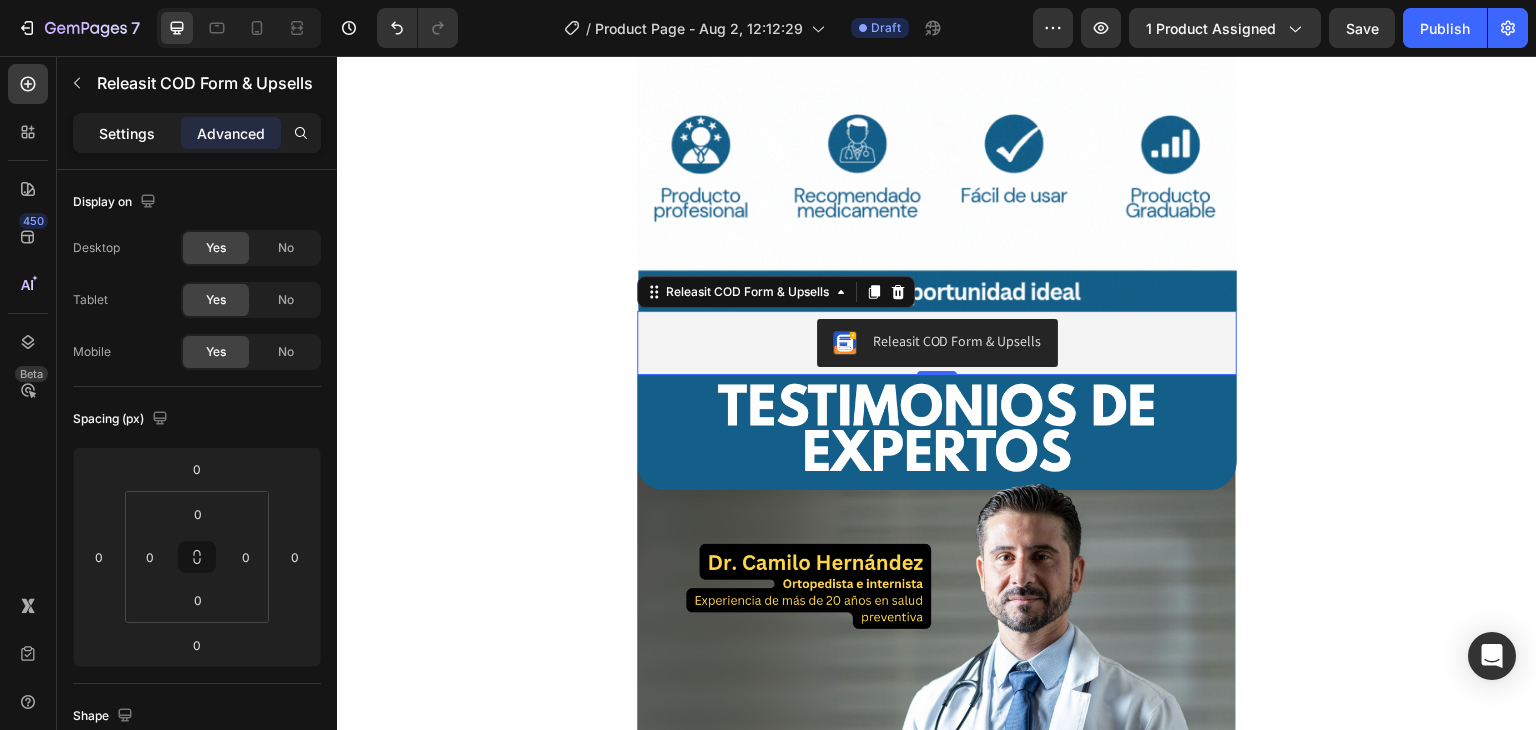 click on "Settings" at bounding box center [127, 133] 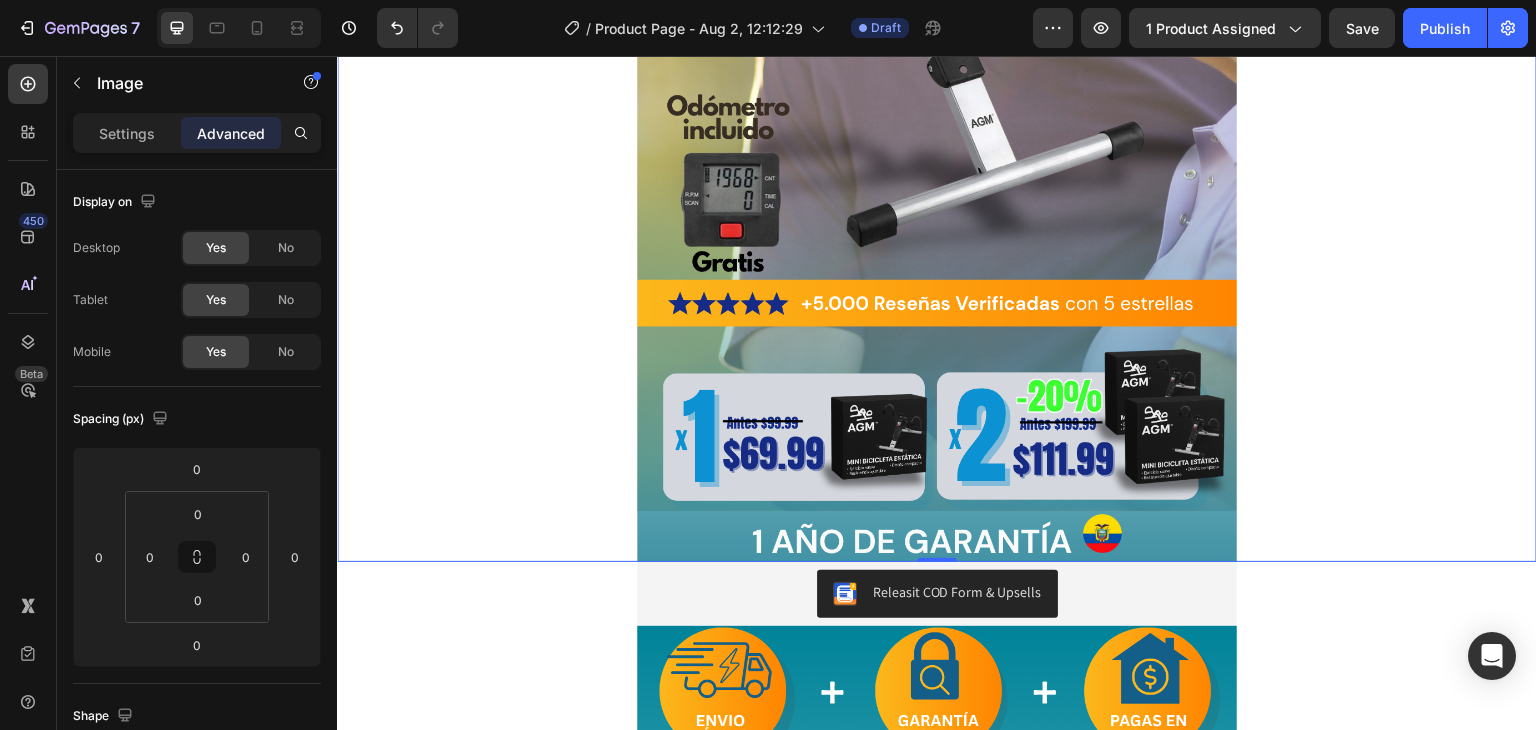 scroll, scrollTop: 881, scrollLeft: 0, axis: vertical 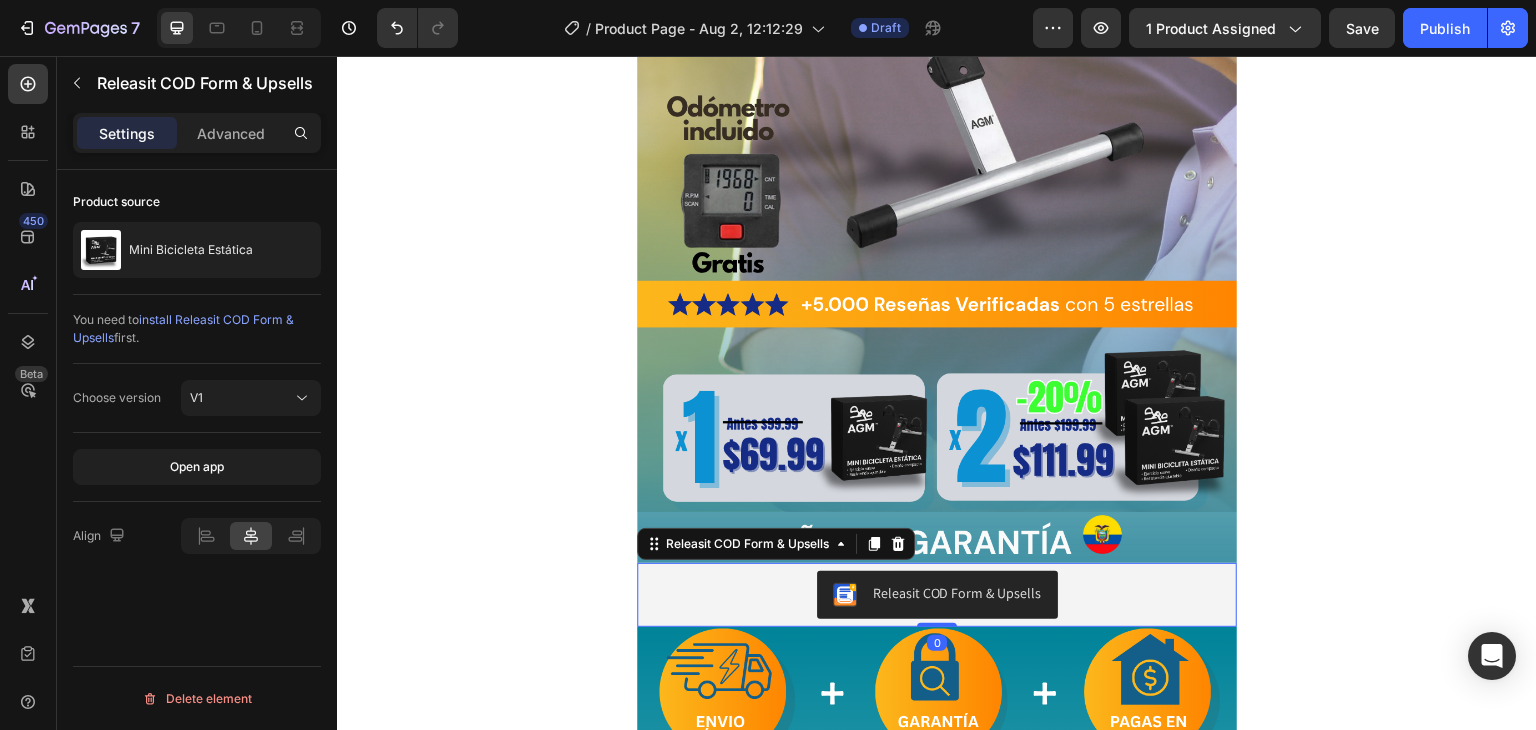 click on "Releasit COD Form & Upsells" at bounding box center [937, 595] 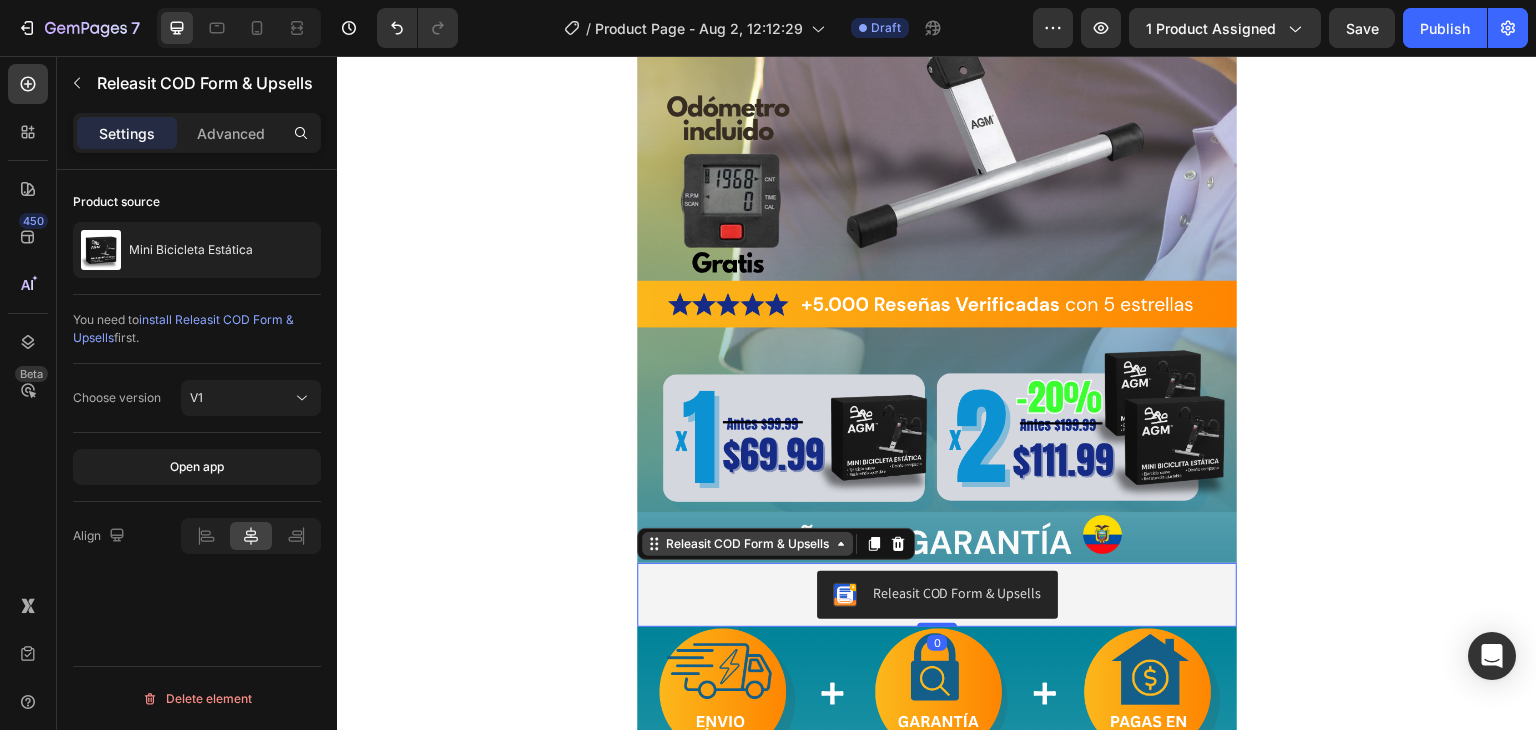 click on "Releasit COD Form & Upsells" at bounding box center (747, 544) 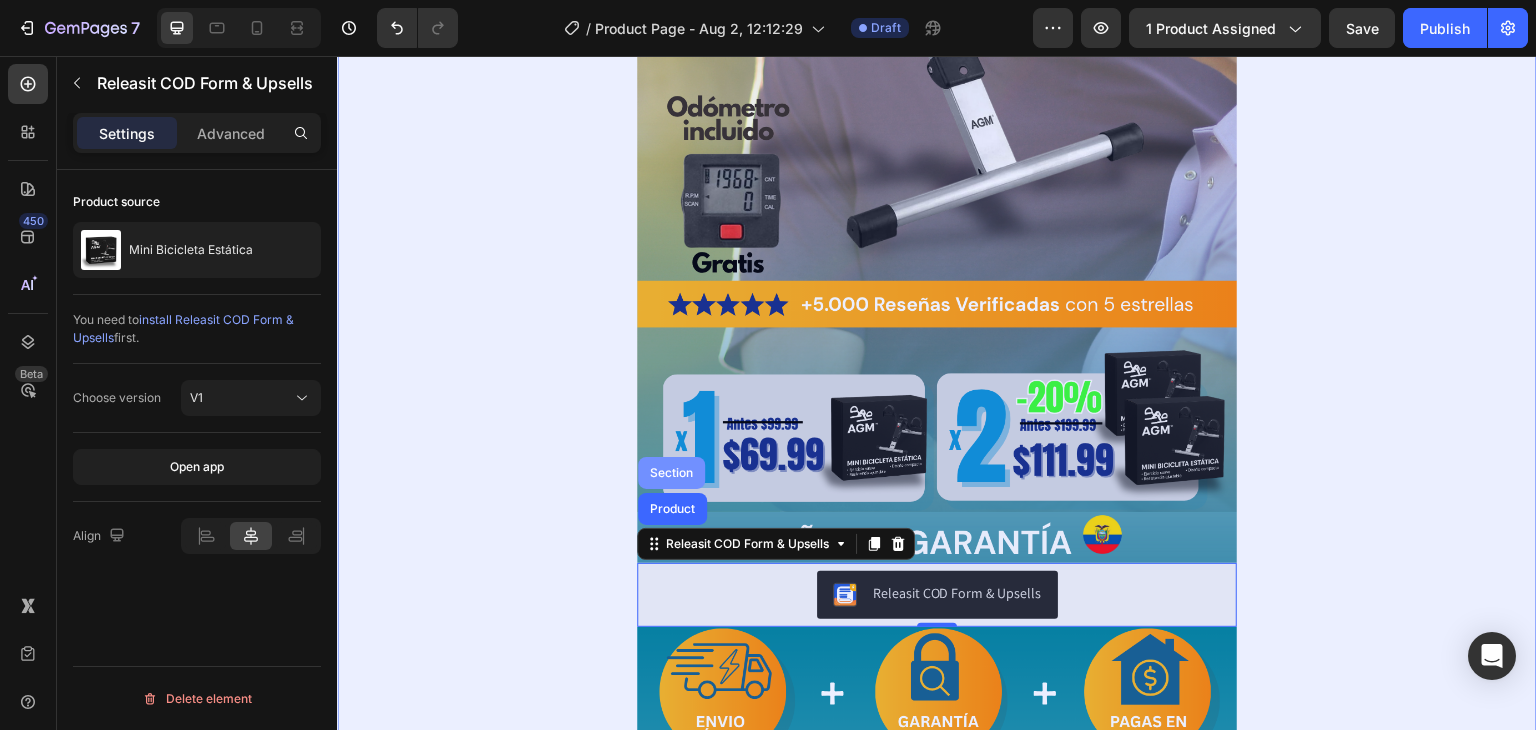 click on "Section" at bounding box center (671, 473) 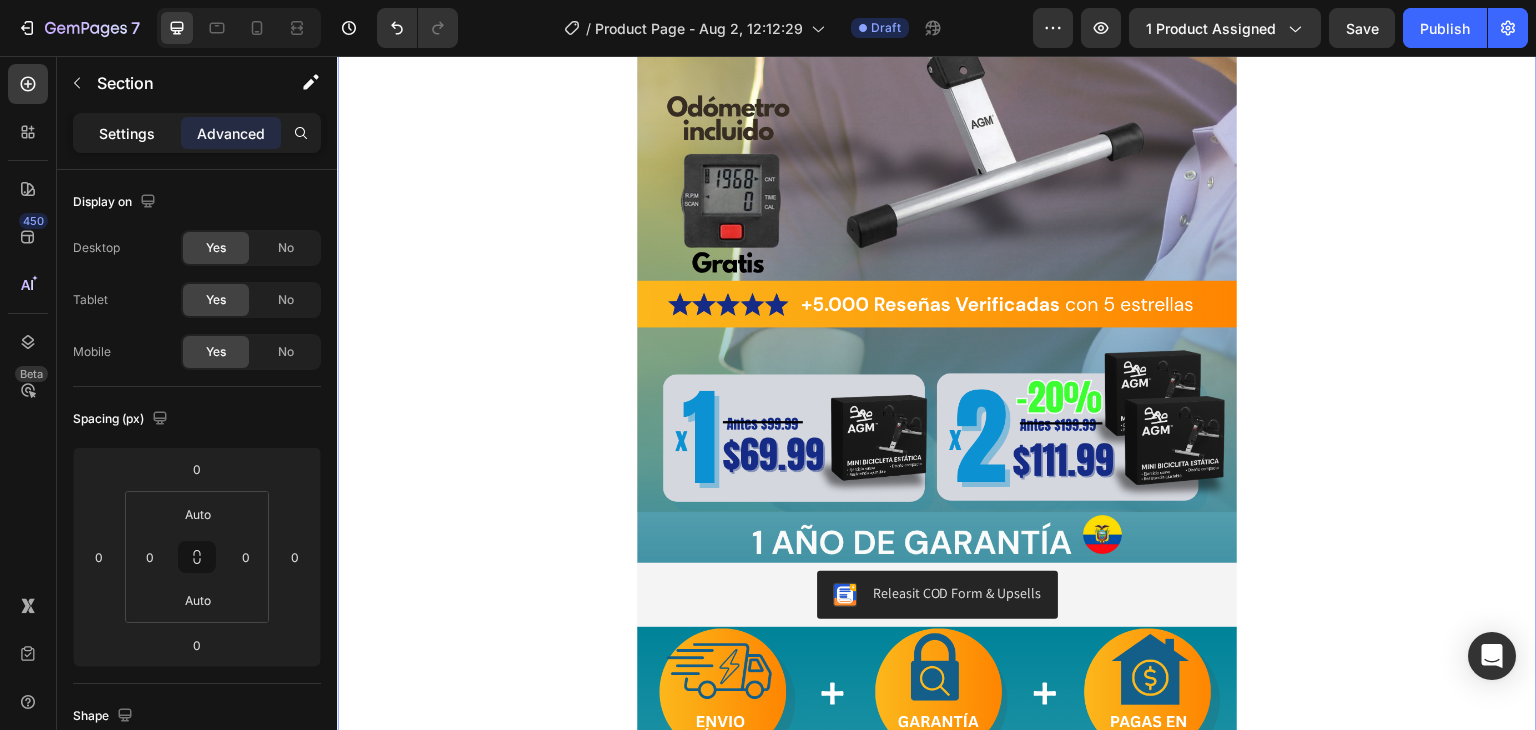 click on "Settings" at bounding box center (127, 133) 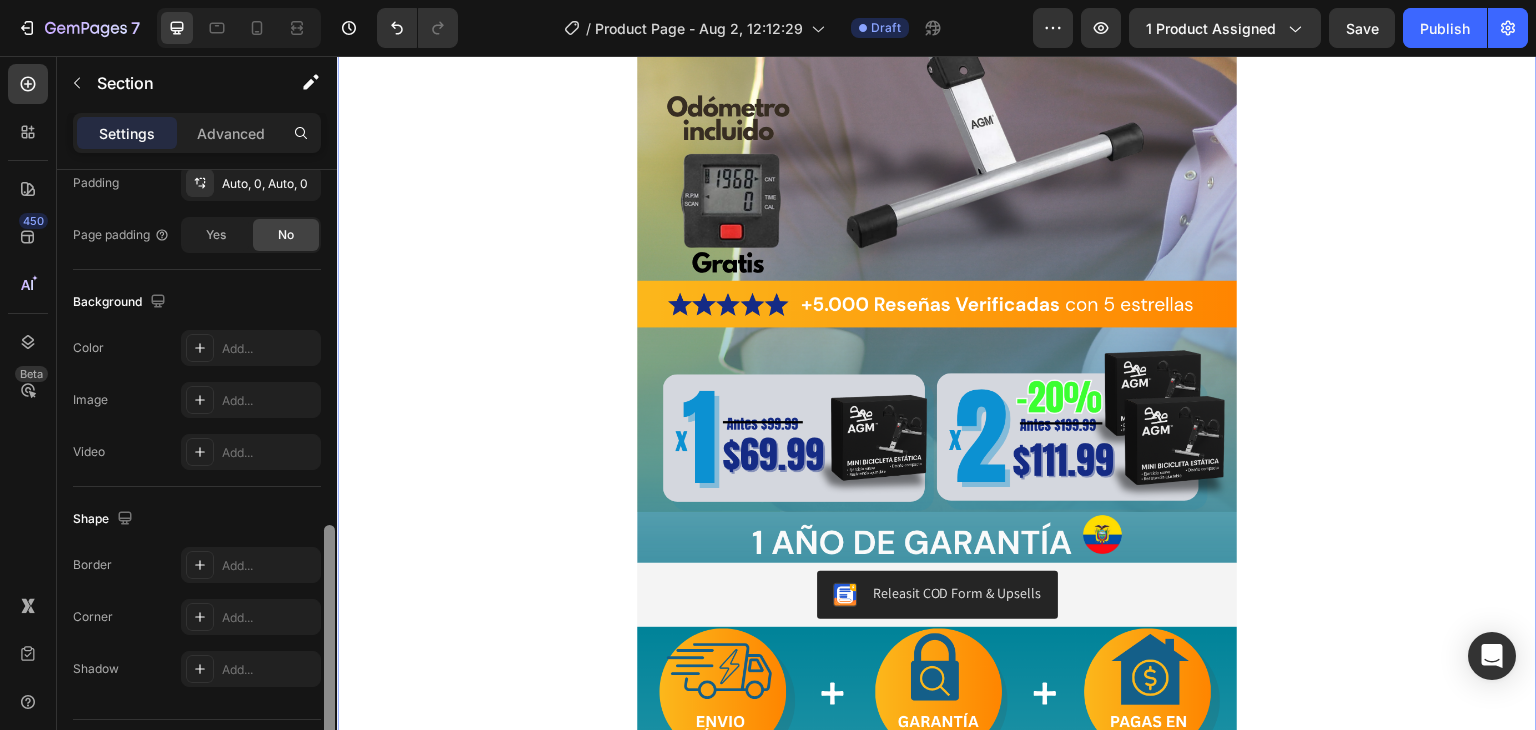 scroll, scrollTop: 601, scrollLeft: 0, axis: vertical 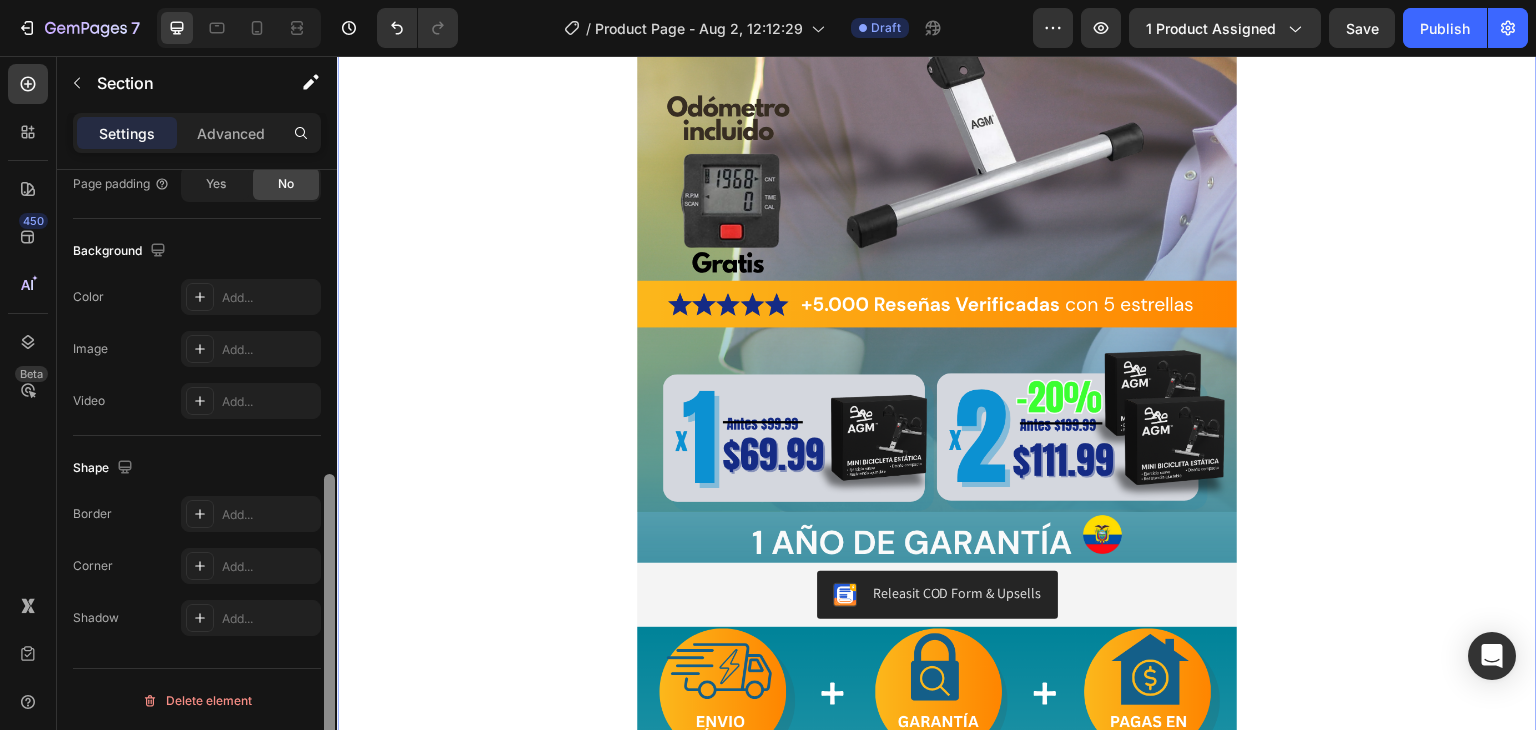 drag, startPoint x: 328, startPoint y: 318, endPoint x: 329, endPoint y: 560, distance: 242.00206 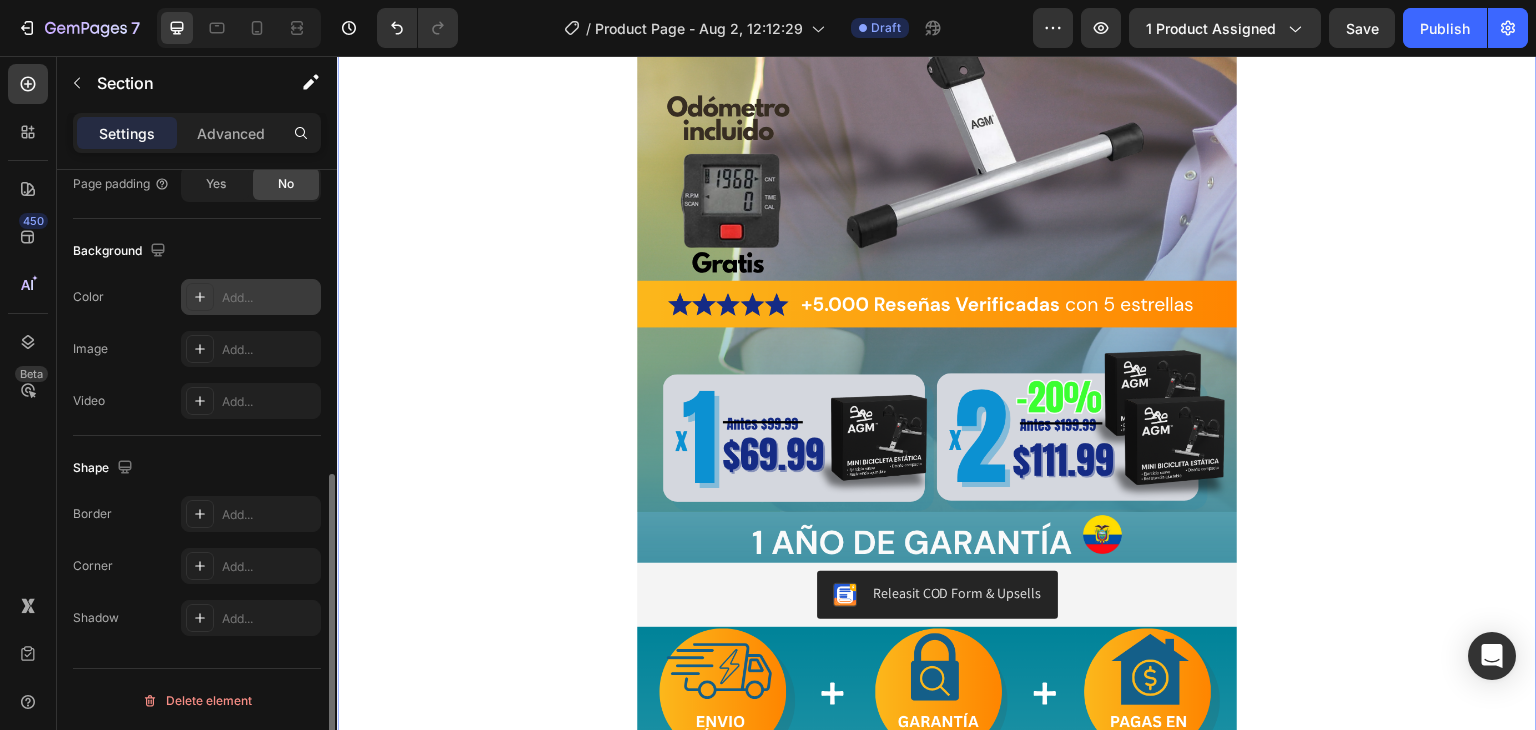click on "Add..." at bounding box center [269, 298] 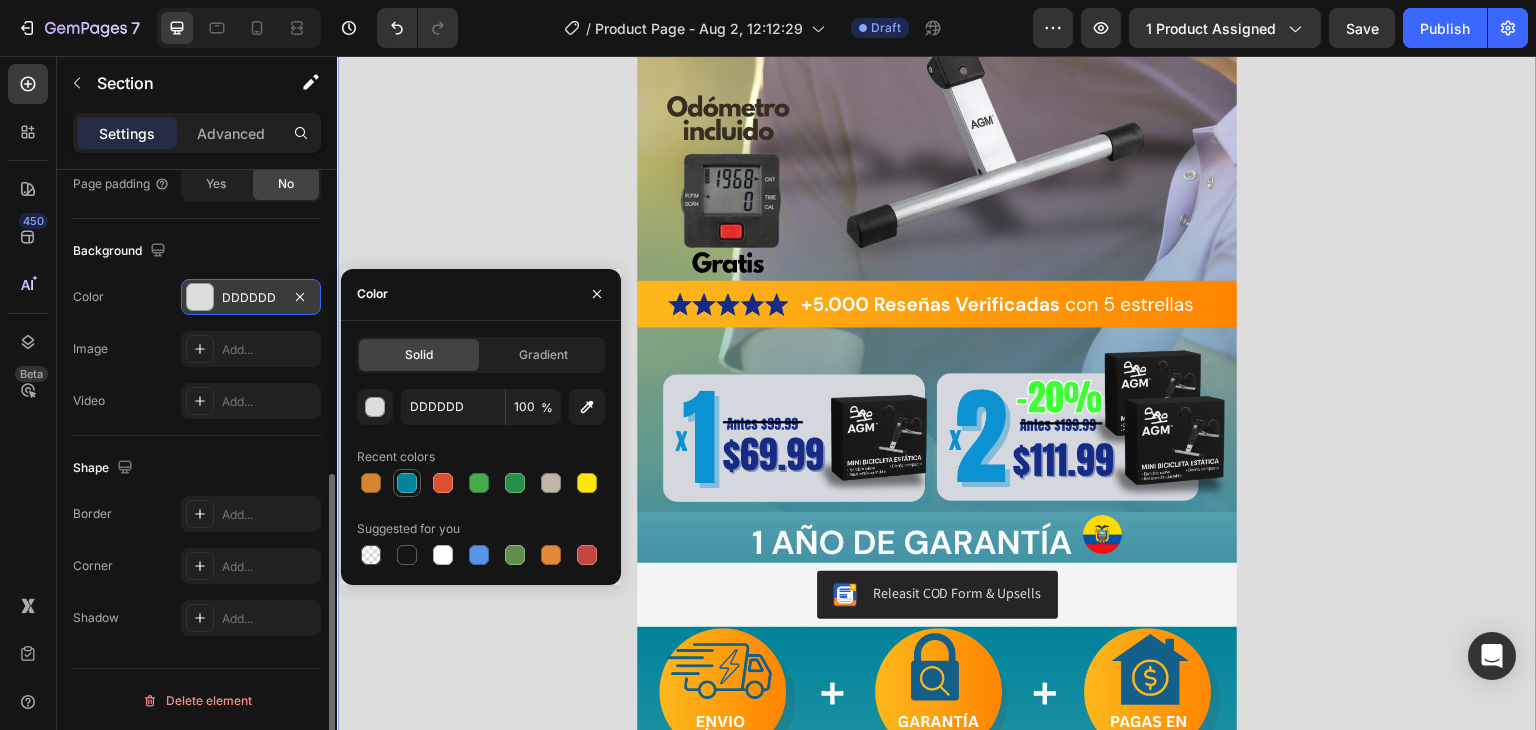 click at bounding box center [407, 483] 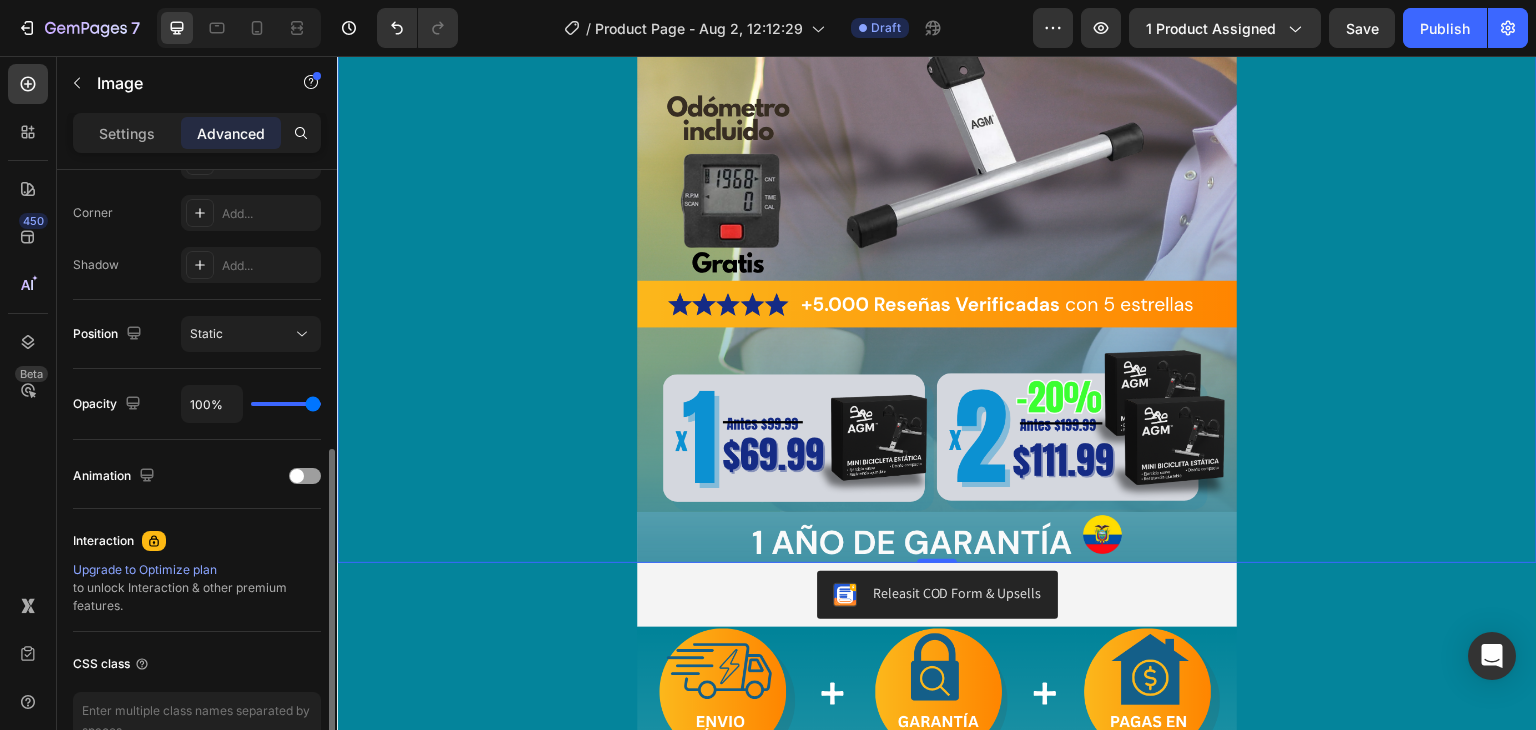click at bounding box center (937, 29) 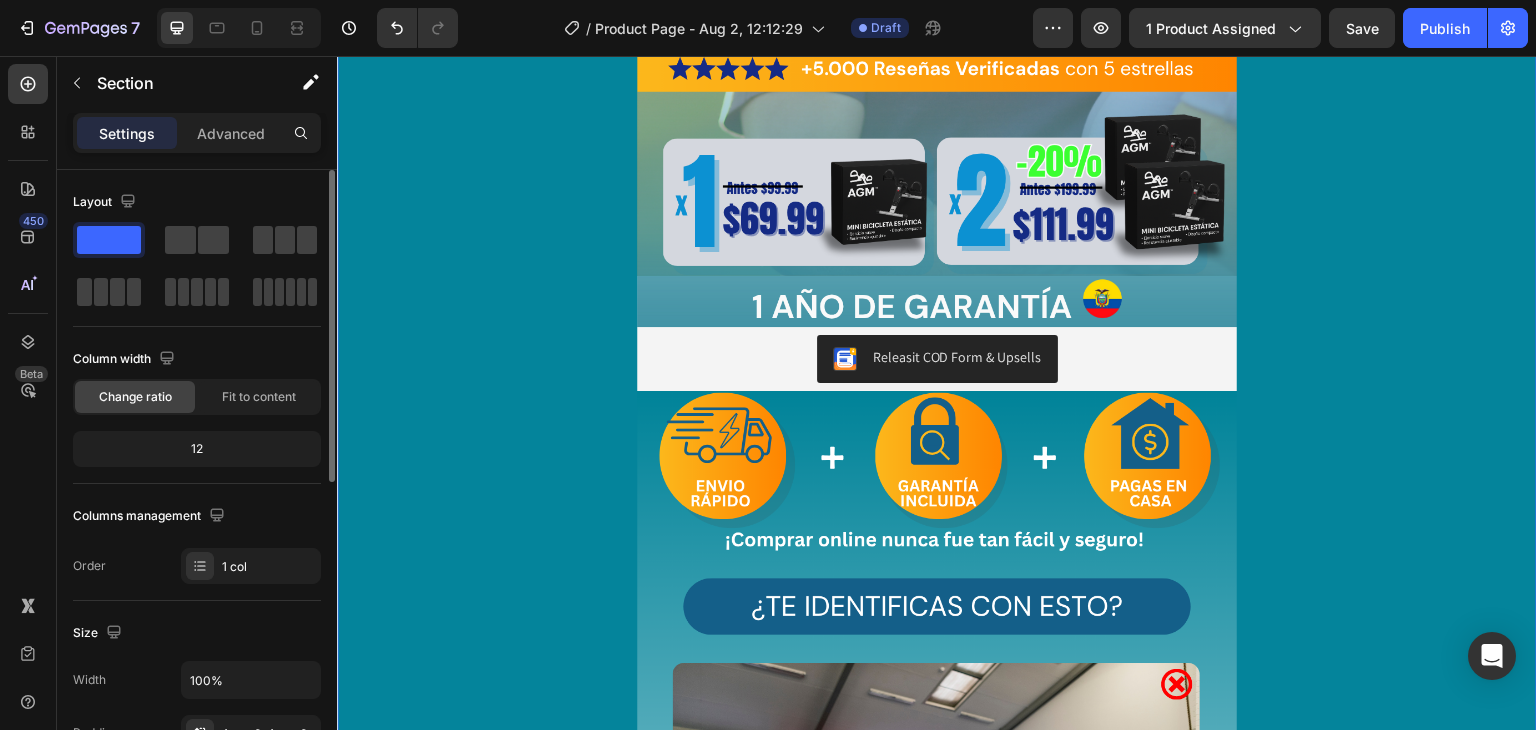 scroll, scrollTop: 1111, scrollLeft: 0, axis: vertical 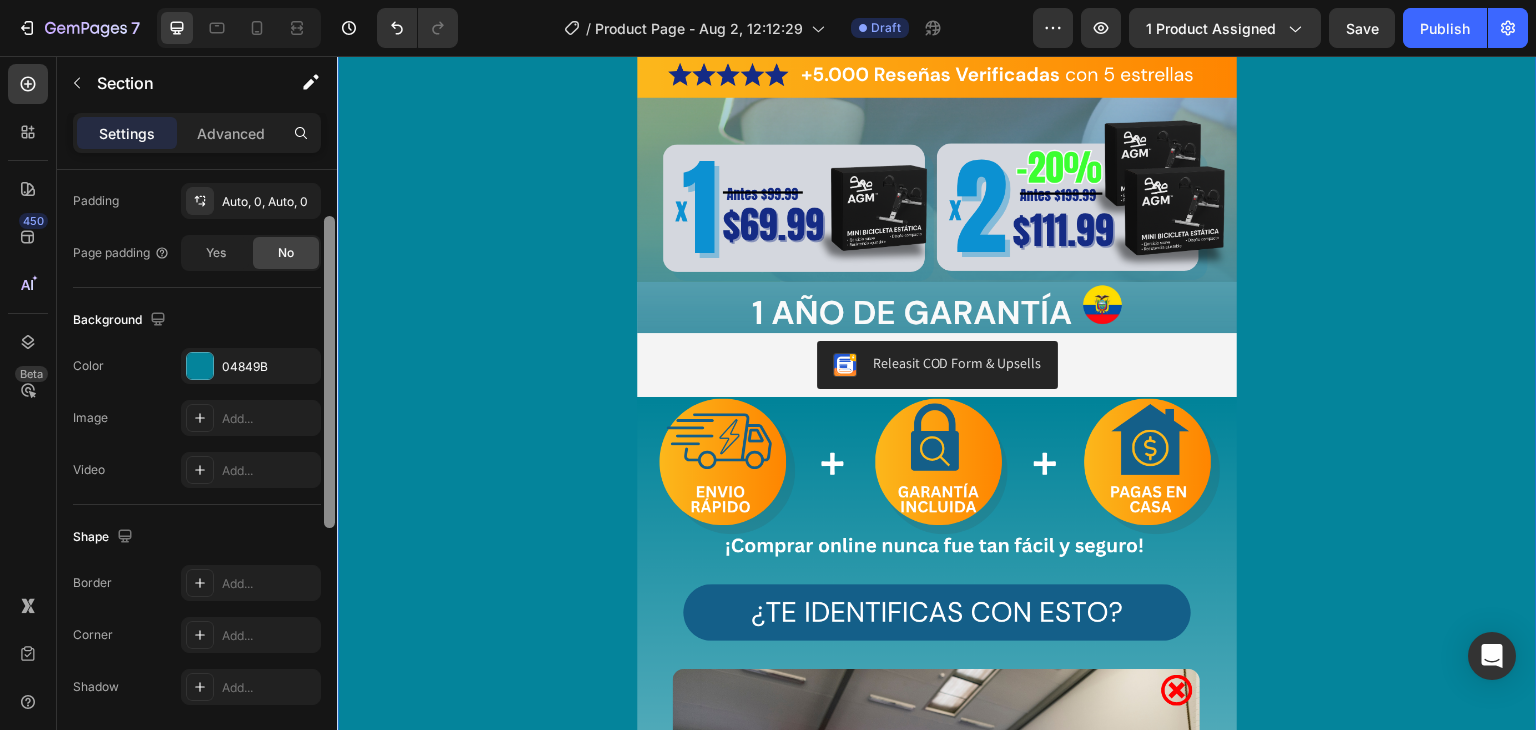 drag, startPoint x: 315, startPoint y: 349, endPoint x: 285, endPoint y: 546, distance: 199.27118 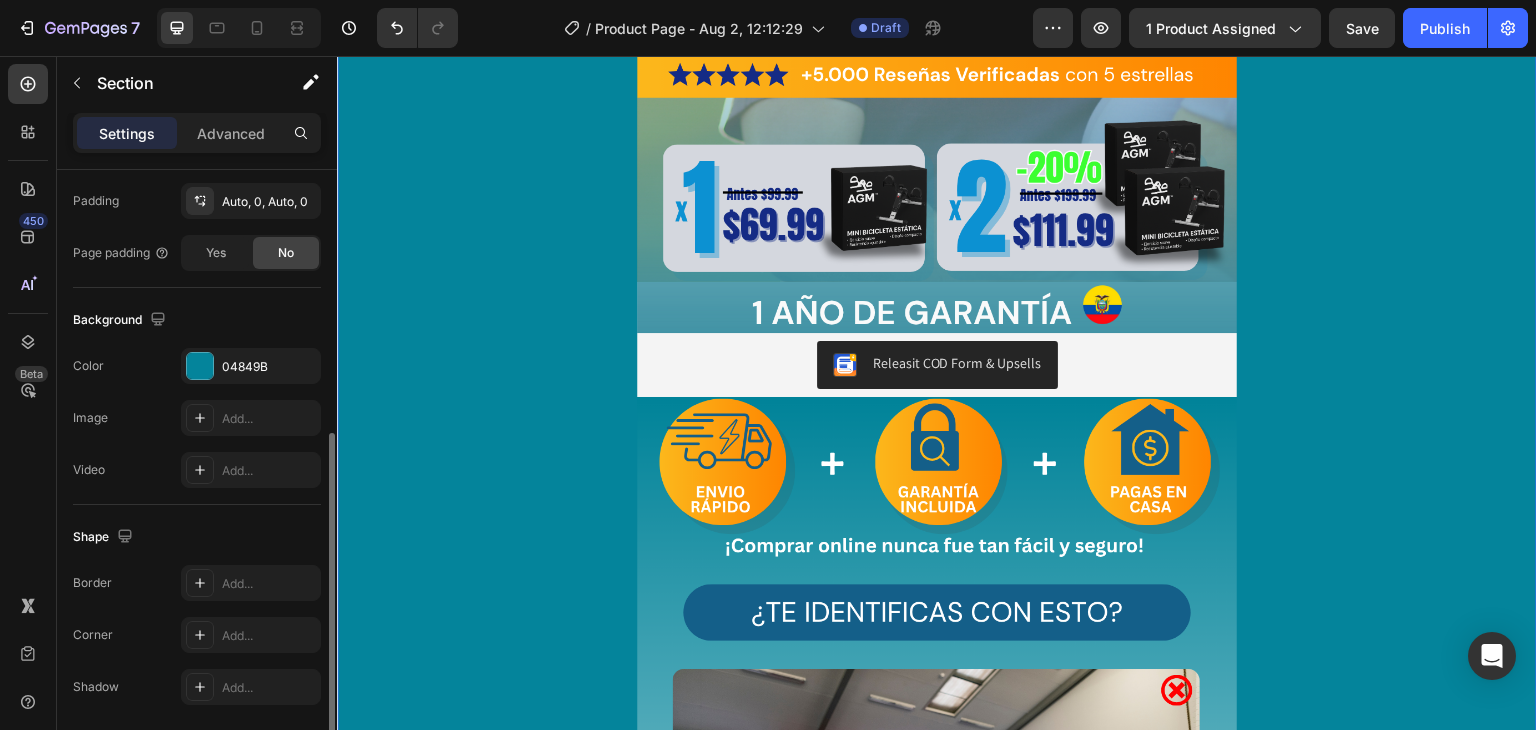 scroll, scrollTop: 528, scrollLeft: 0, axis: vertical 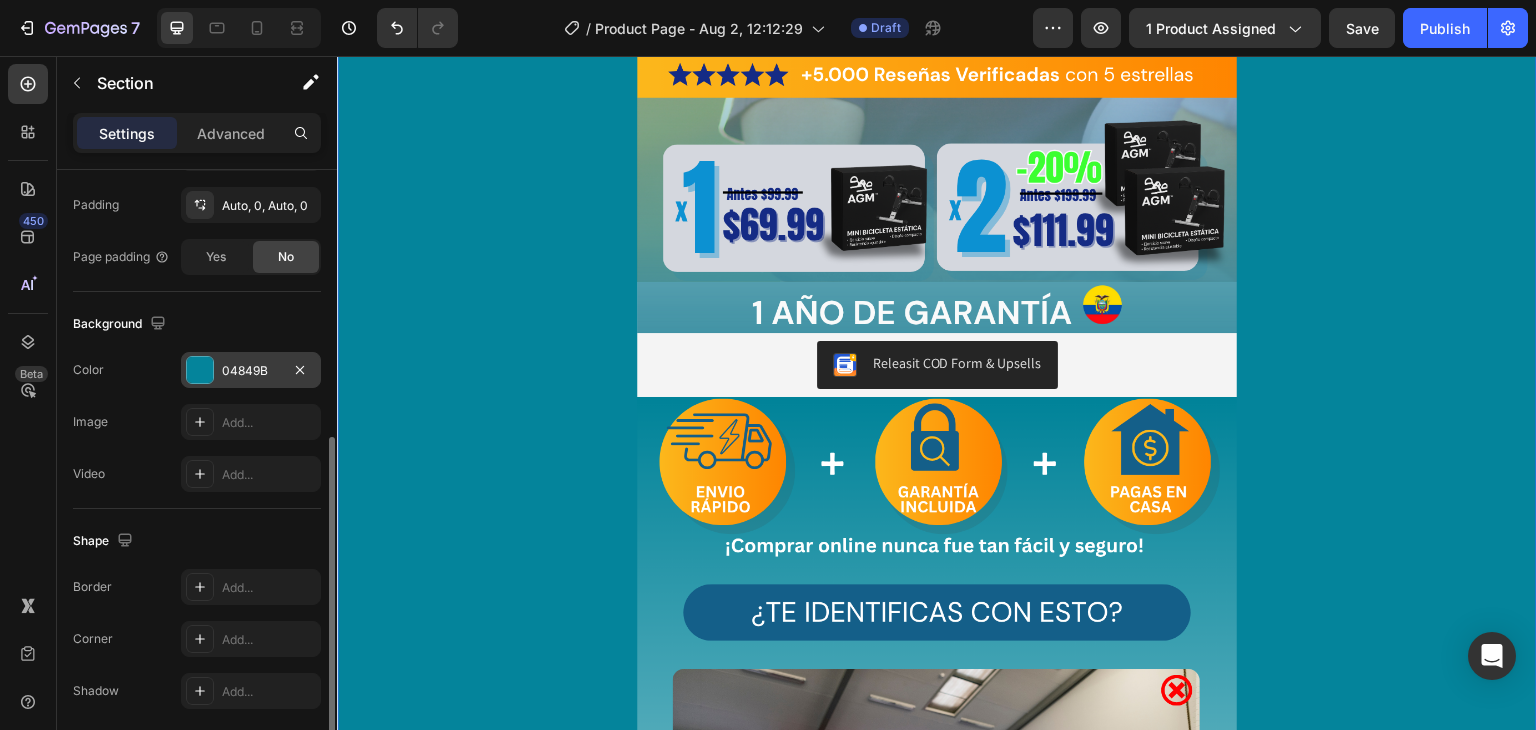 click on "04849B" at bounding box center (251, 371) 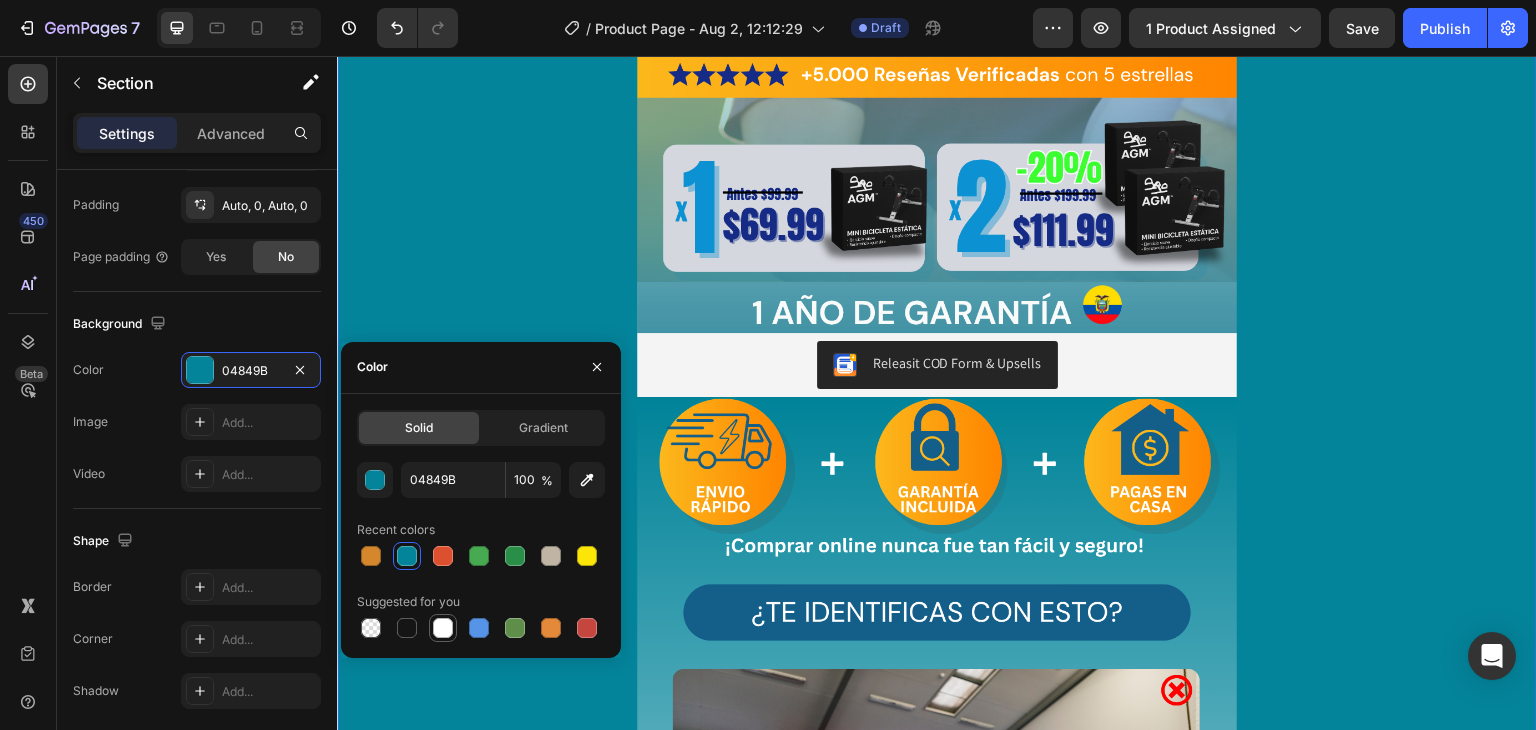 click at bounding box center (443, 628) 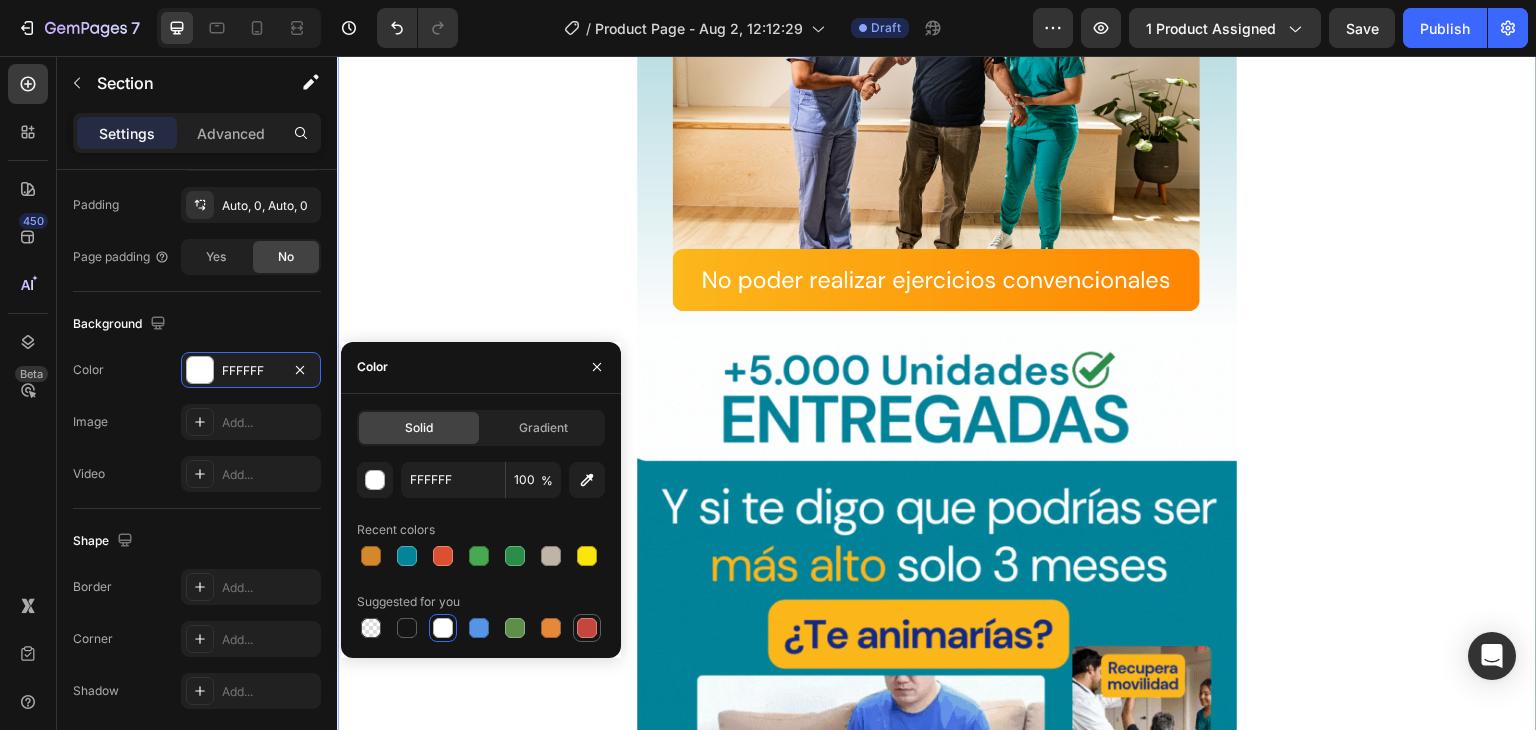 scroll, scrollTop: 2203, scrollLeft: 0, axis: vertical 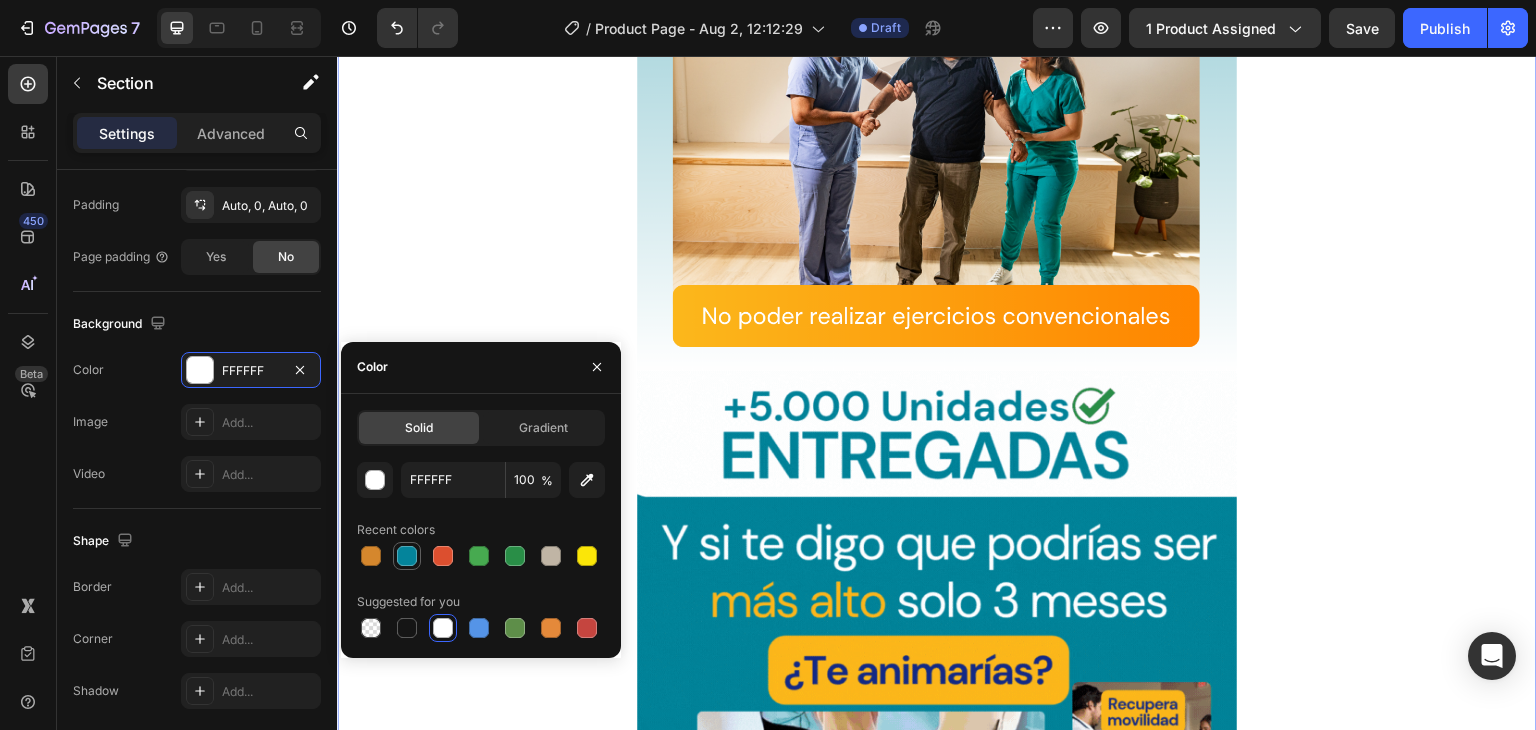 click at bounding box center (407, 556) 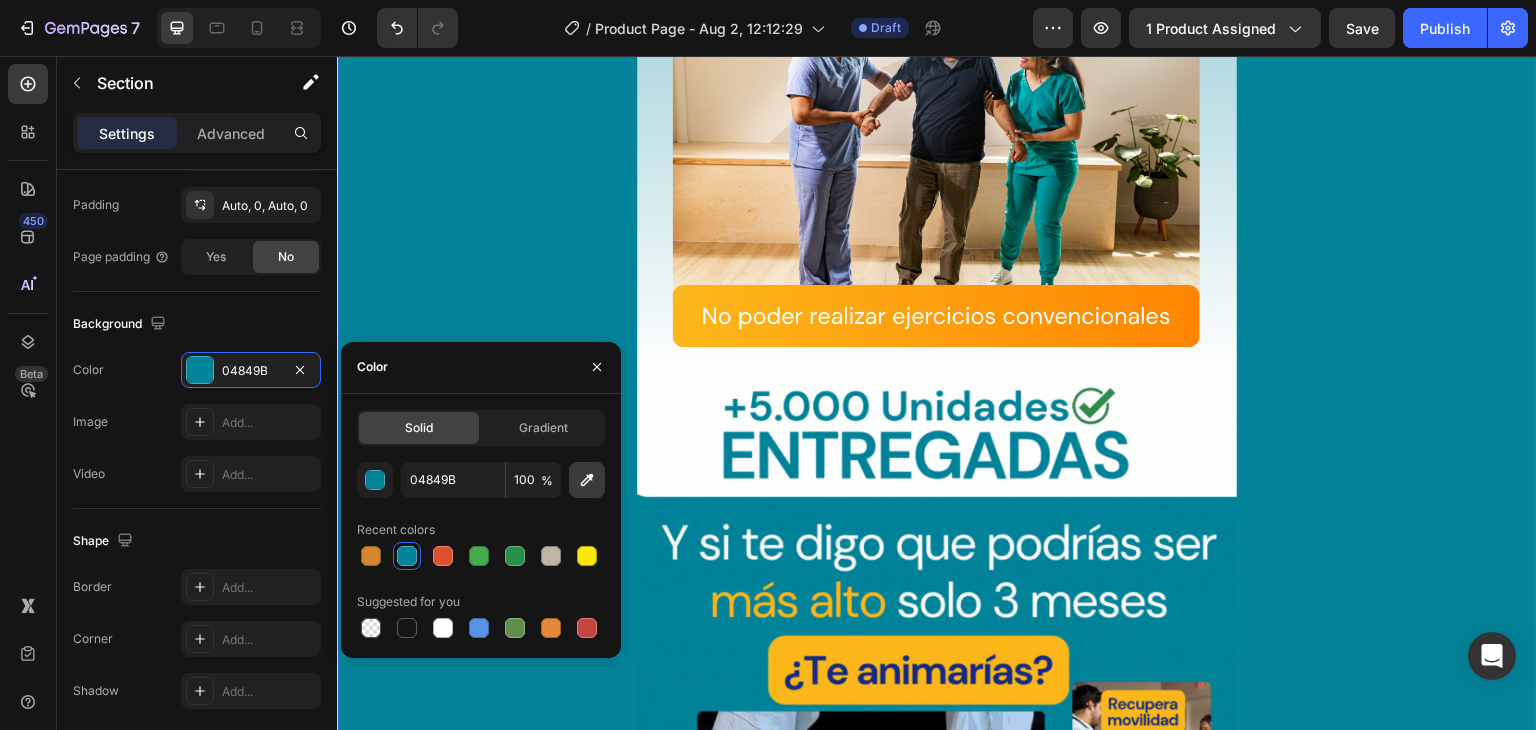 click 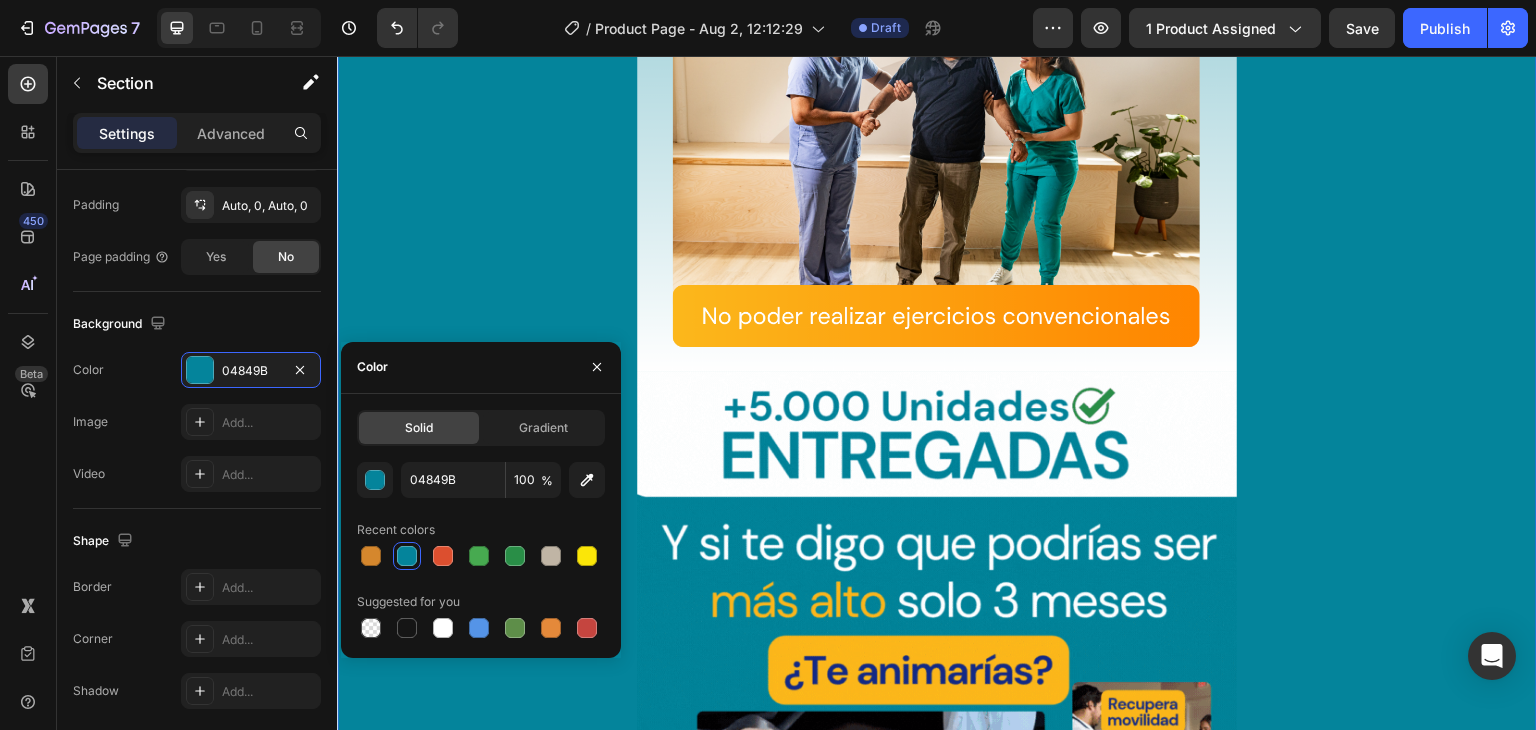 type on "028299" 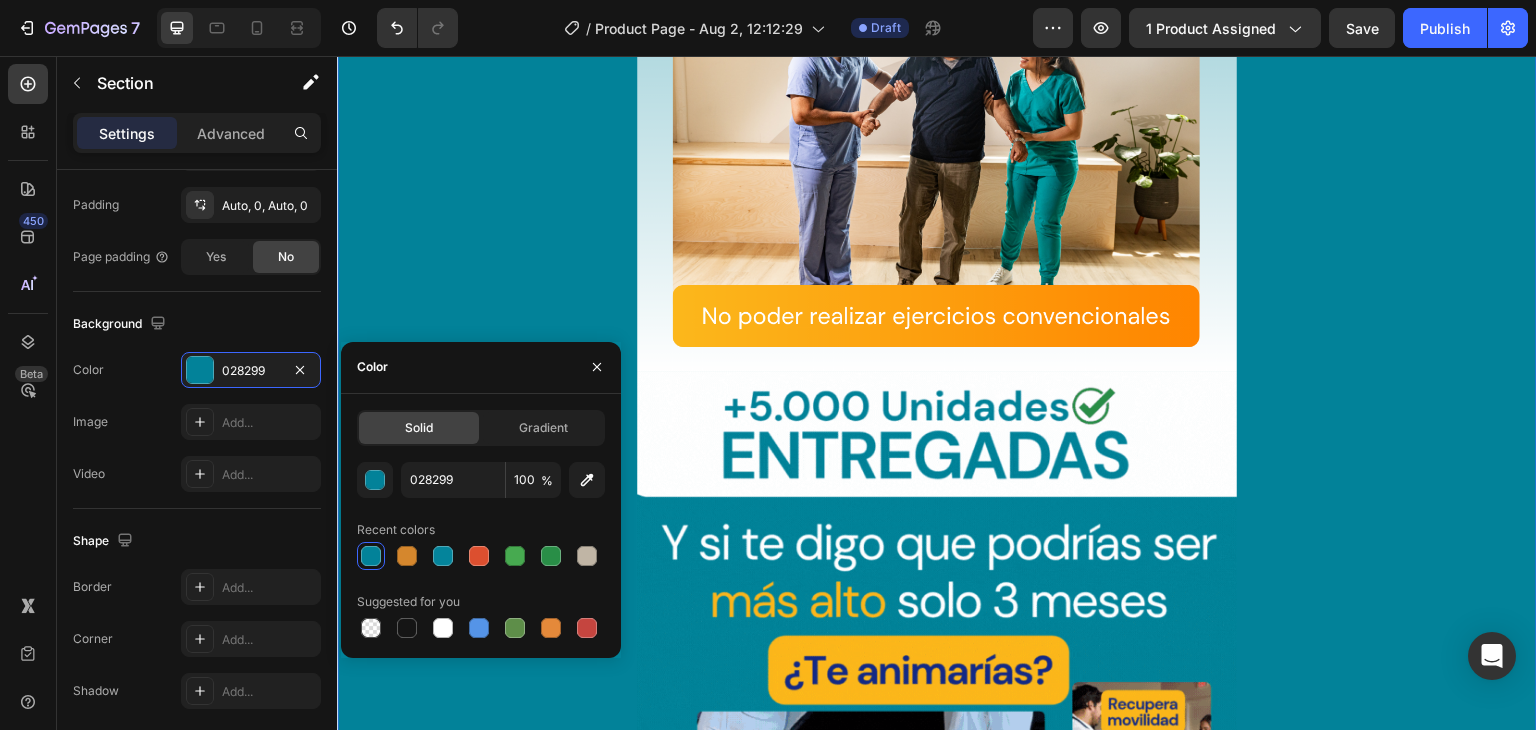 click on "Image Image [BRAND] [PRODUCT] [BRAND] [PRODUCT] Image Image Image [BRAND] [PRODUCT] [BRAND] [PRODUCT] Image Image Image Image Image Image
Drop element here Product" at bounding box center (937, 2860) 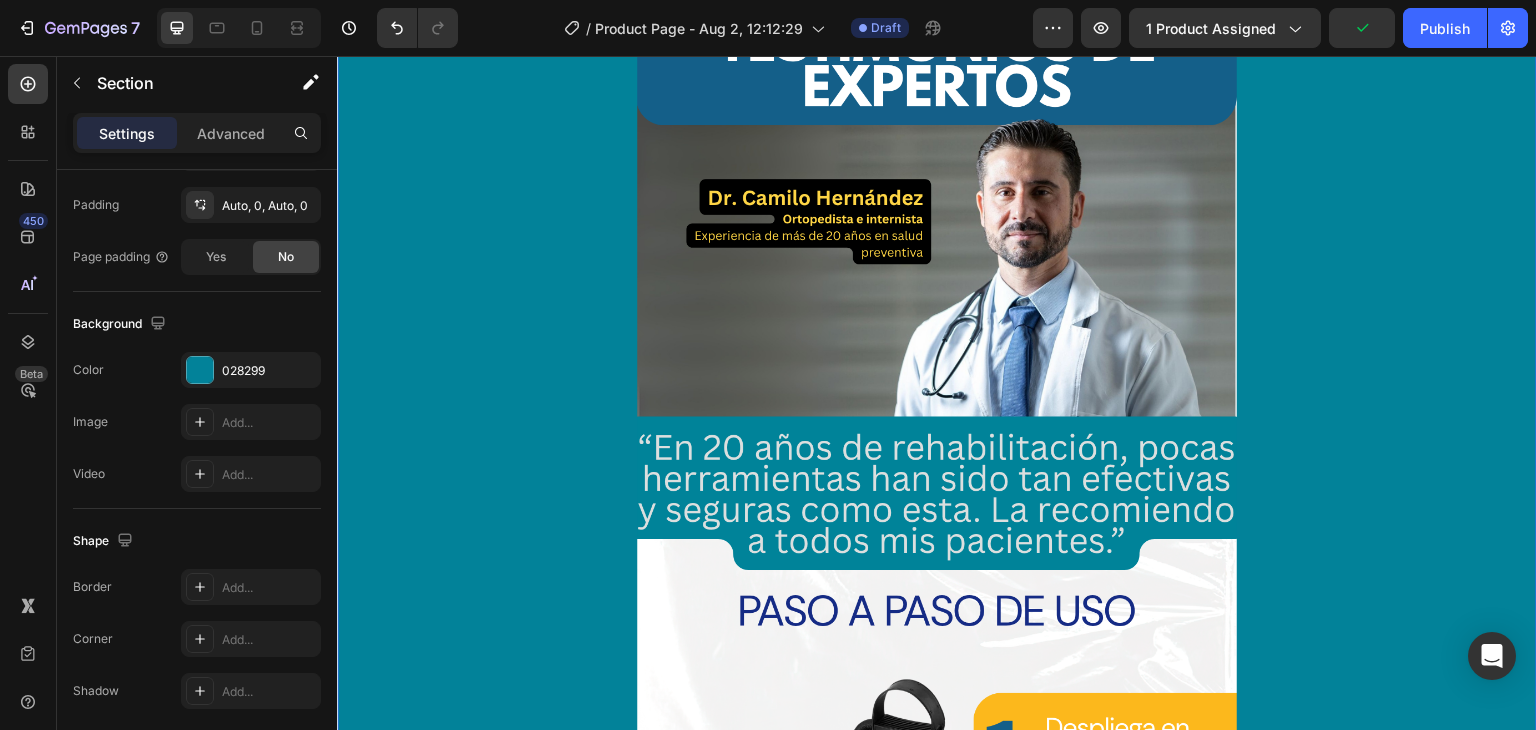scroll, scrollTop: 4754, scrollLeft: 0, axis: vertical 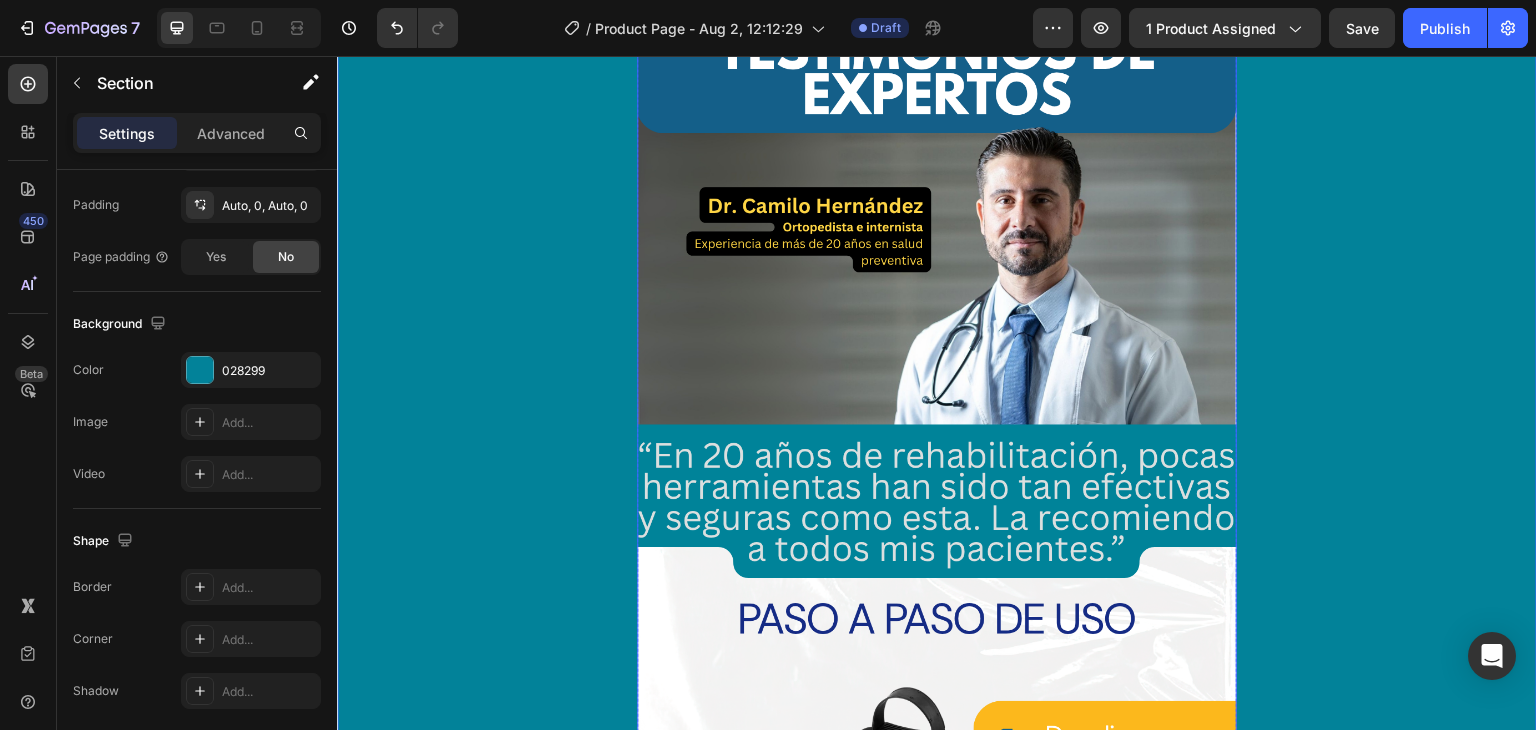 click at bounding box center (937, 551) 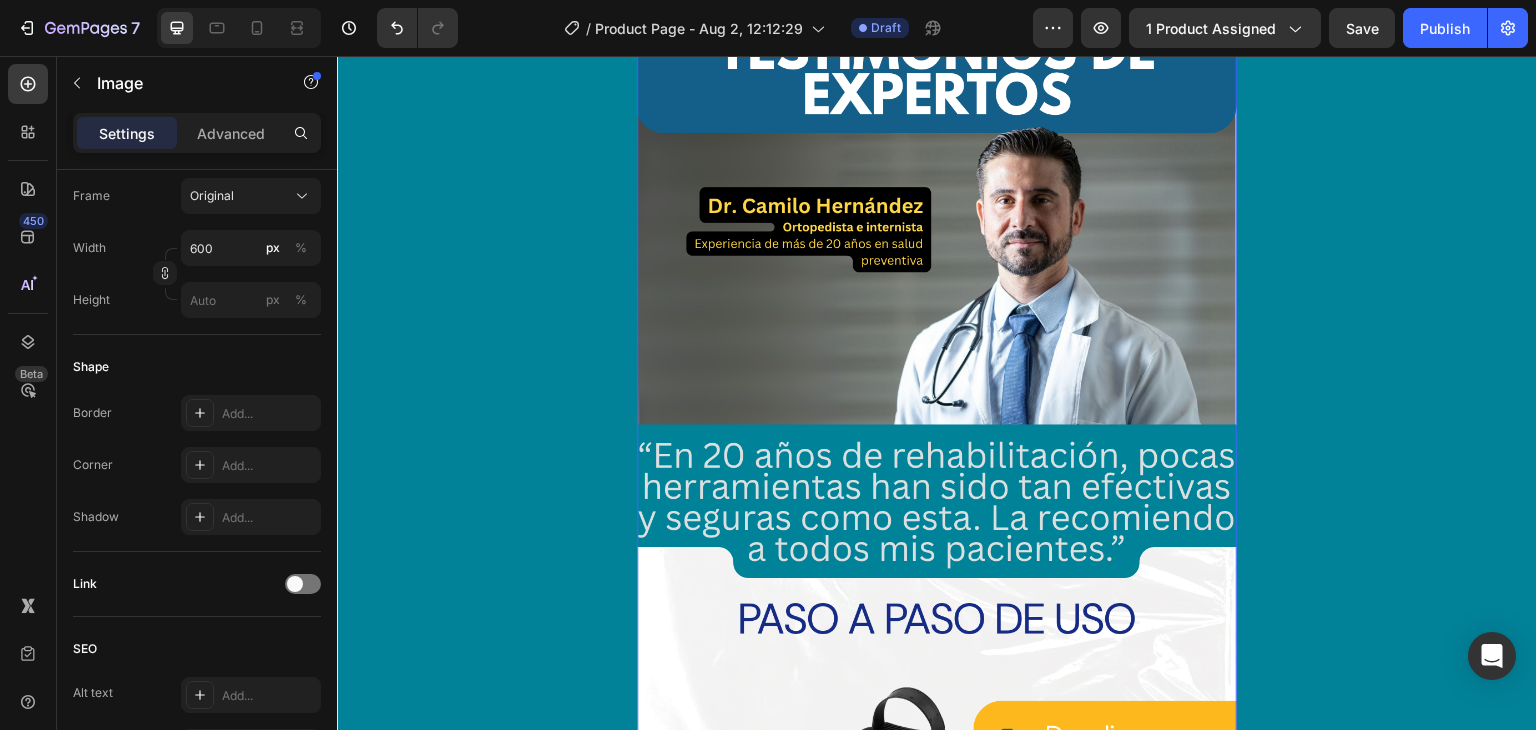 scroll, scrollTop: 0, scrollLeft: 0, axis: both 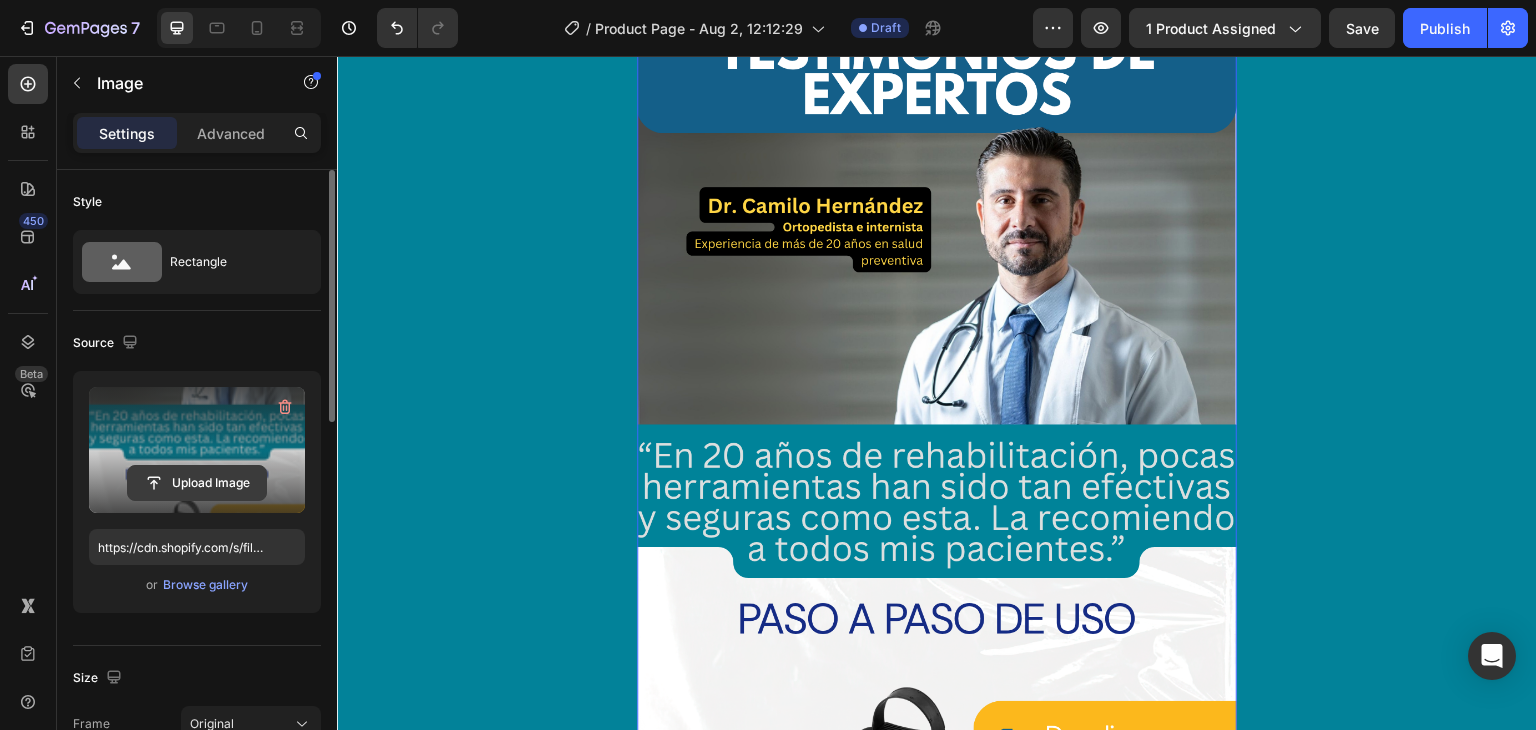click 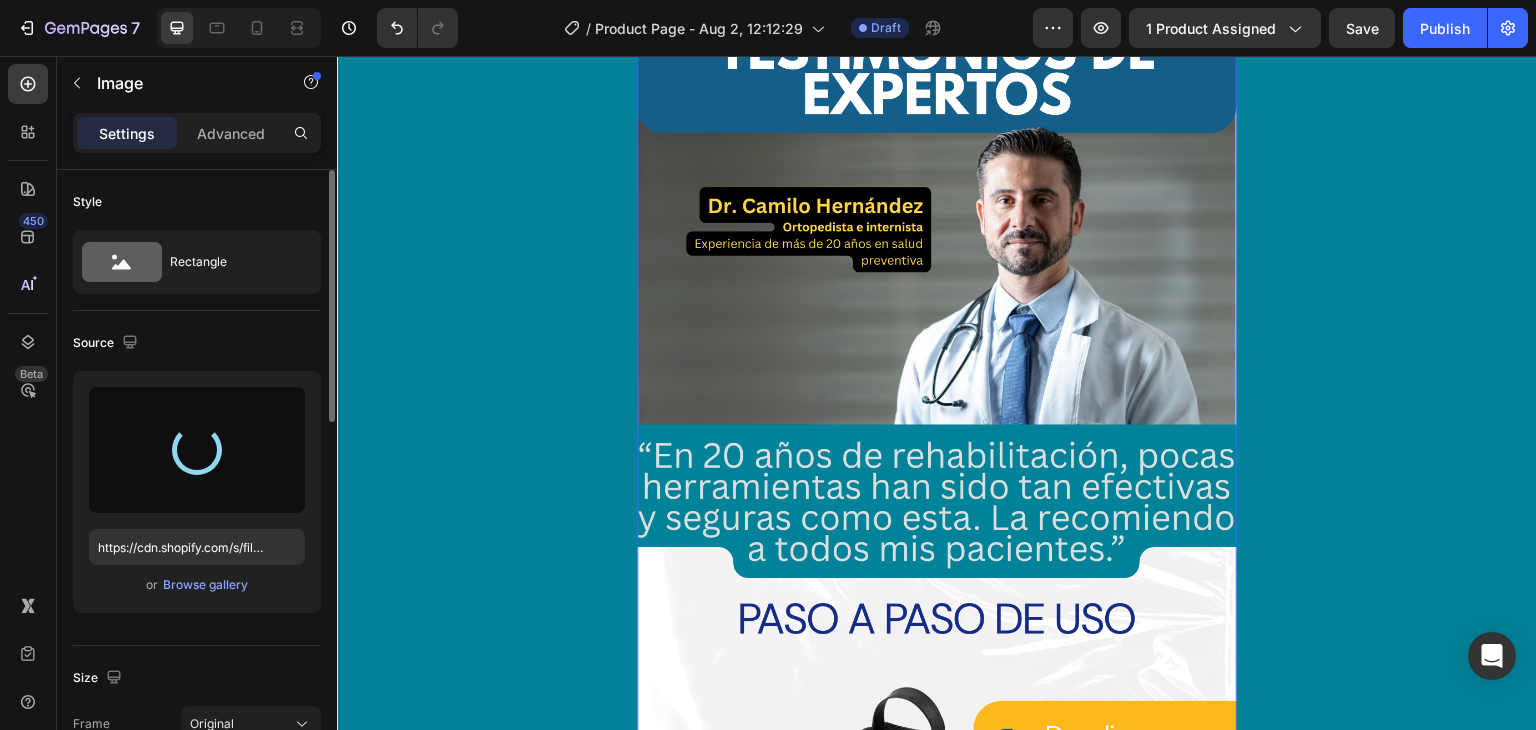 type on "https://cdn.shopify.com/s/files/1/0631/7883/4106/files/gempages_484857481676194700-09bf7047-bcaa-4146-b6f0-961d7543329e.png" 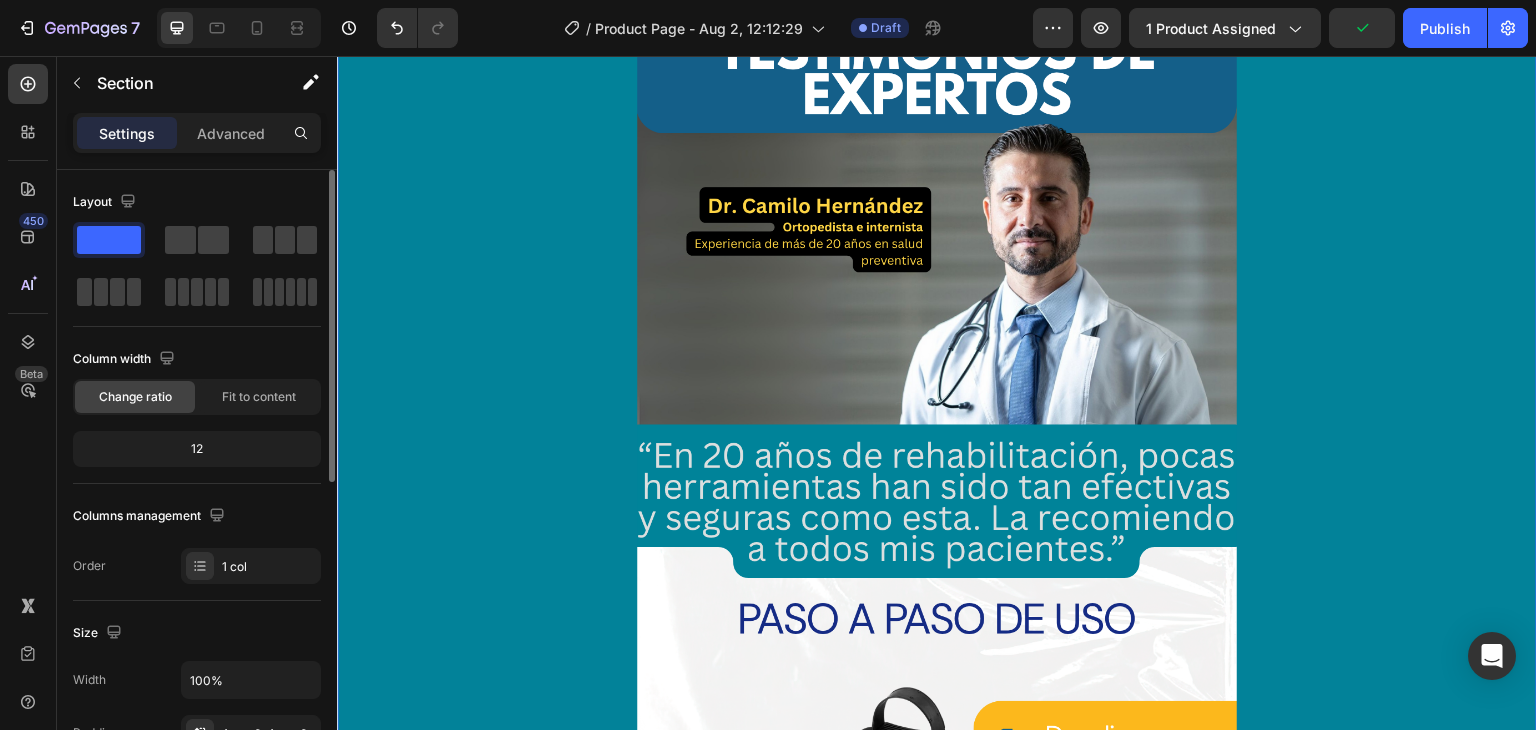 click on "Image Image [BRAND] [PRODUCT] [BRAND] [PRODUCT] Image Image Image [BRAND] [PRODUCT] [BRAND] [PRODUCT] Image Image Image Image Image Image
Drop element here Product" at bounding box center (937, 309) 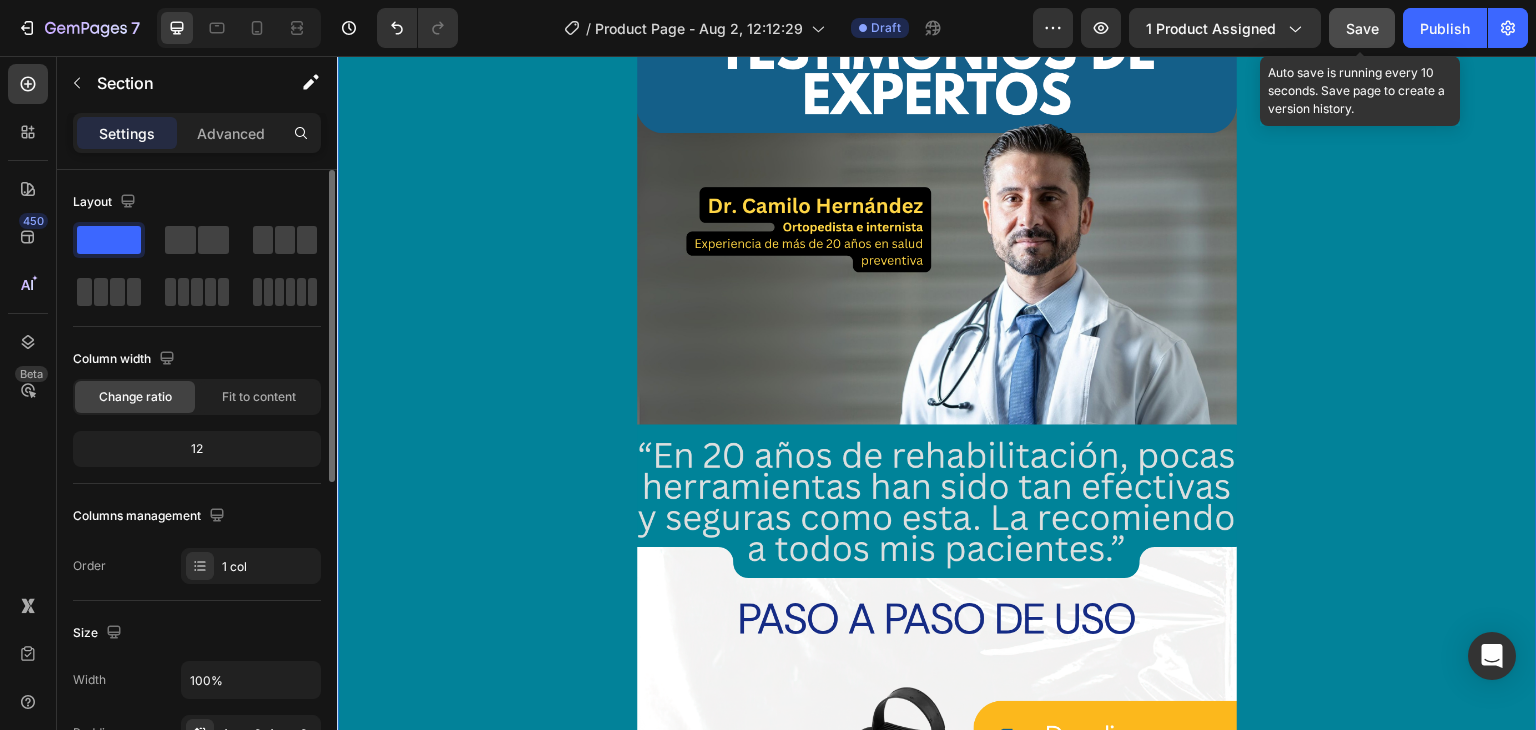 click on "Save" 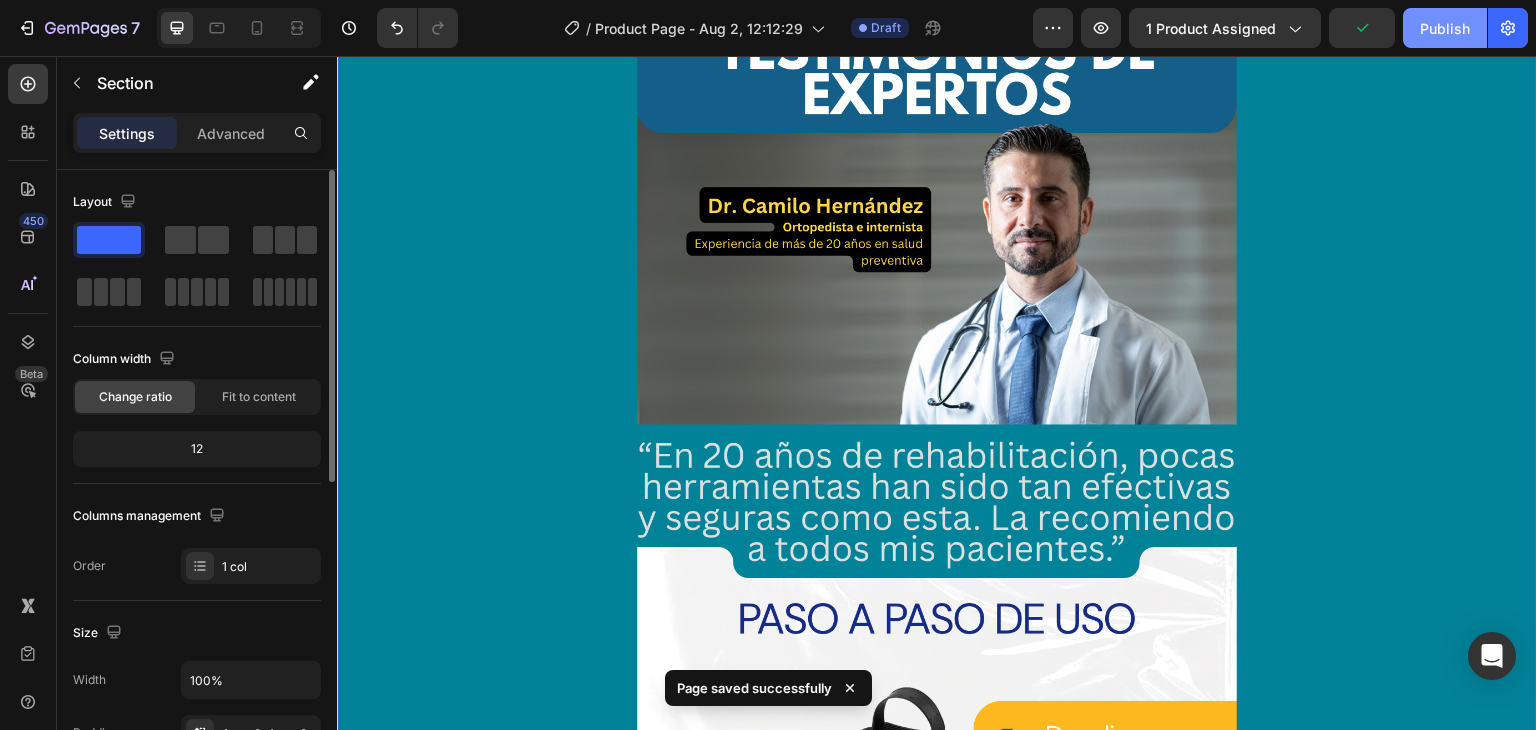 click on "Publish" at bounding box center [1445, 28] 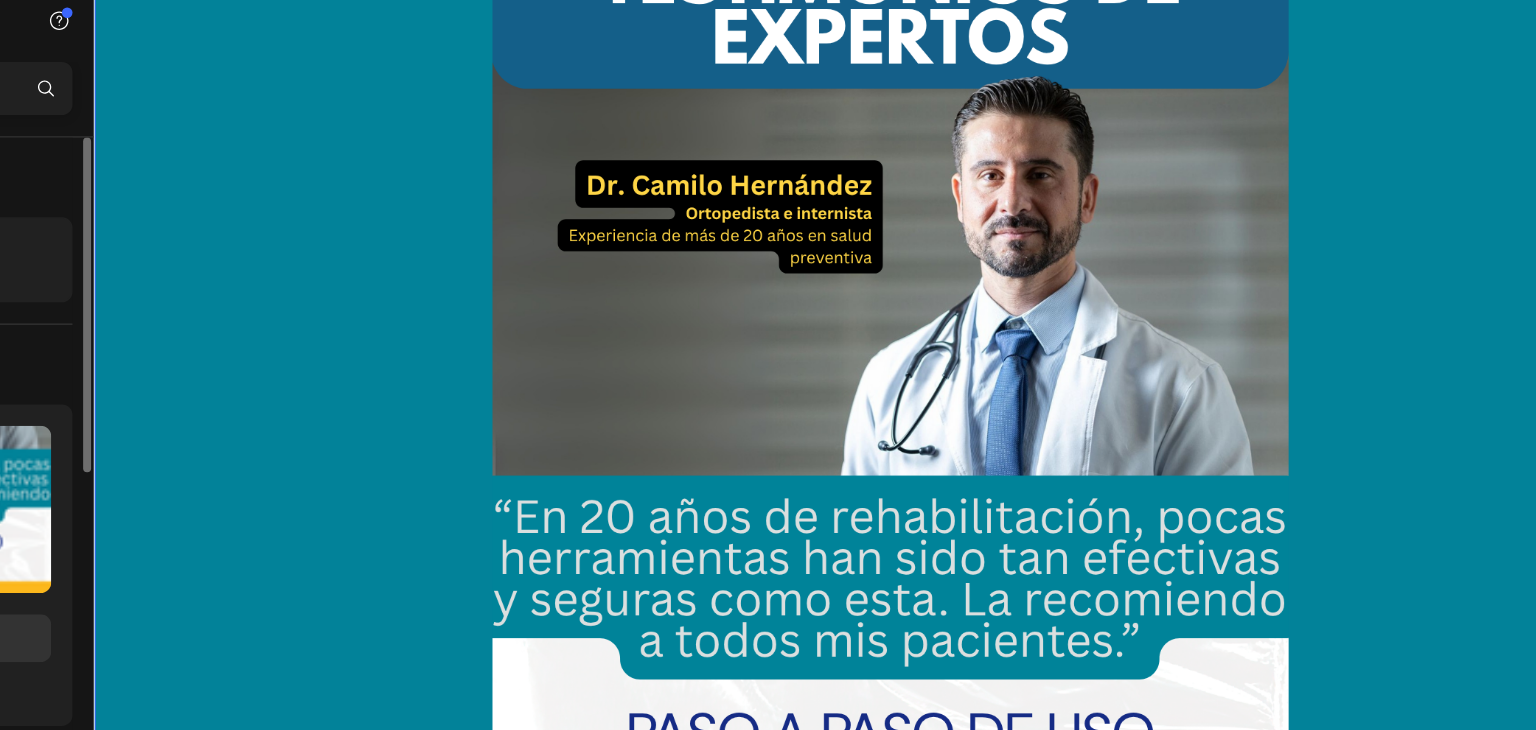 scroll, scrollTop: 4748, scrollLeft: 0, axis: vertical 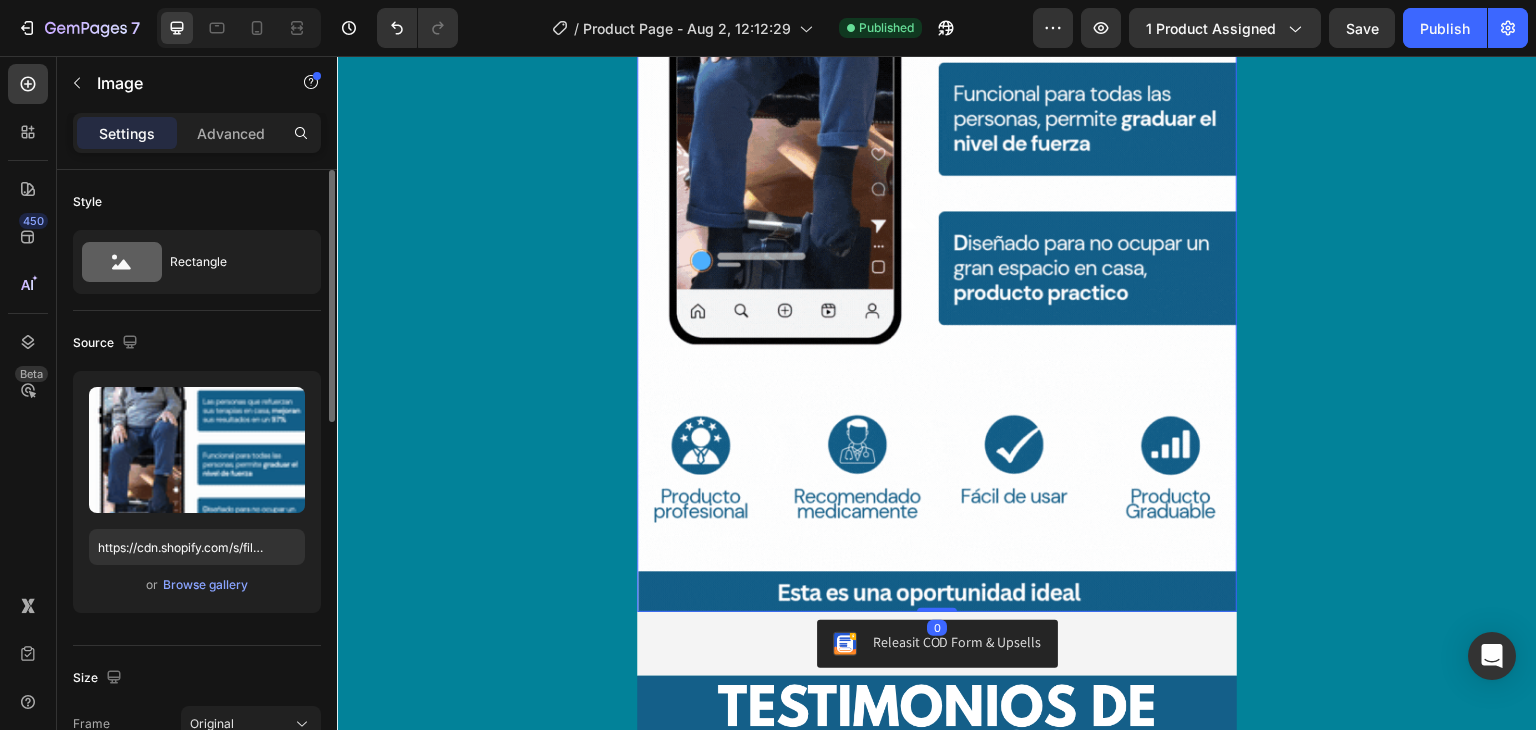click at bounding box center [937, 78] 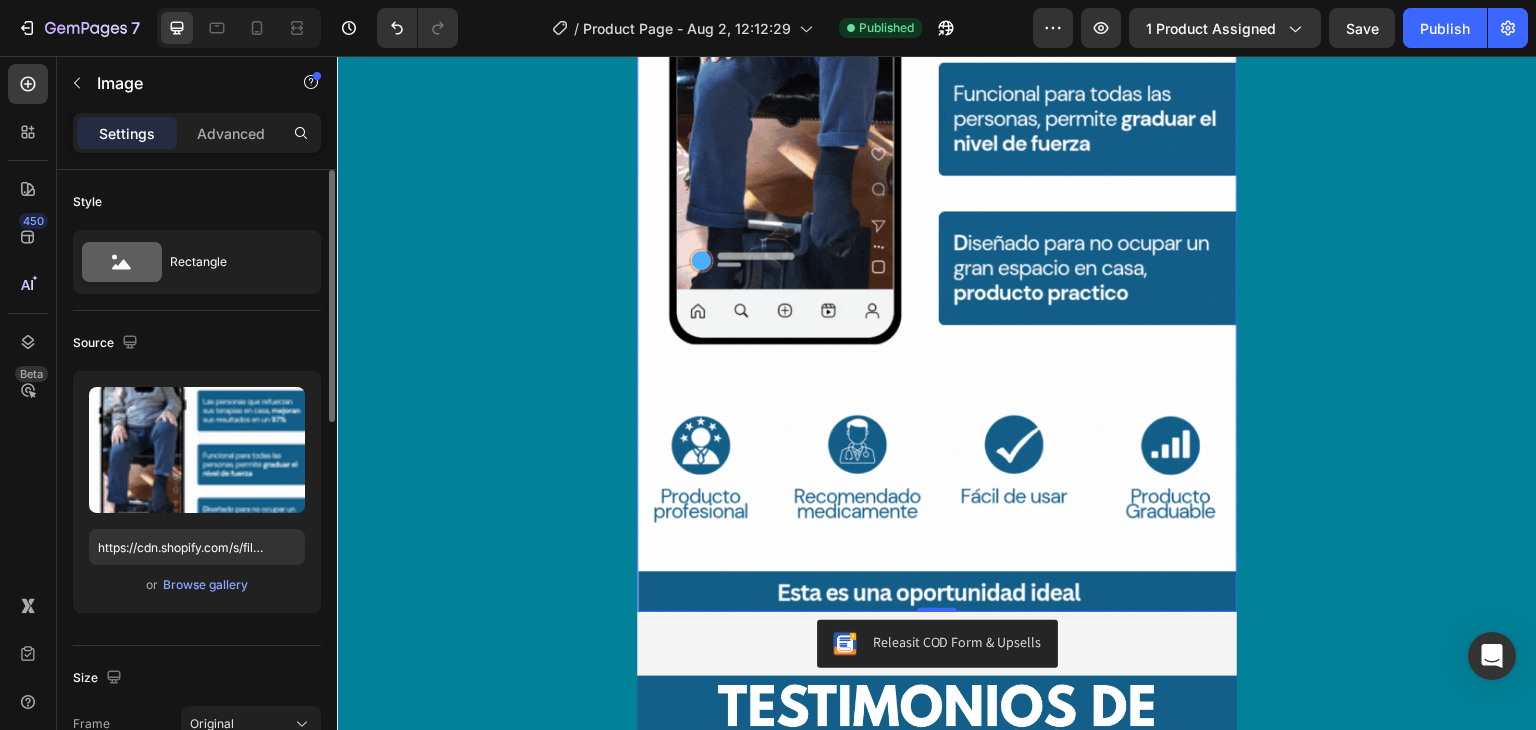 click at bounding box center (937, 78) 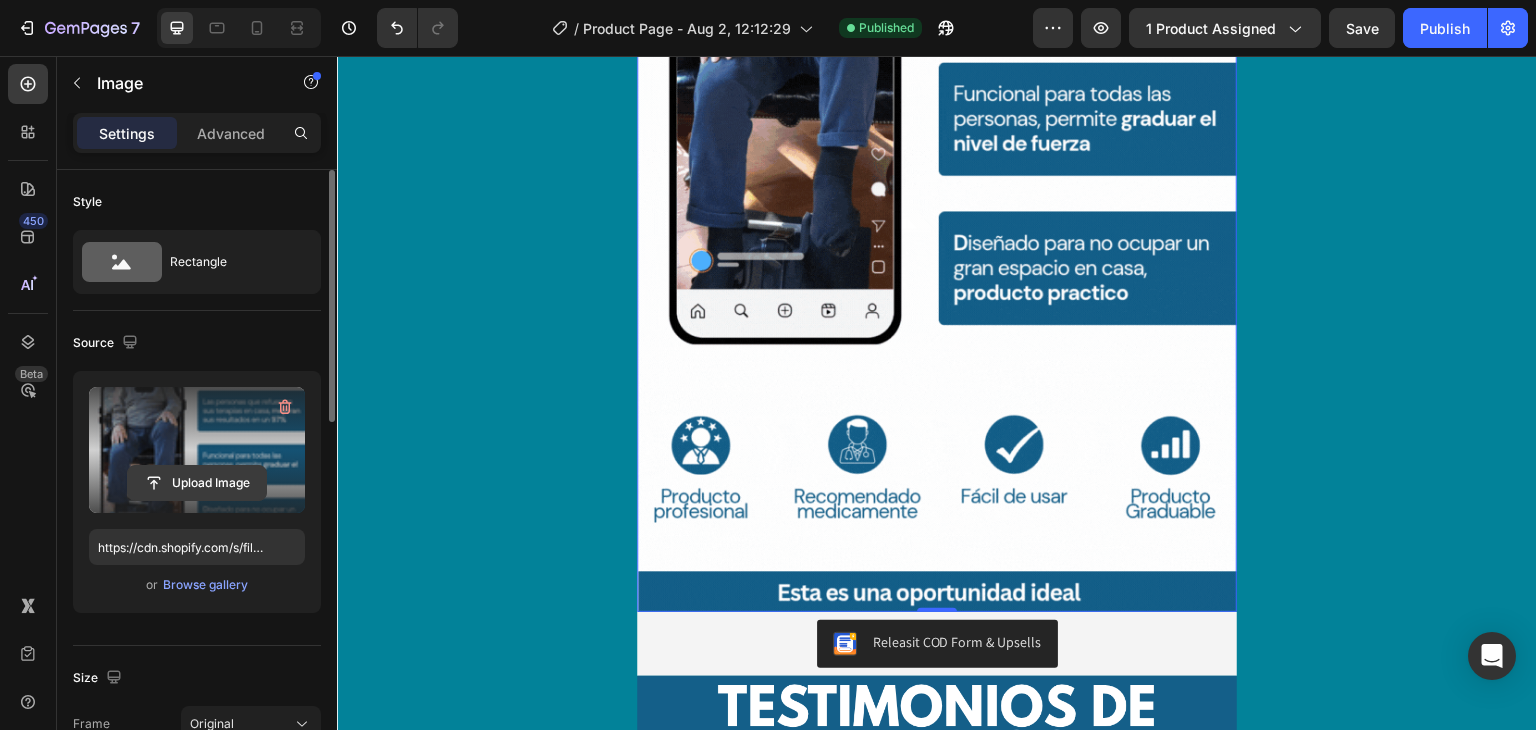 click 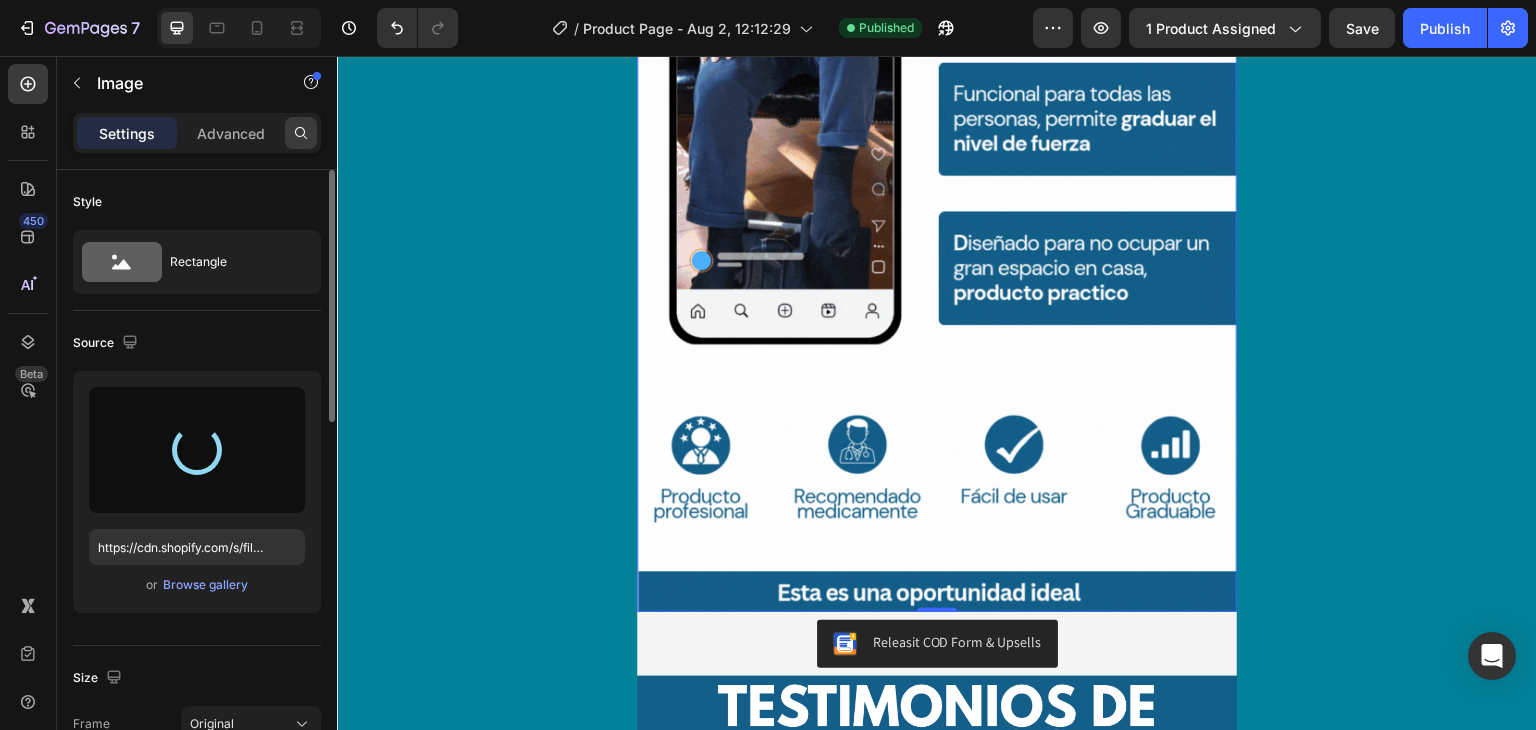 type on "https://cdn.shopify.com/s/files/1/0631/7883/4106/files/gempages_484857481676194700-ca3efb09-9f79-4ec6-84b6-2951e02c56e3.gif" 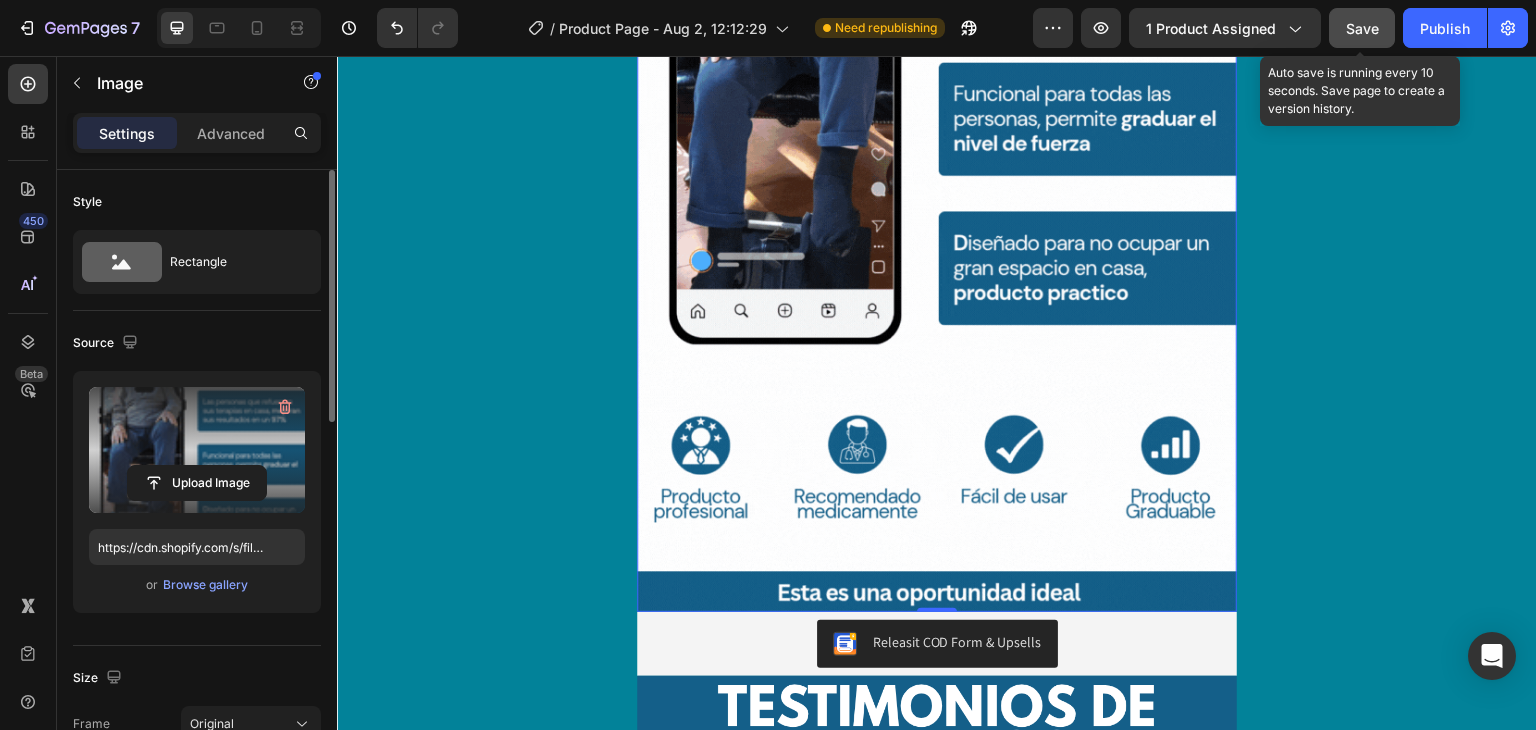 click on "Save" 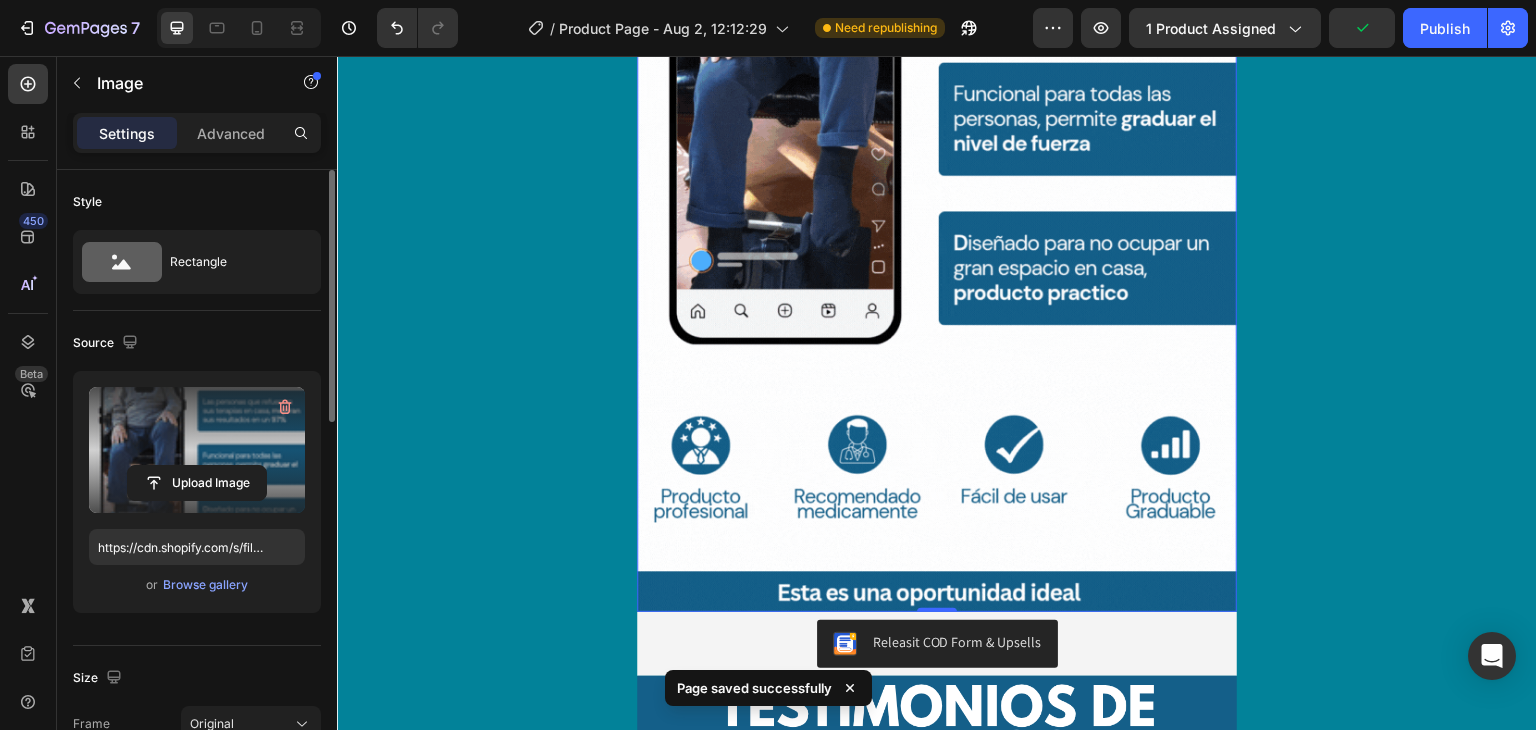 click on "7  Version history  /  Product Page - Aug 2, 12:12:29 Need republishing Preview 1 product assigned  Publish" 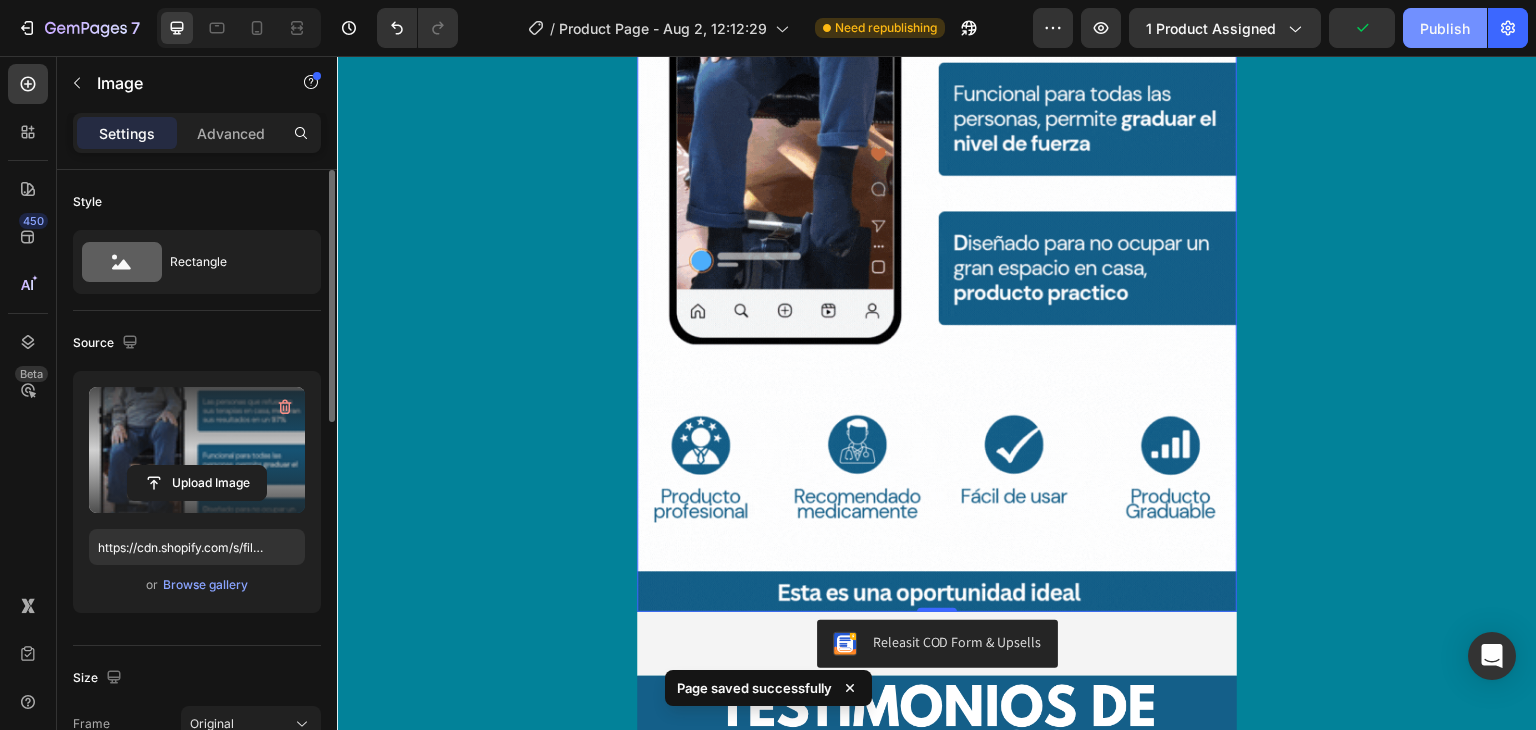 click on "Publish" at bounding box center (1445, 28) 